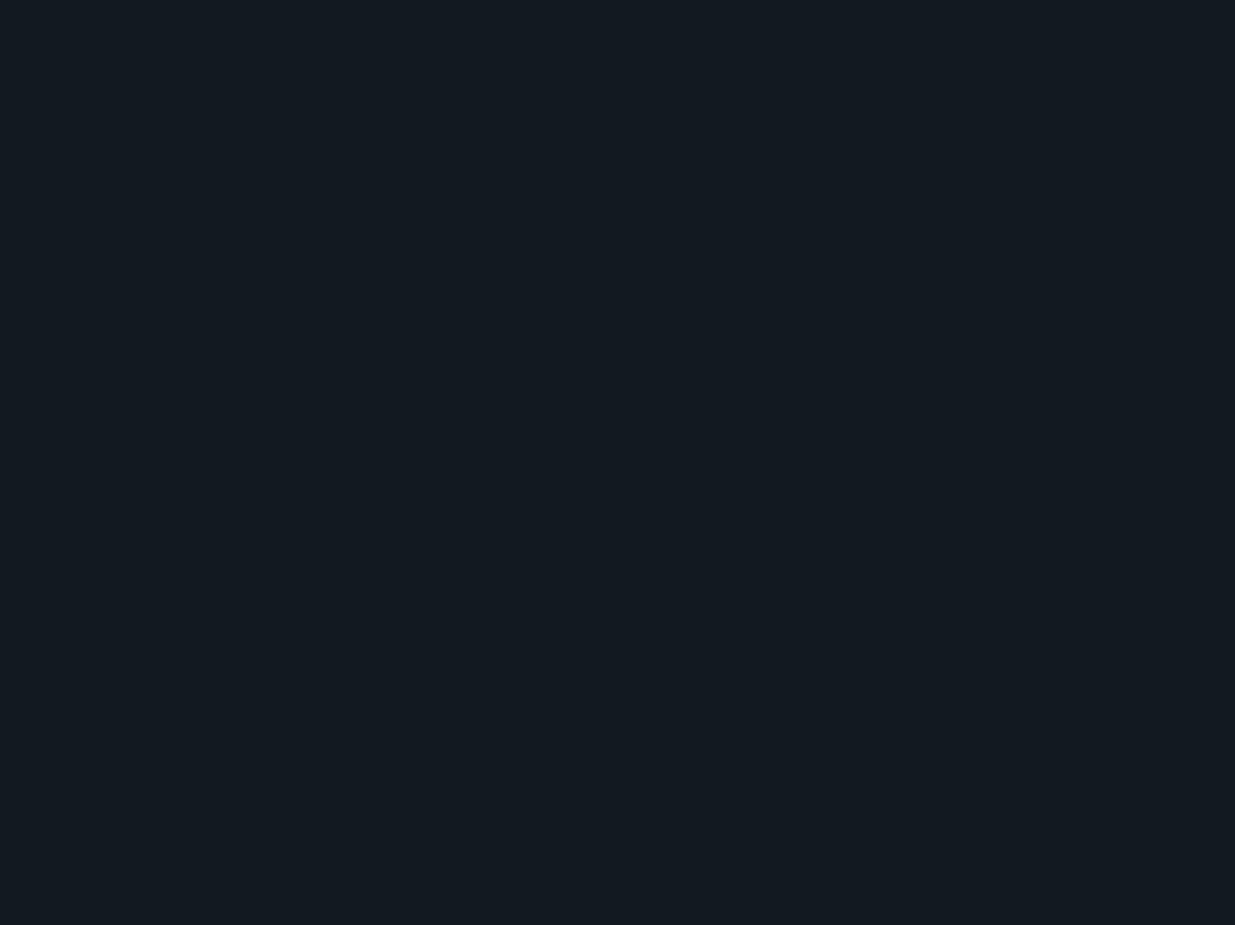 scroll, scrollTop: 0, scrollLeft: 0, axis: both 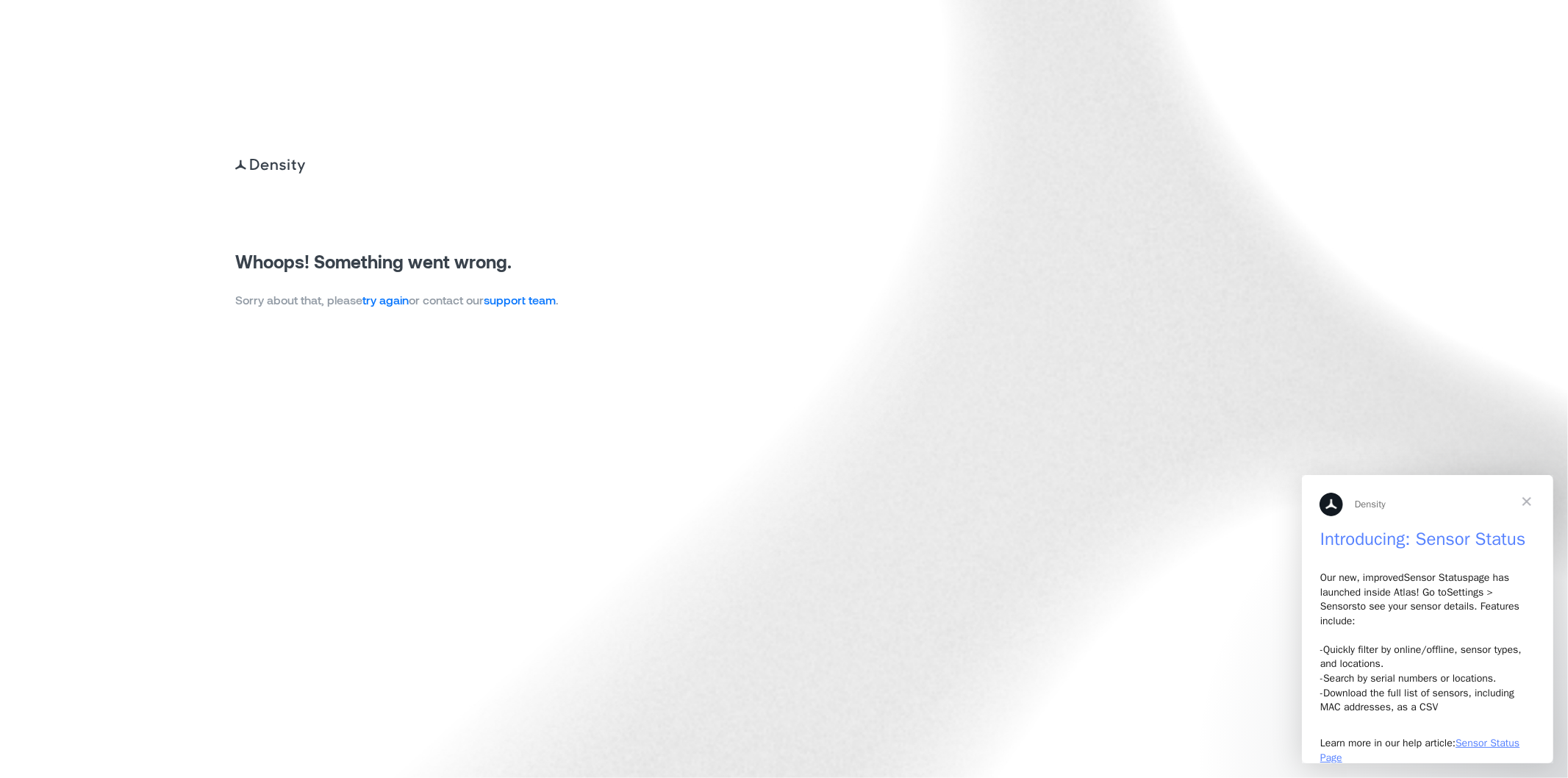 click on "try again" at bounding box center (385, 299) 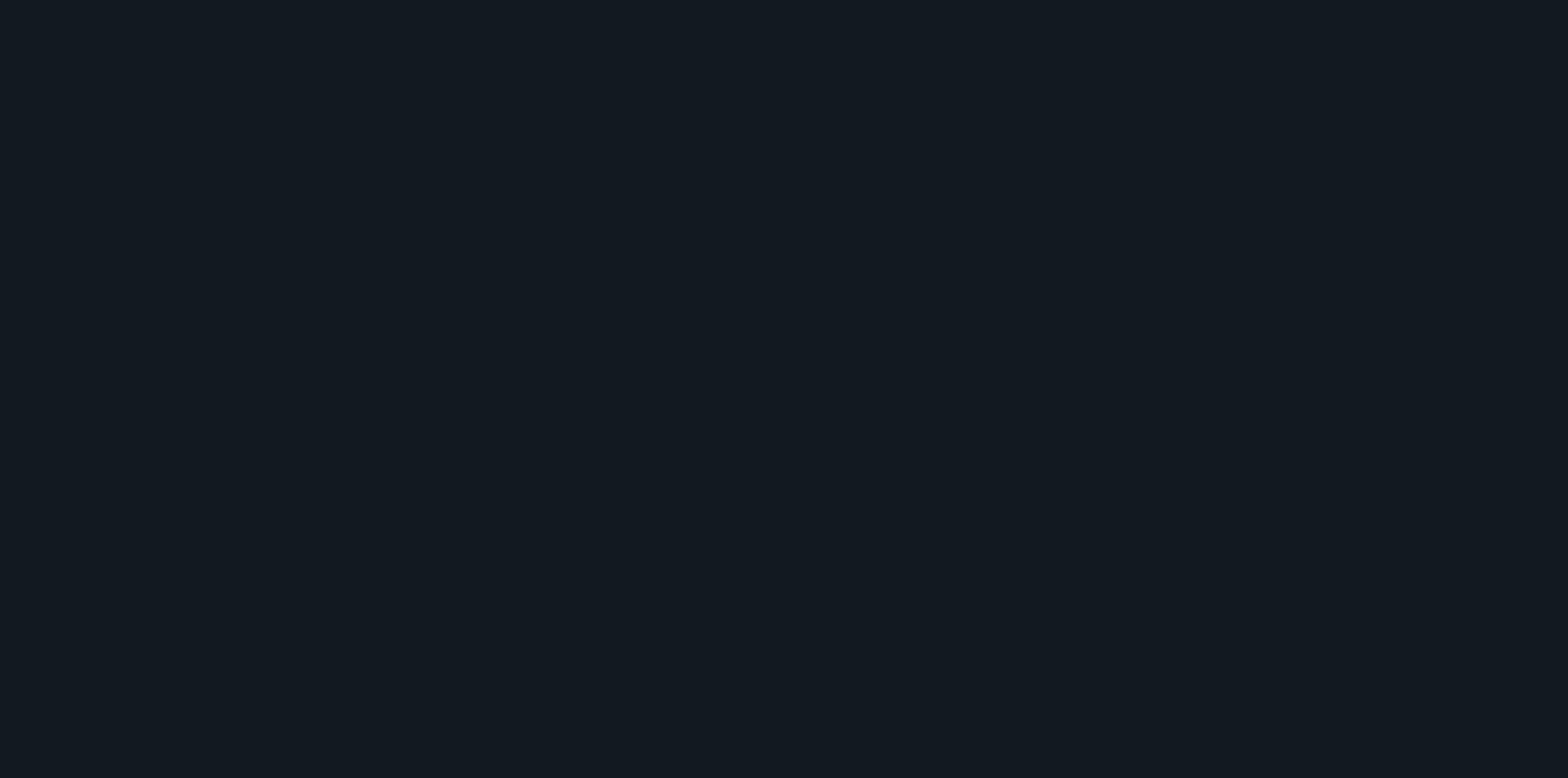 scroll, scrollTop: 0, scrollLeft: 0, axis: both 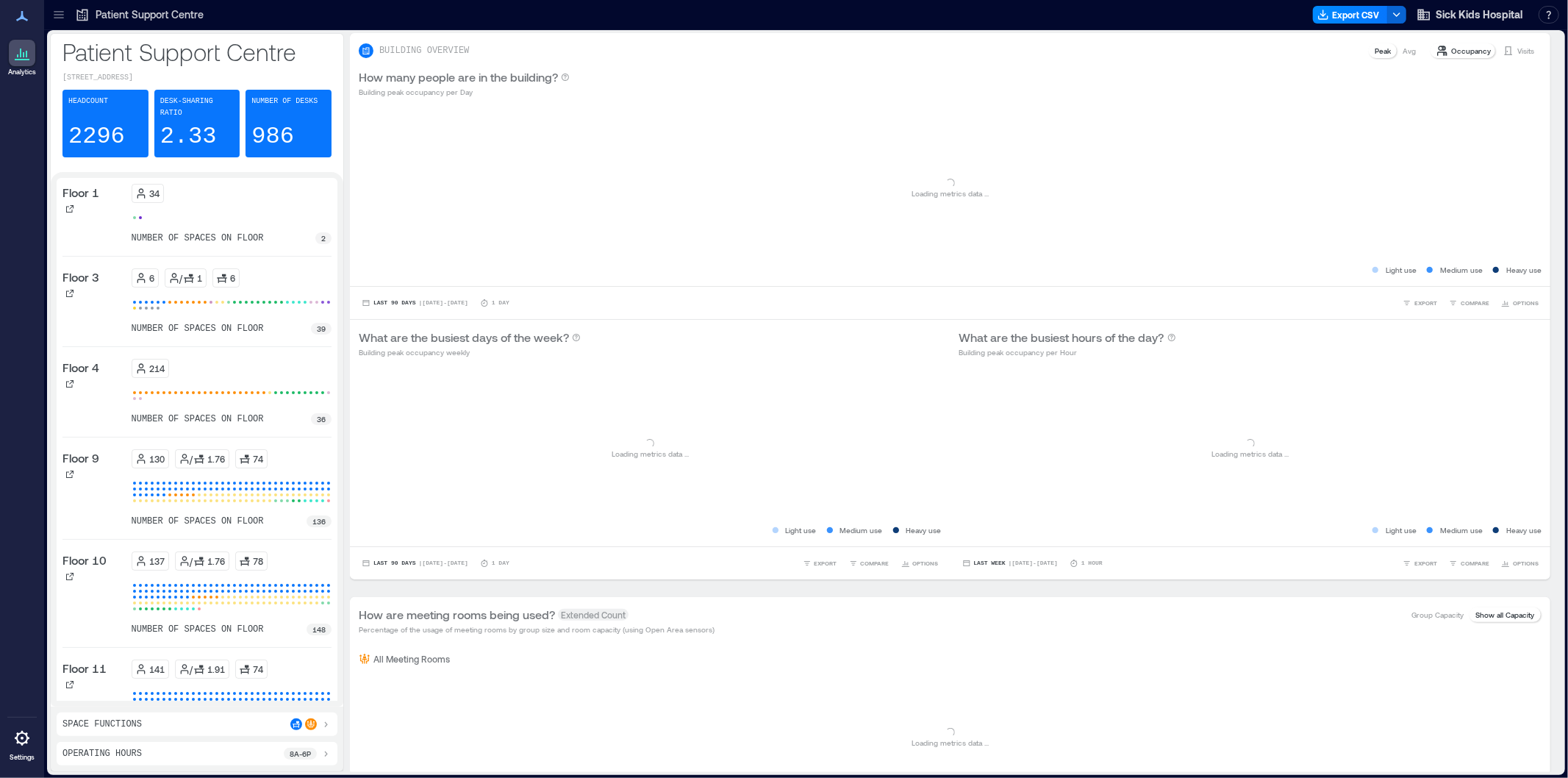 click 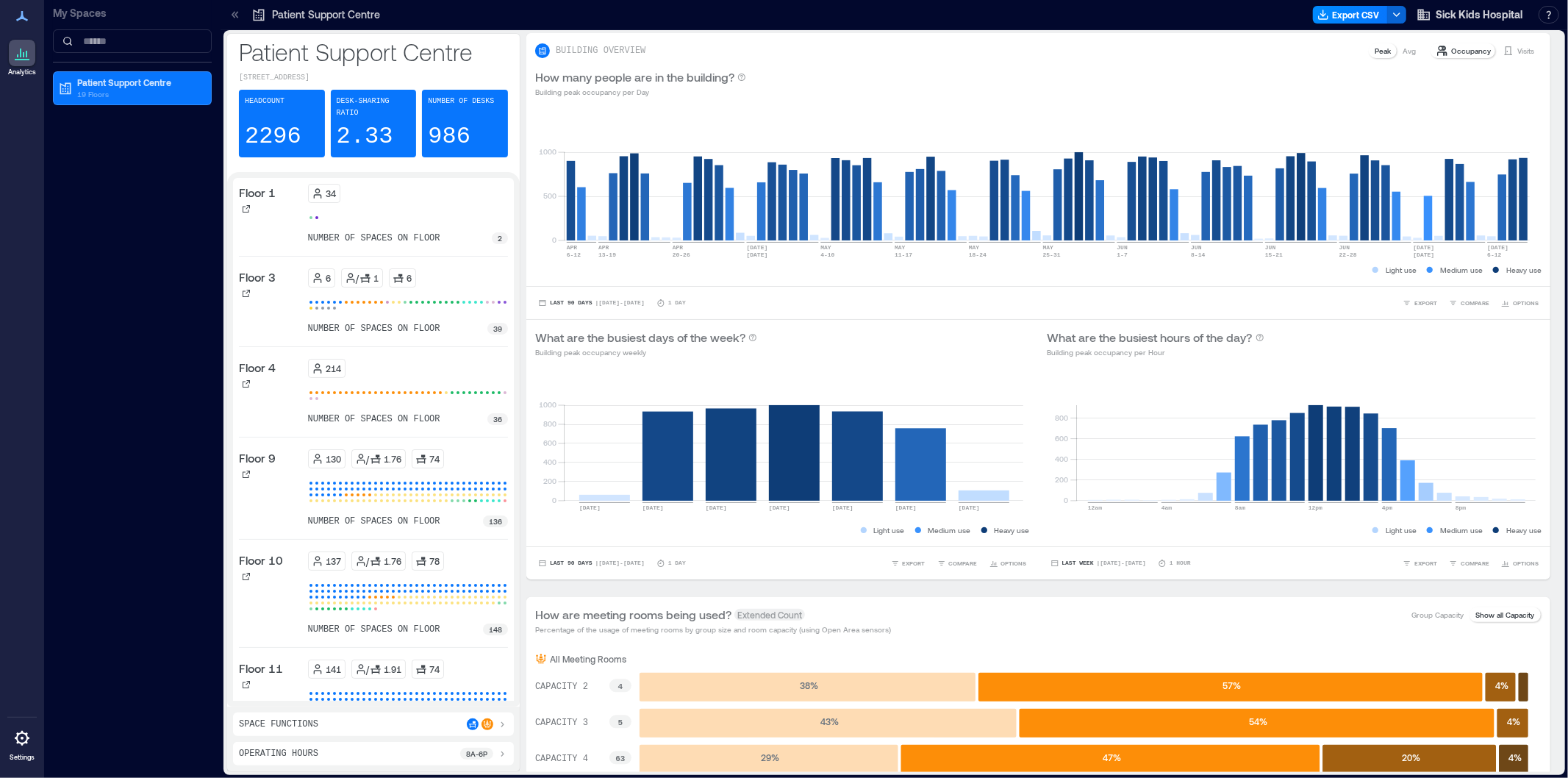 click 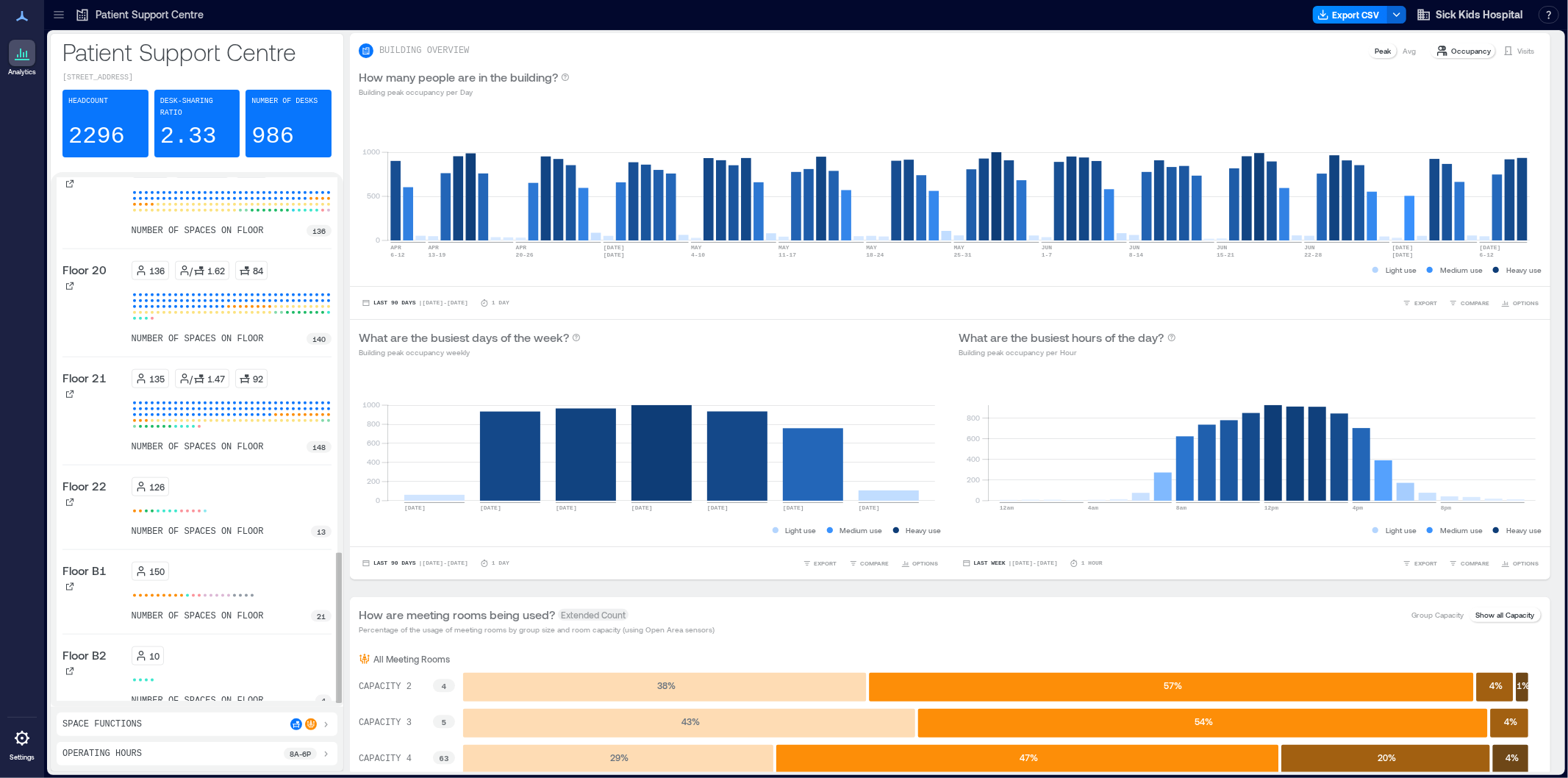 scroll, scrollTop: 1368, scrollLeft: 0, axis: vertical 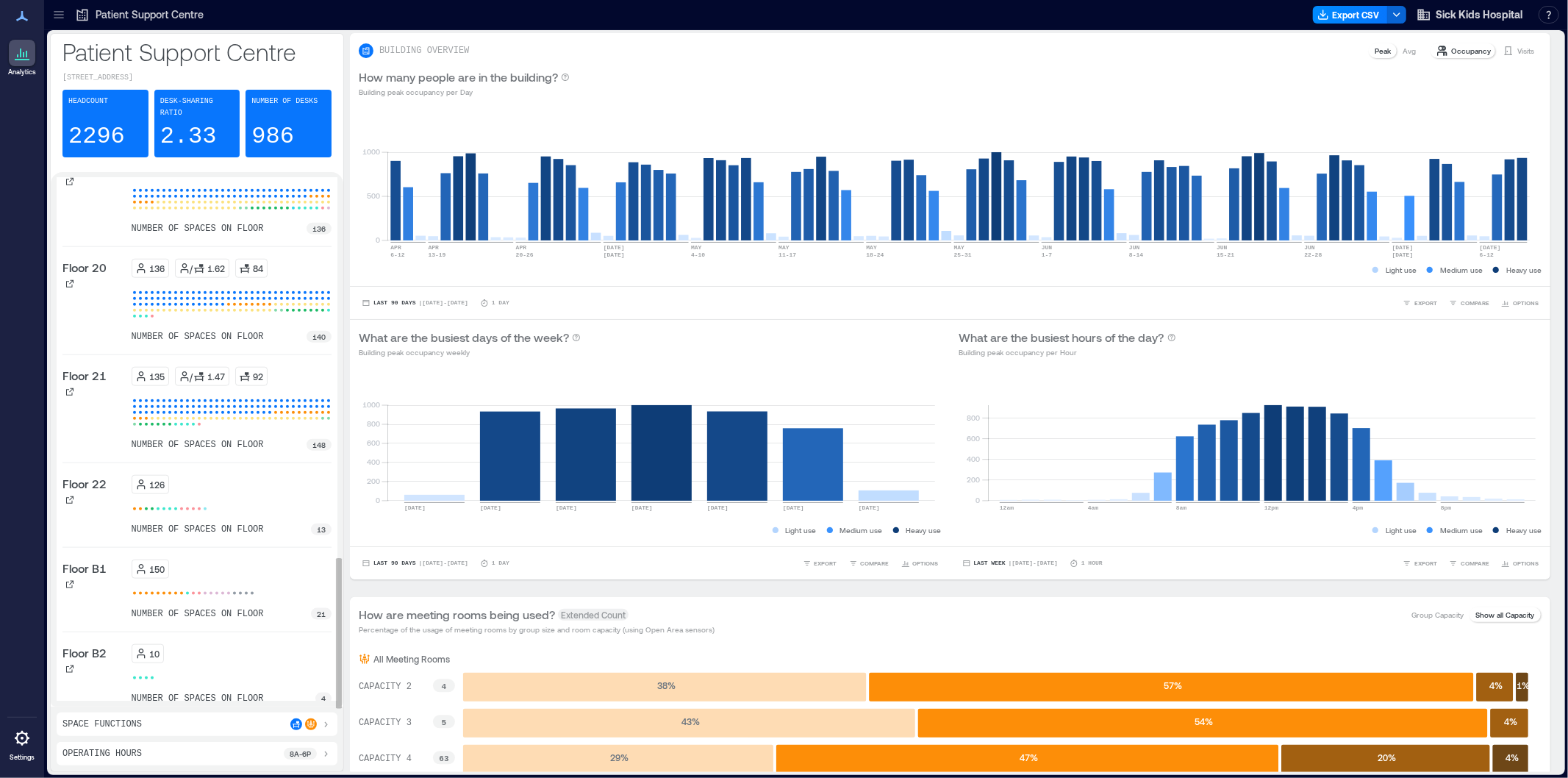 click on "126" at bounding box center [232, 485] 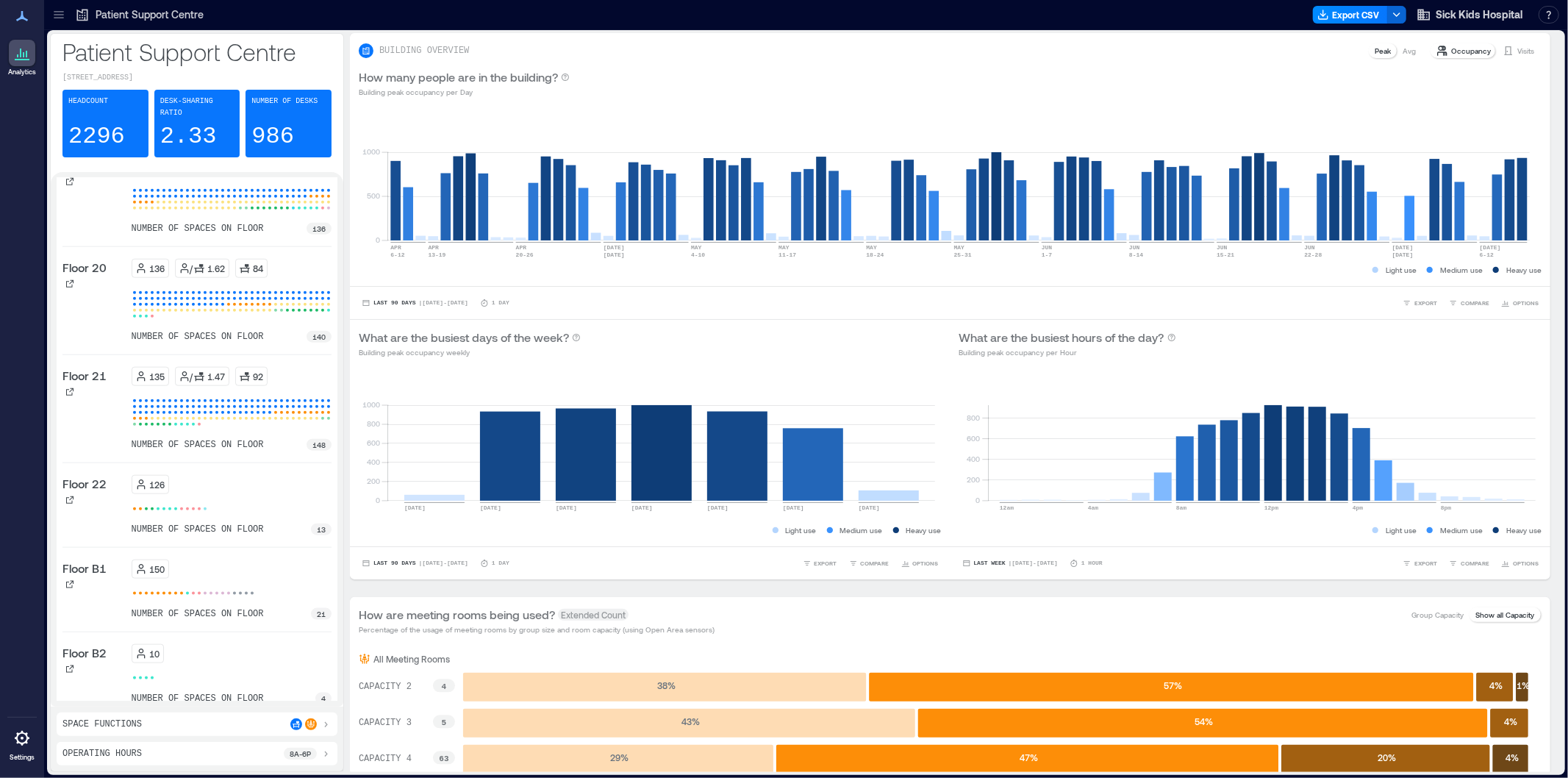 click on "Patient Support Centre" at bounding box center [149, 15] 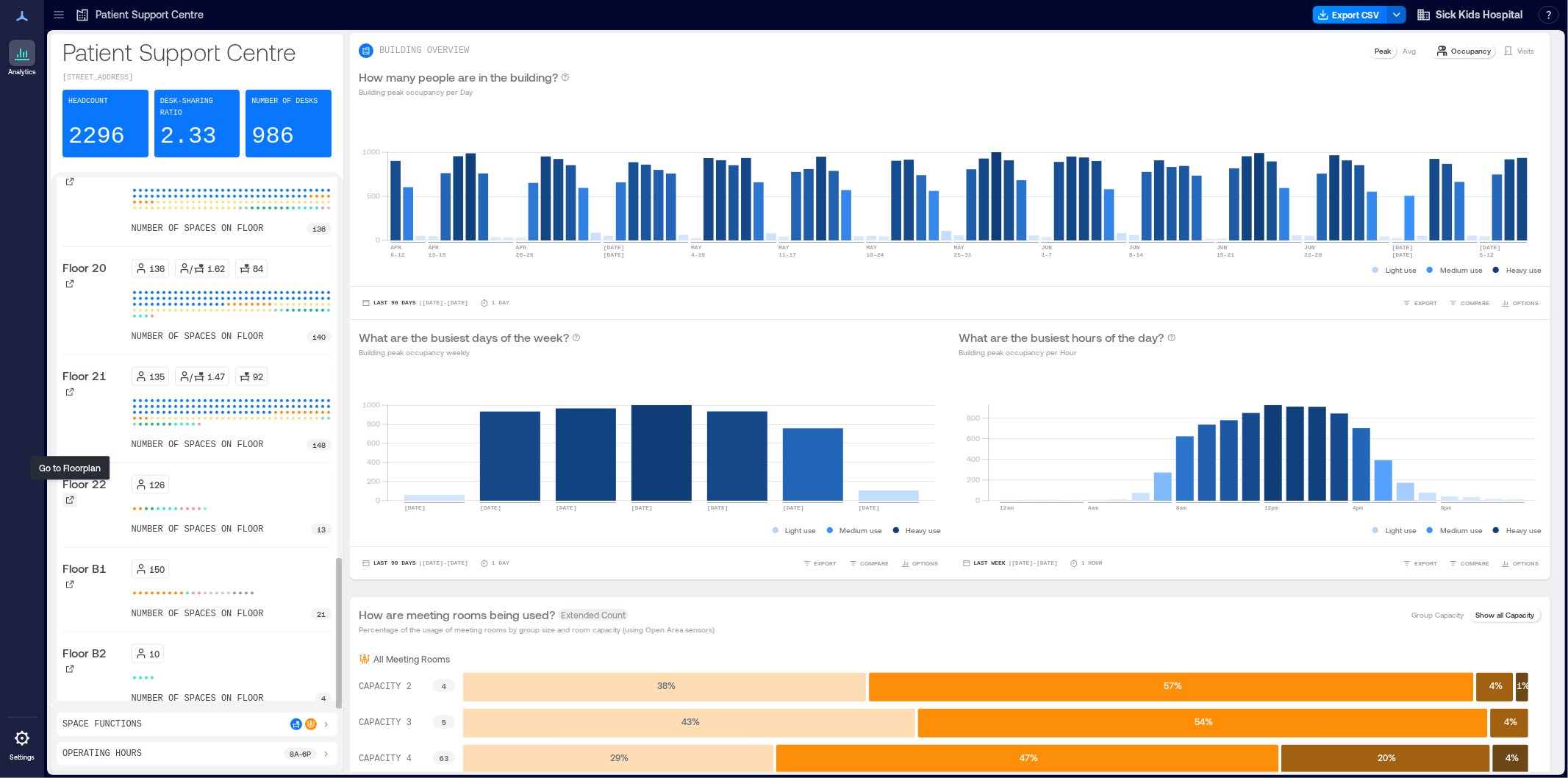 click 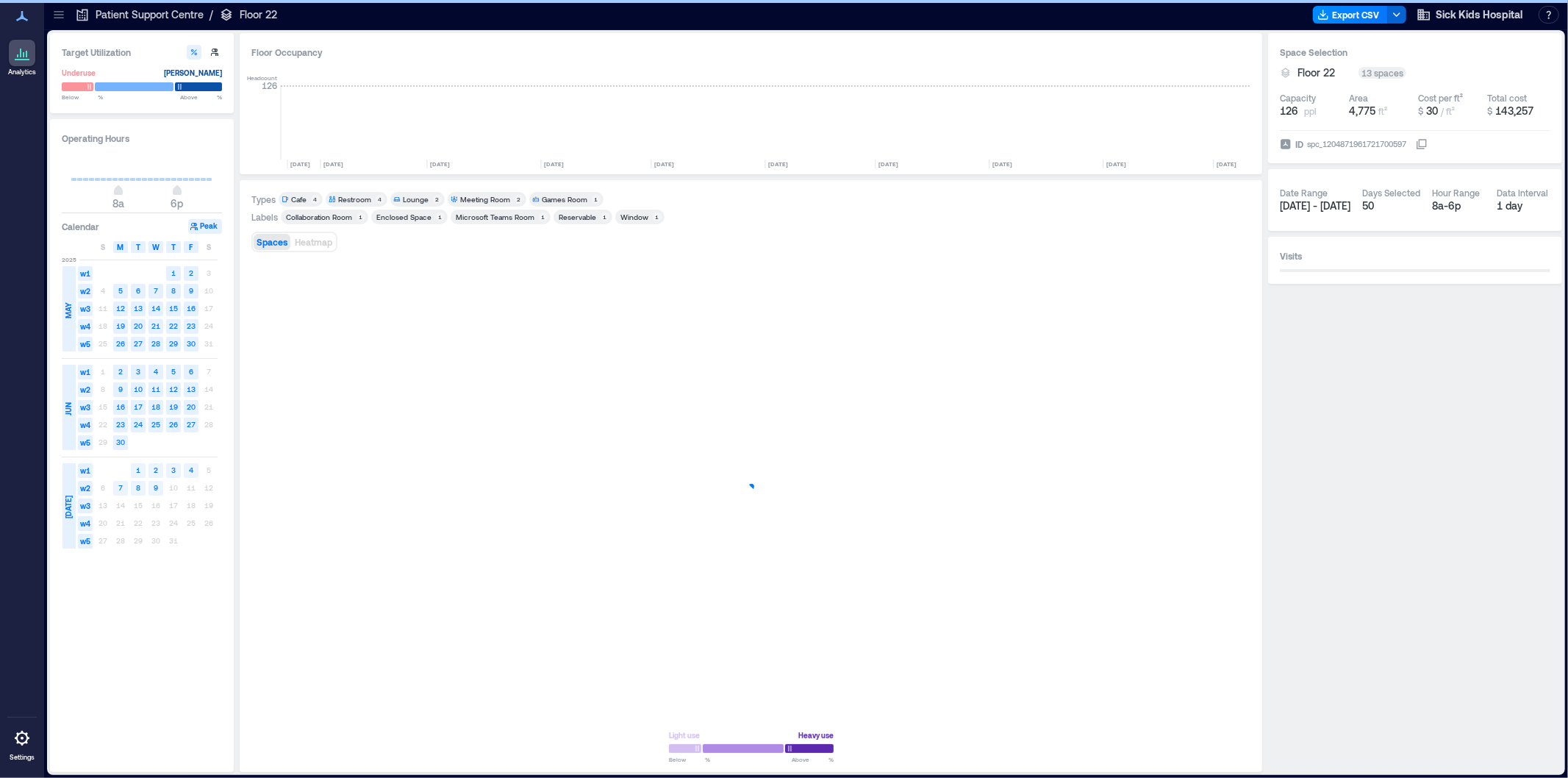 scroll, scrollTop: 0, scrollLeft: 1003, axis: horizontal 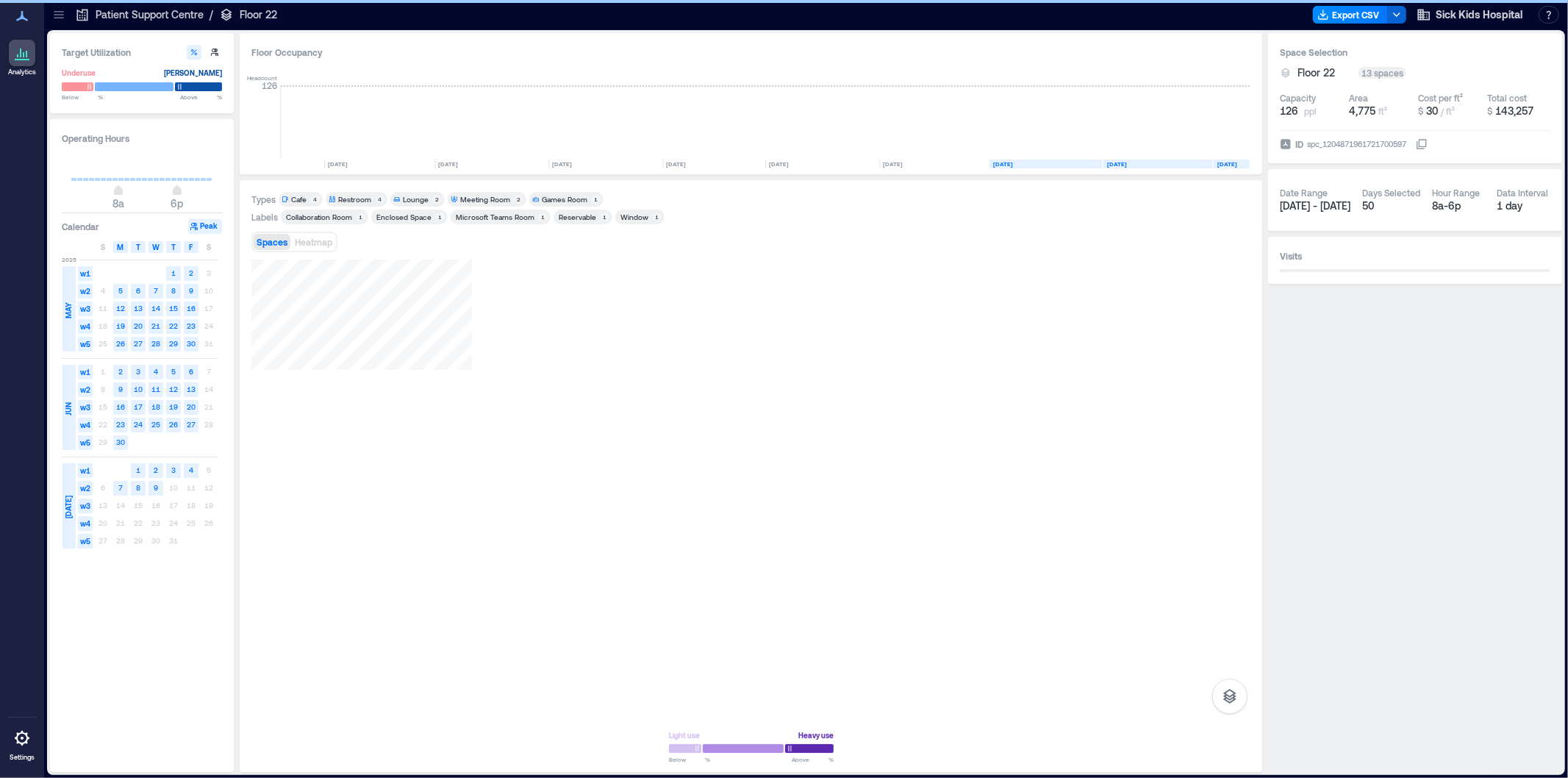 click 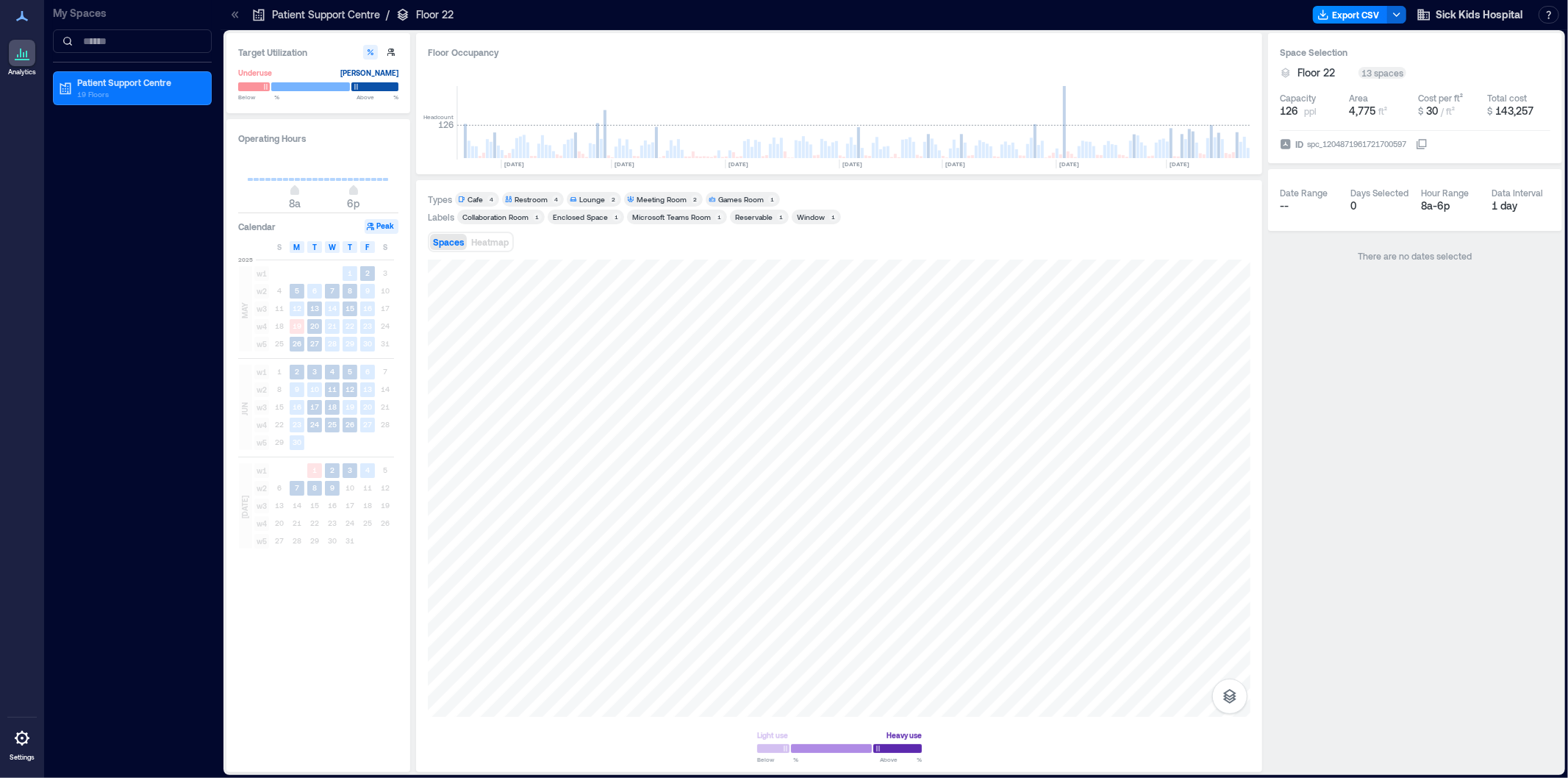 click on "Floor 22" at bounding box center (434, 15) 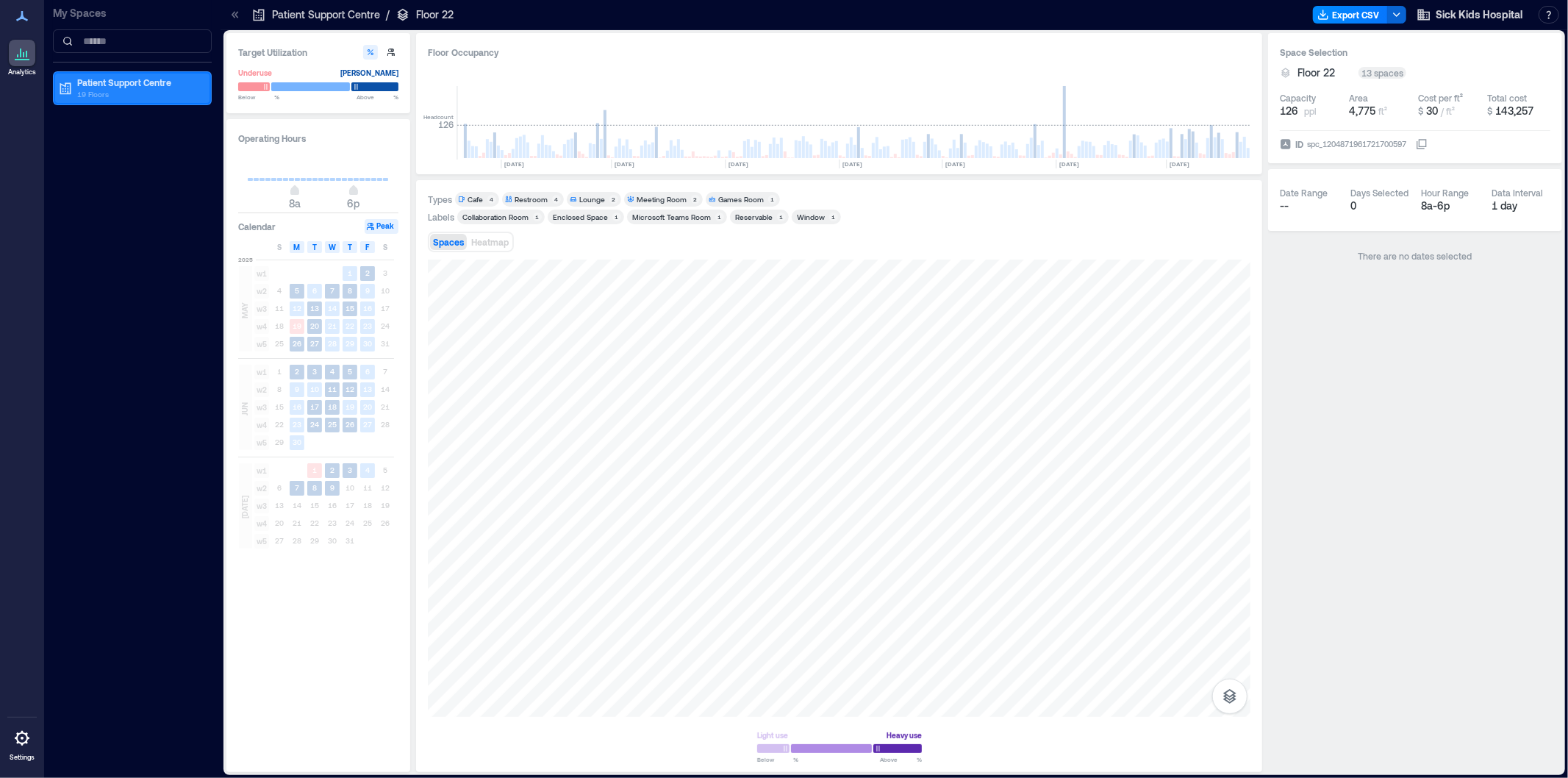 click on "19 Floors" at bounding box center (139, 94) 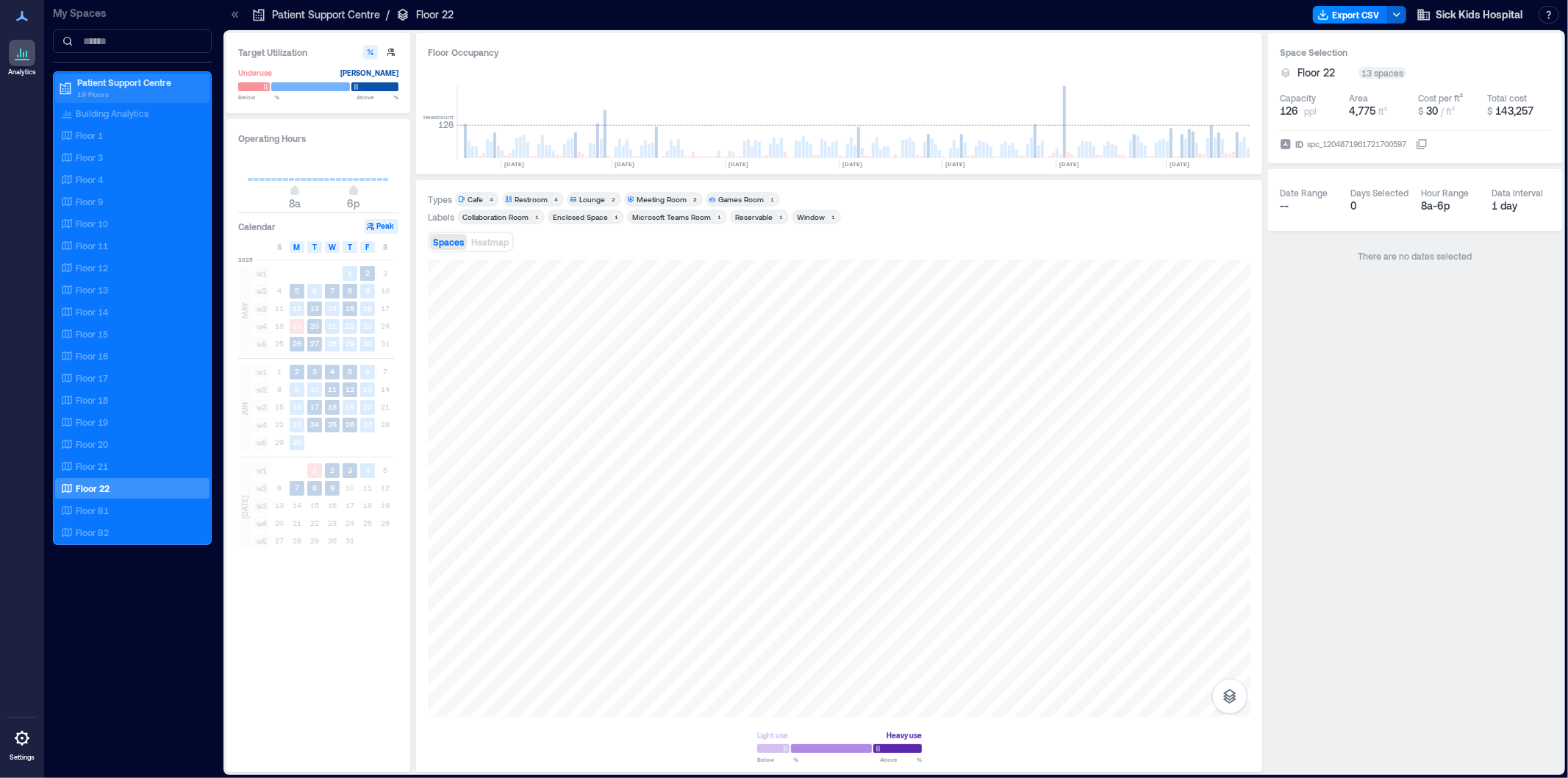 click on "19 Floors" at bounding box center [139, 94] 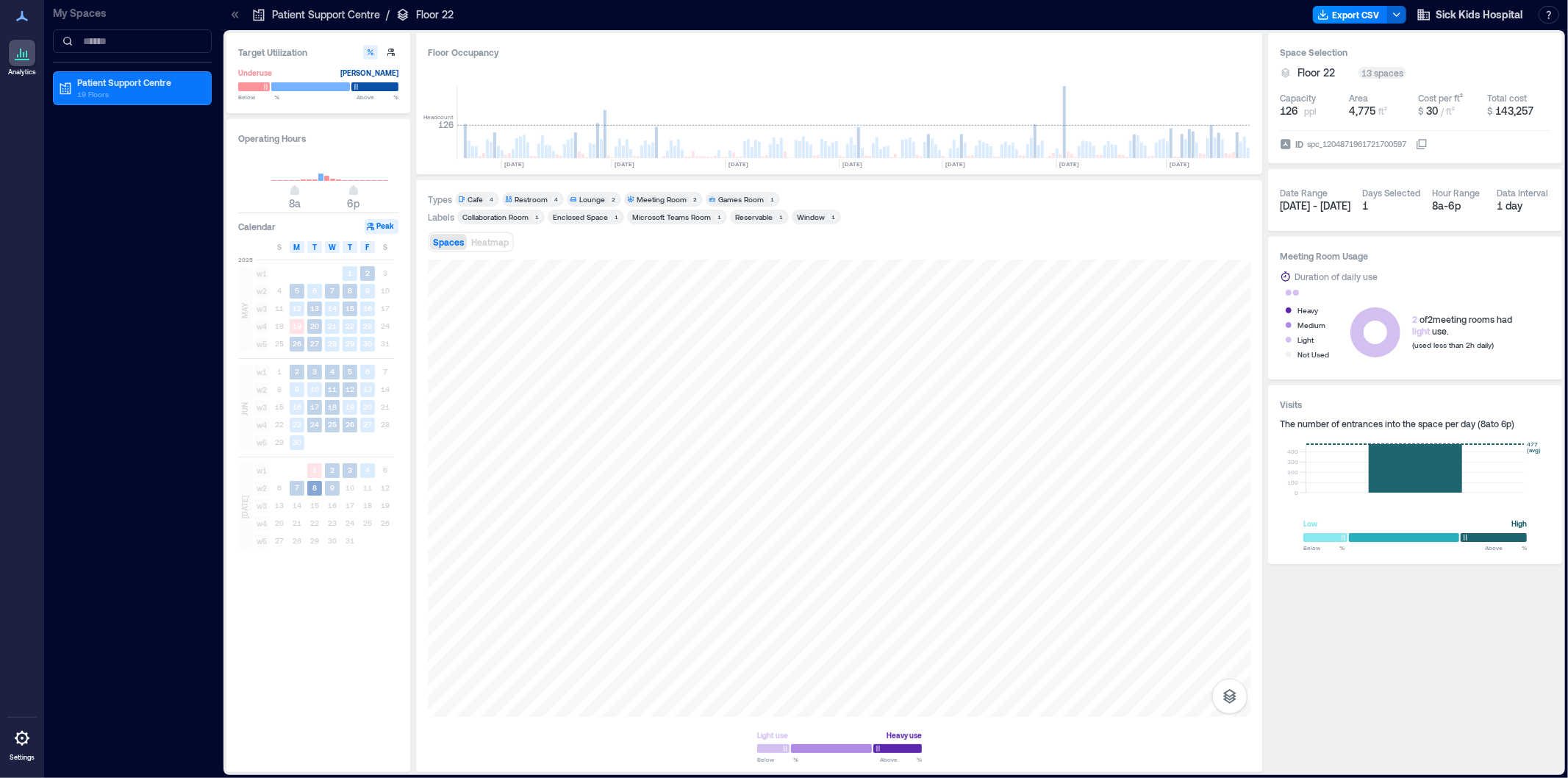 click on "8" 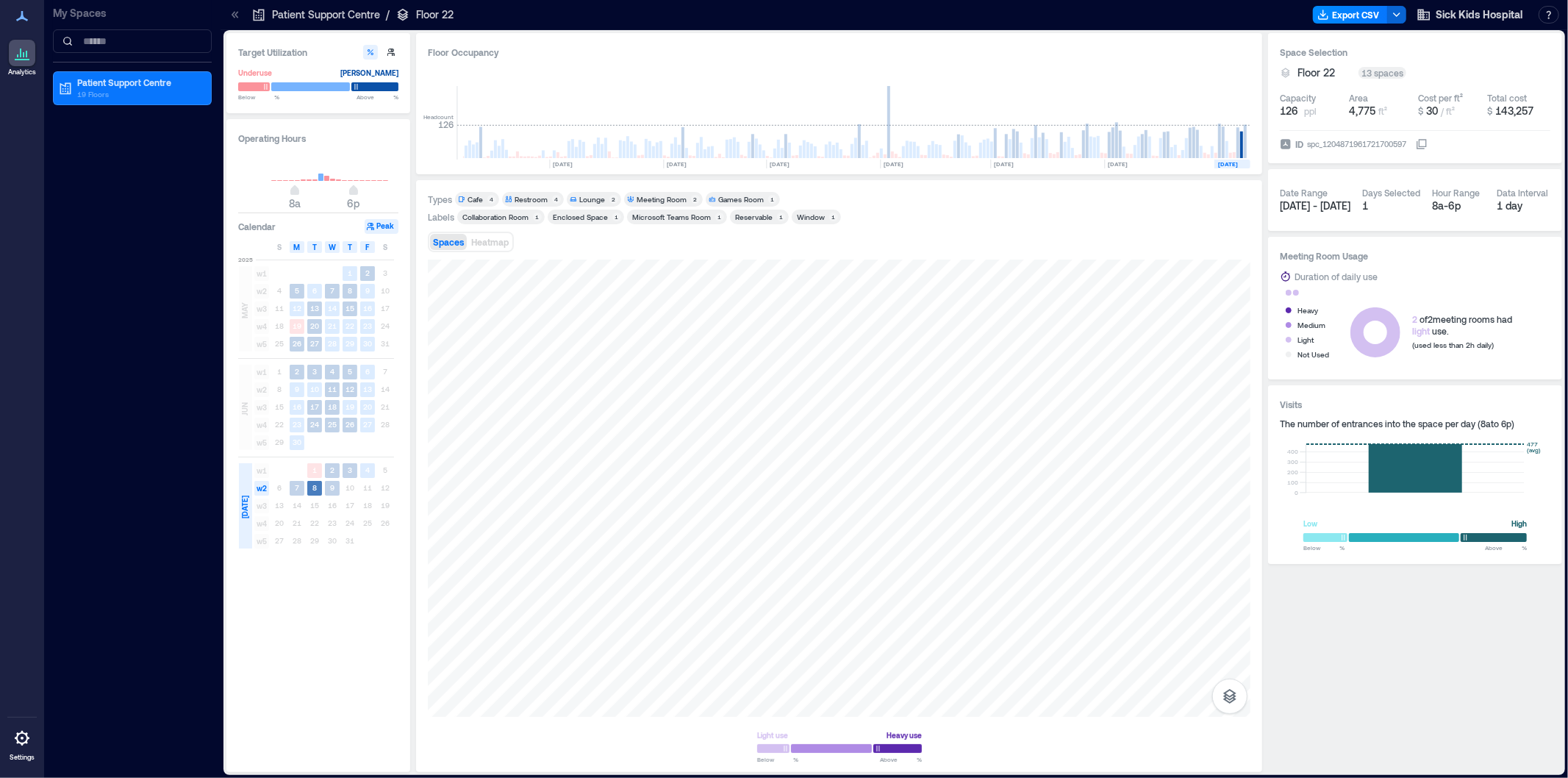 scroll, scrollTop: 0, scrollLeft: 1179, axis: horizontal 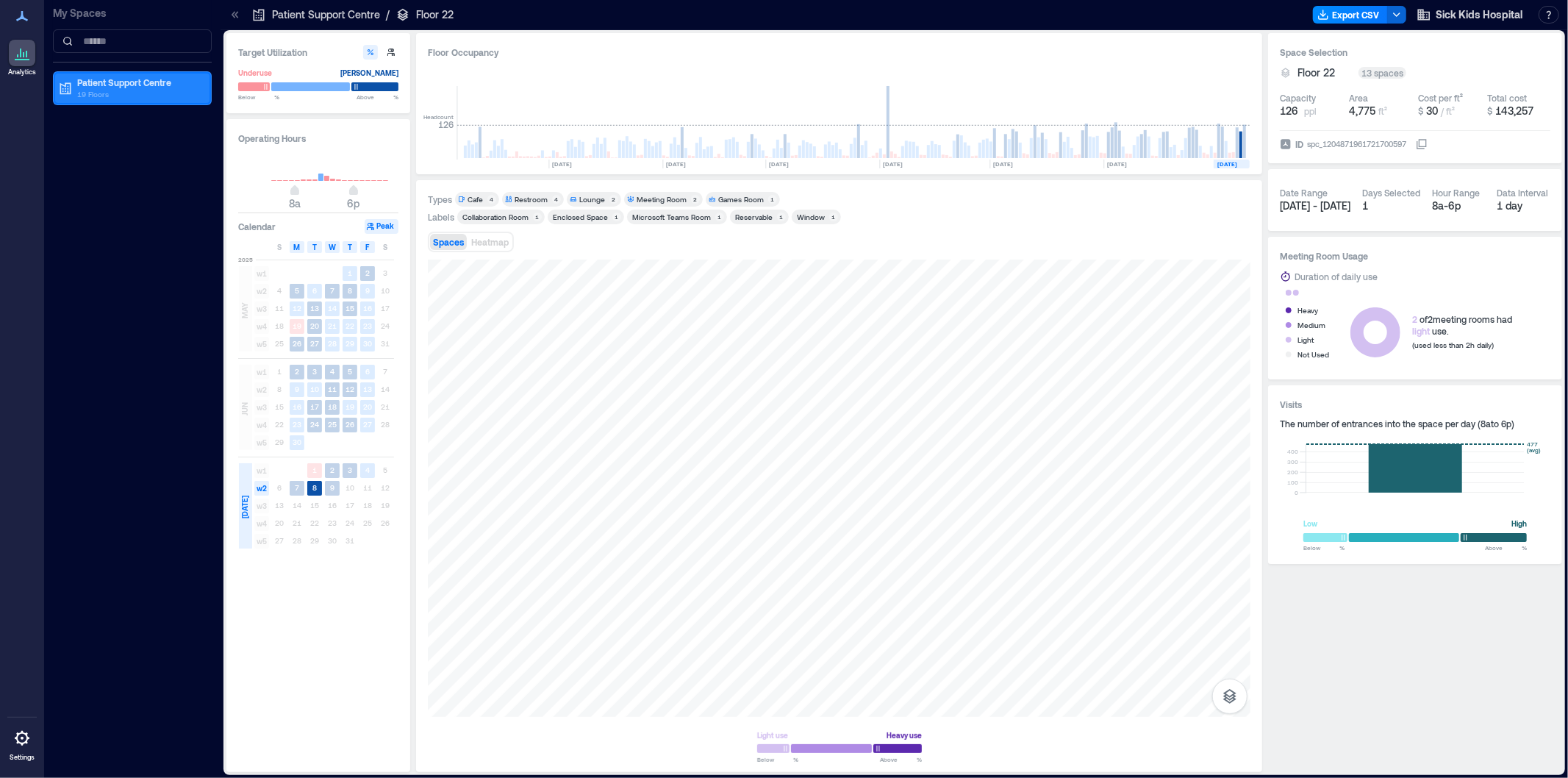 click on "19 Floors" at bounding box center (139, 94) 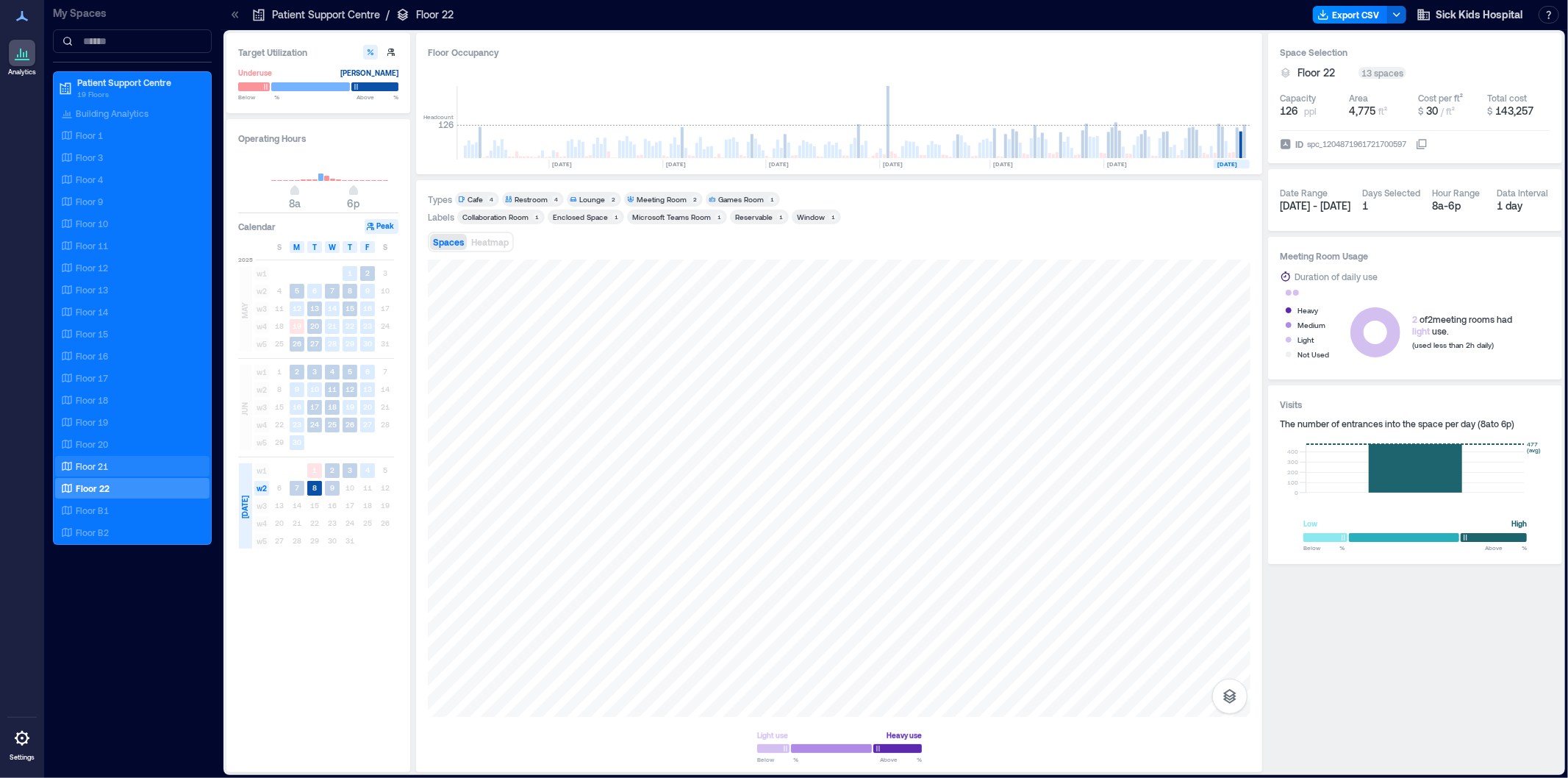 click on "Floor 21" at bounding box center [92, 466] 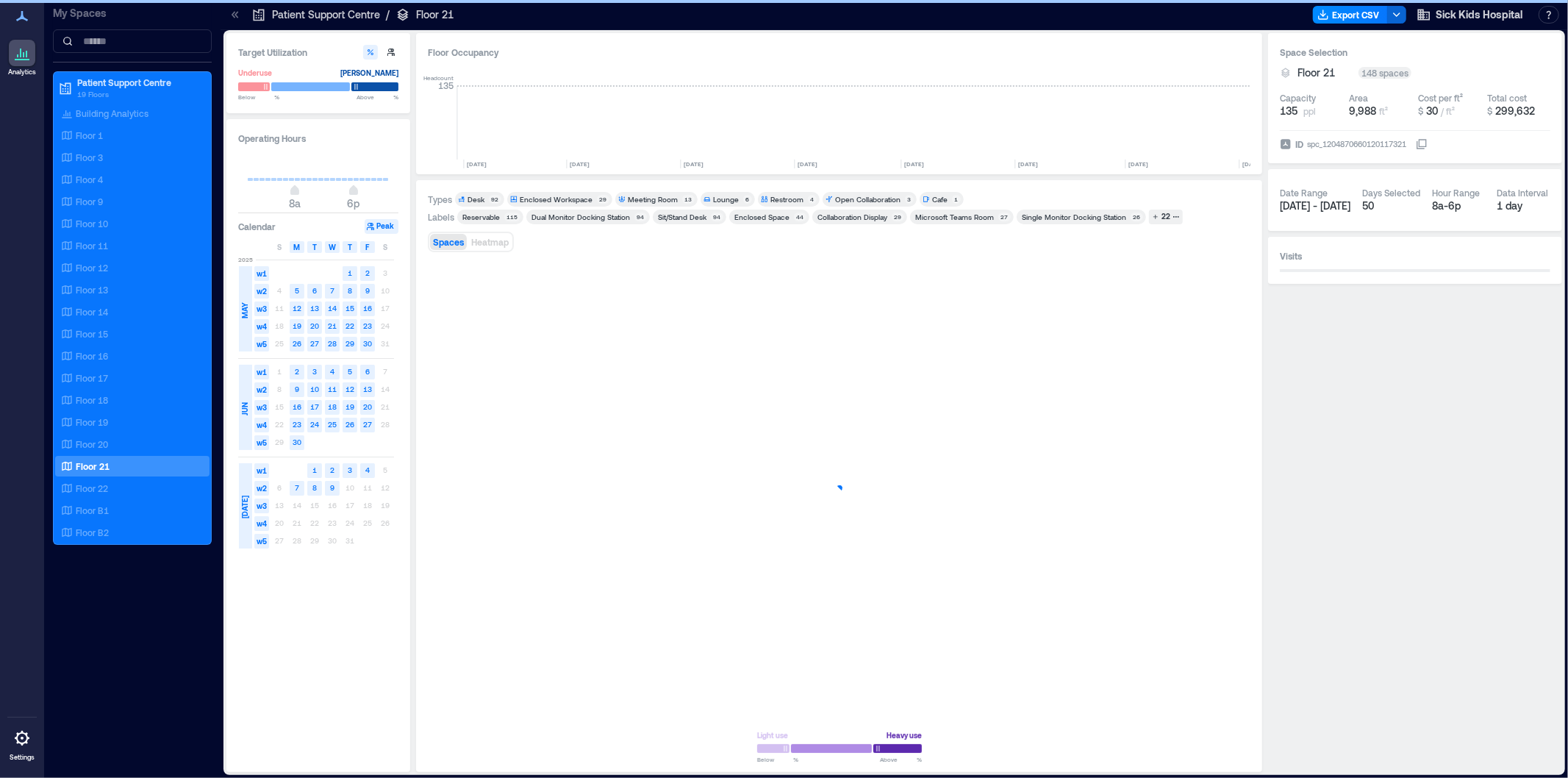 scroll, scrollTop: 0, scrollLeft: 1476, axis: horizontal 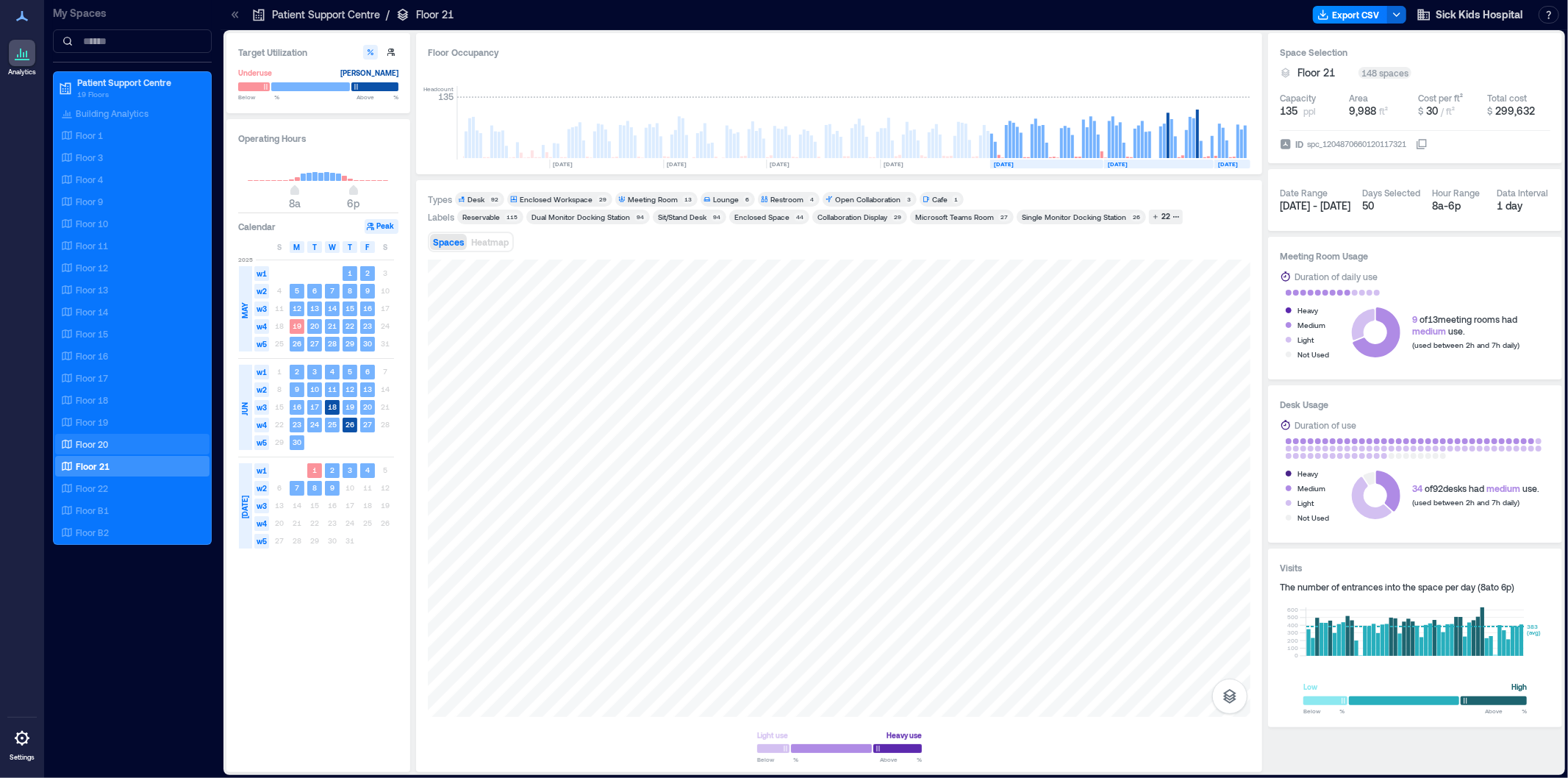 click on "Floor 20" at bounding box center [129, 444] 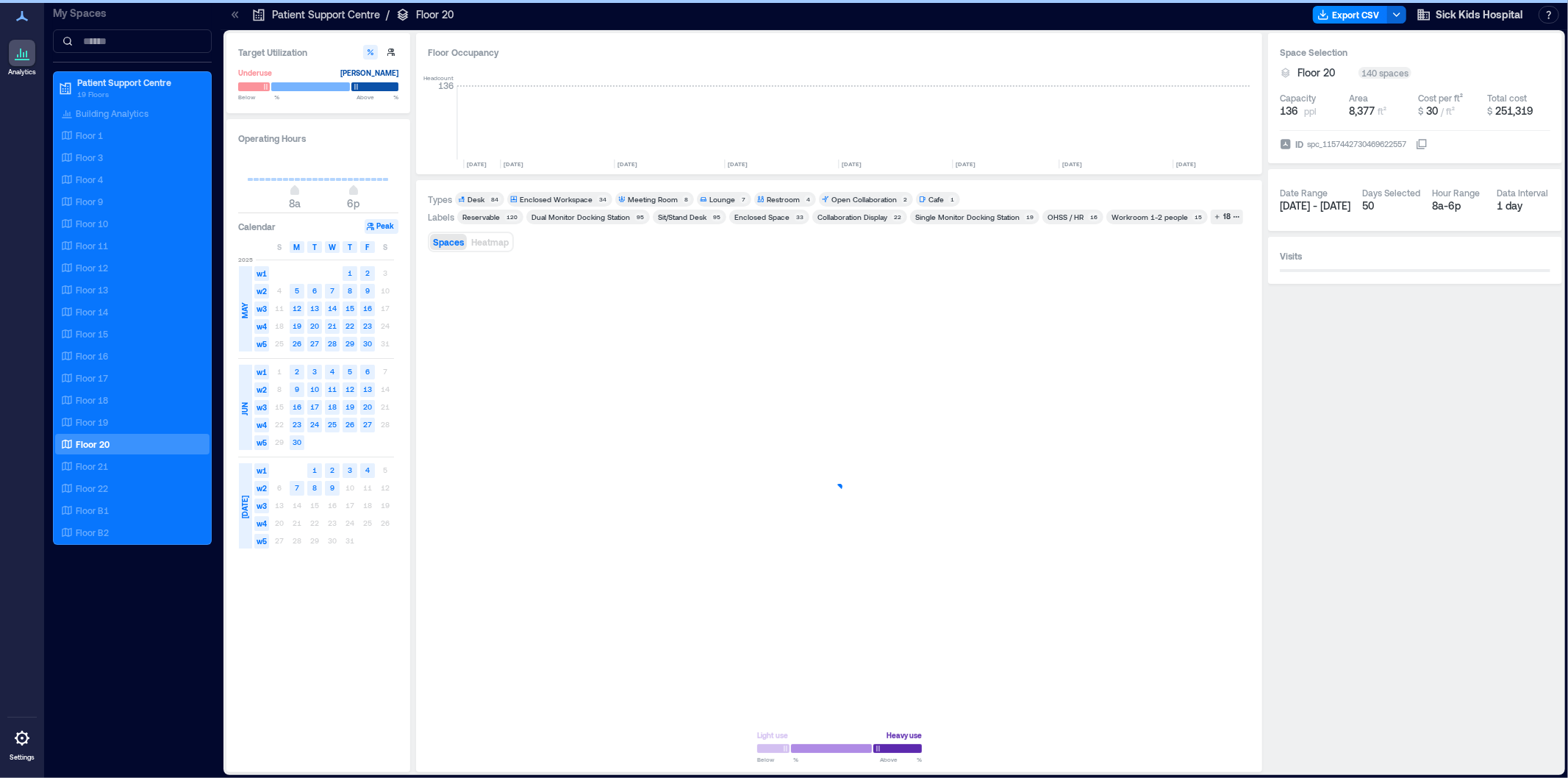 scroll, scrollTop: 0, scrollLeft: 1635, axis: horizontal 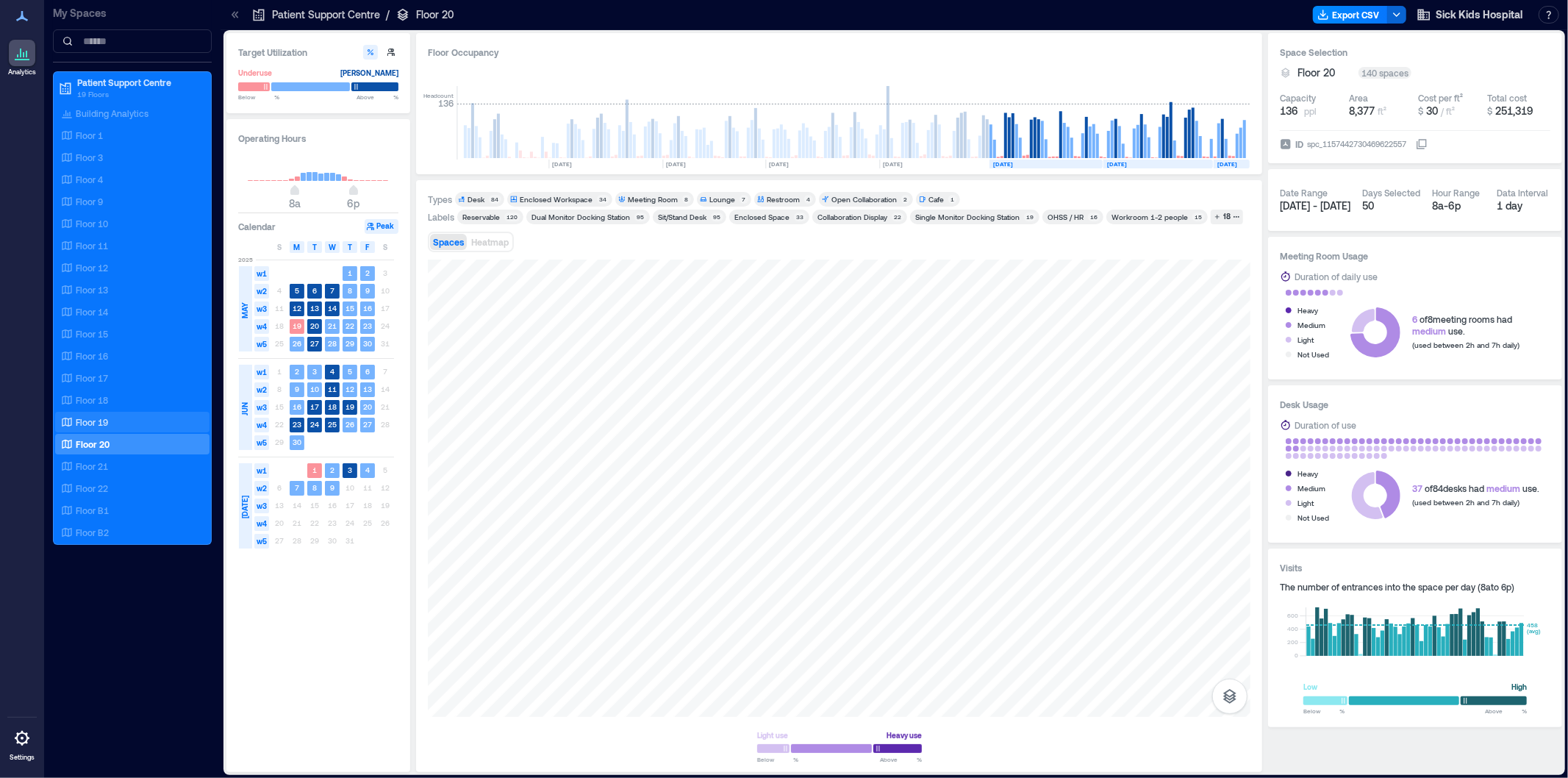 click on "Floor 19" at bounding box center (92, 422) 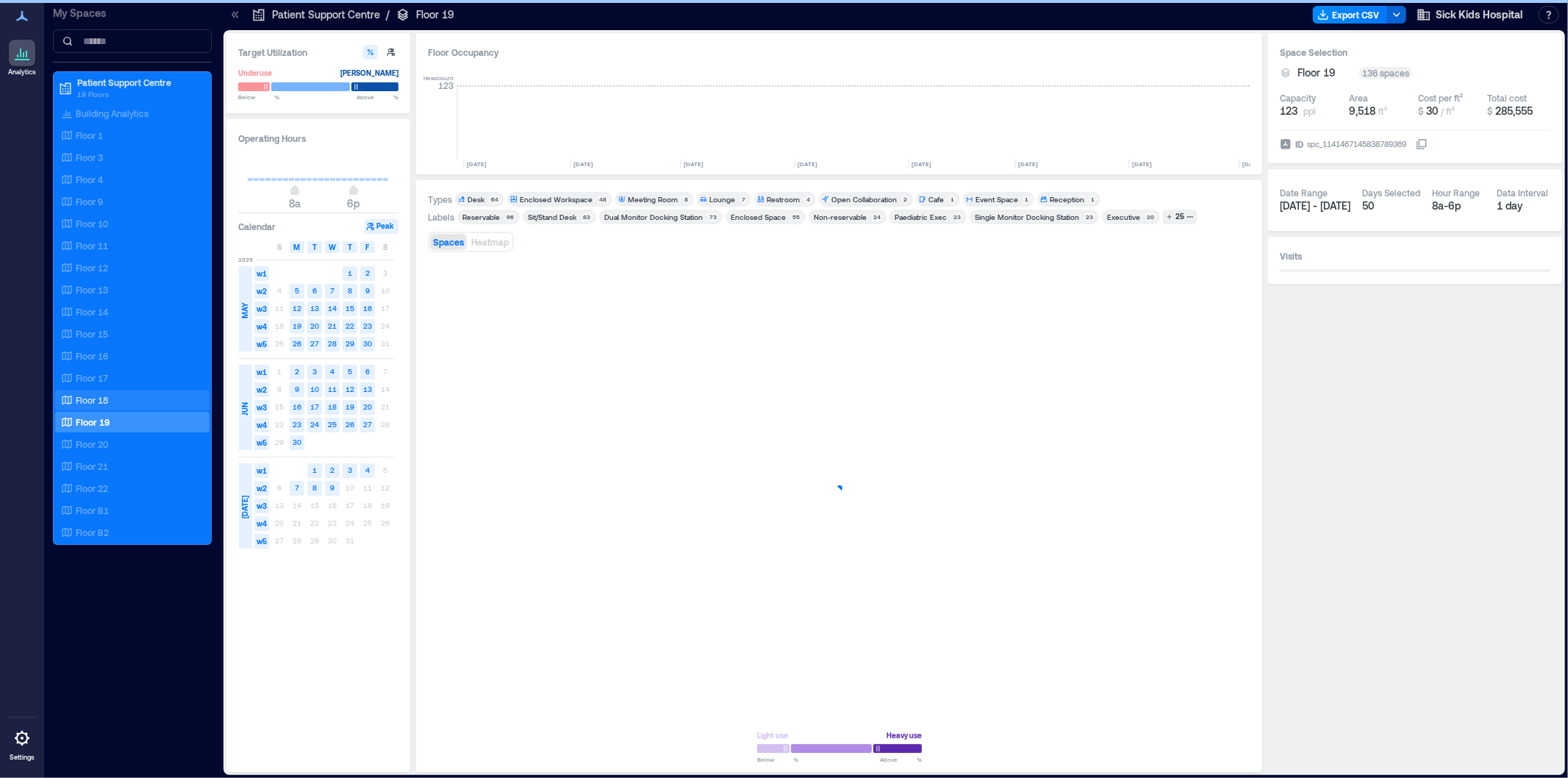 scroll, scrollTop: 0, scrollLeft: 1591, axis: horizontal 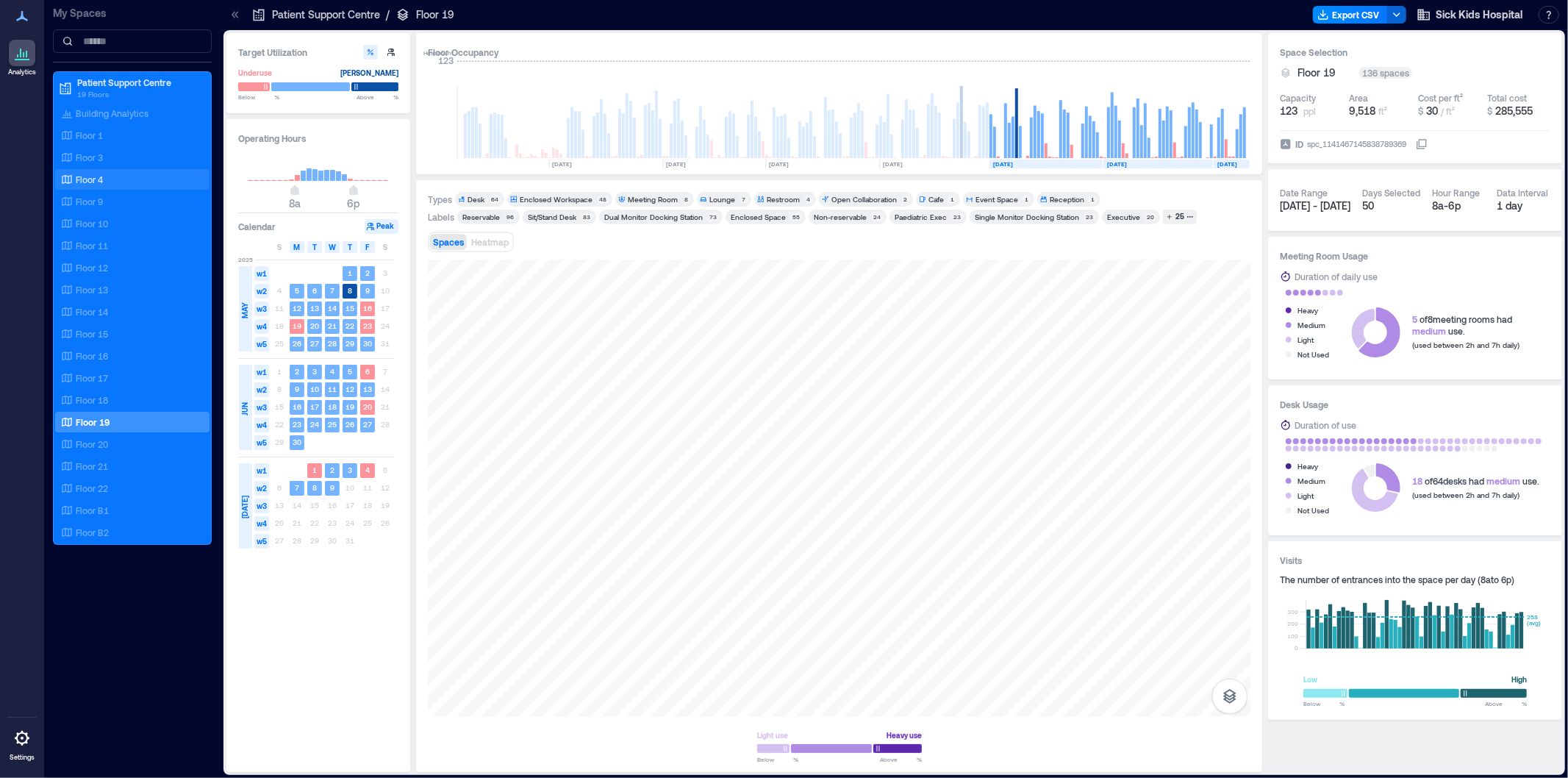 click on "Floor 4" at bounding box center [89, 179] 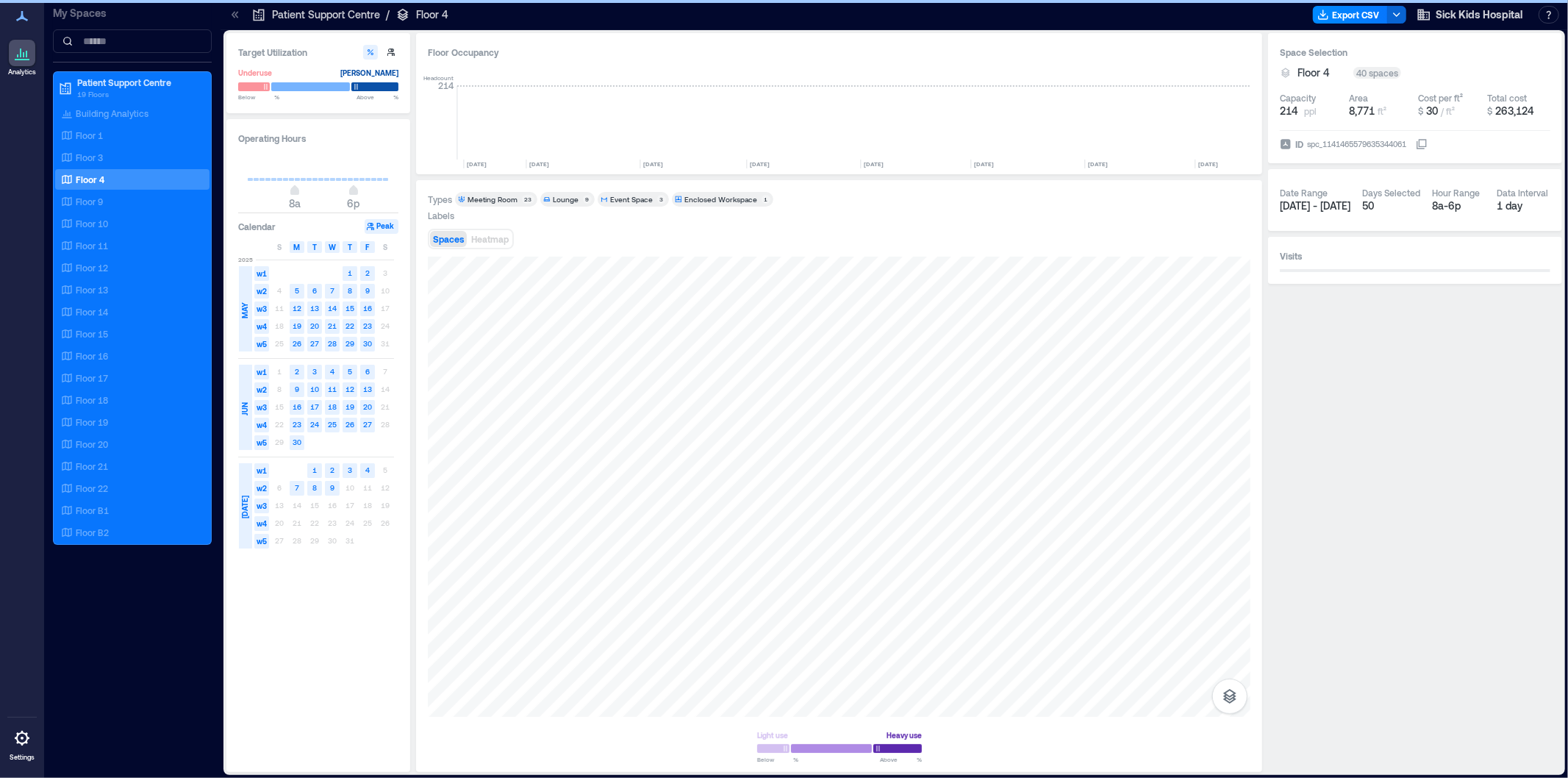 scroll, scrollTop: 0, scrollLeft: 1322, axis: horizontal 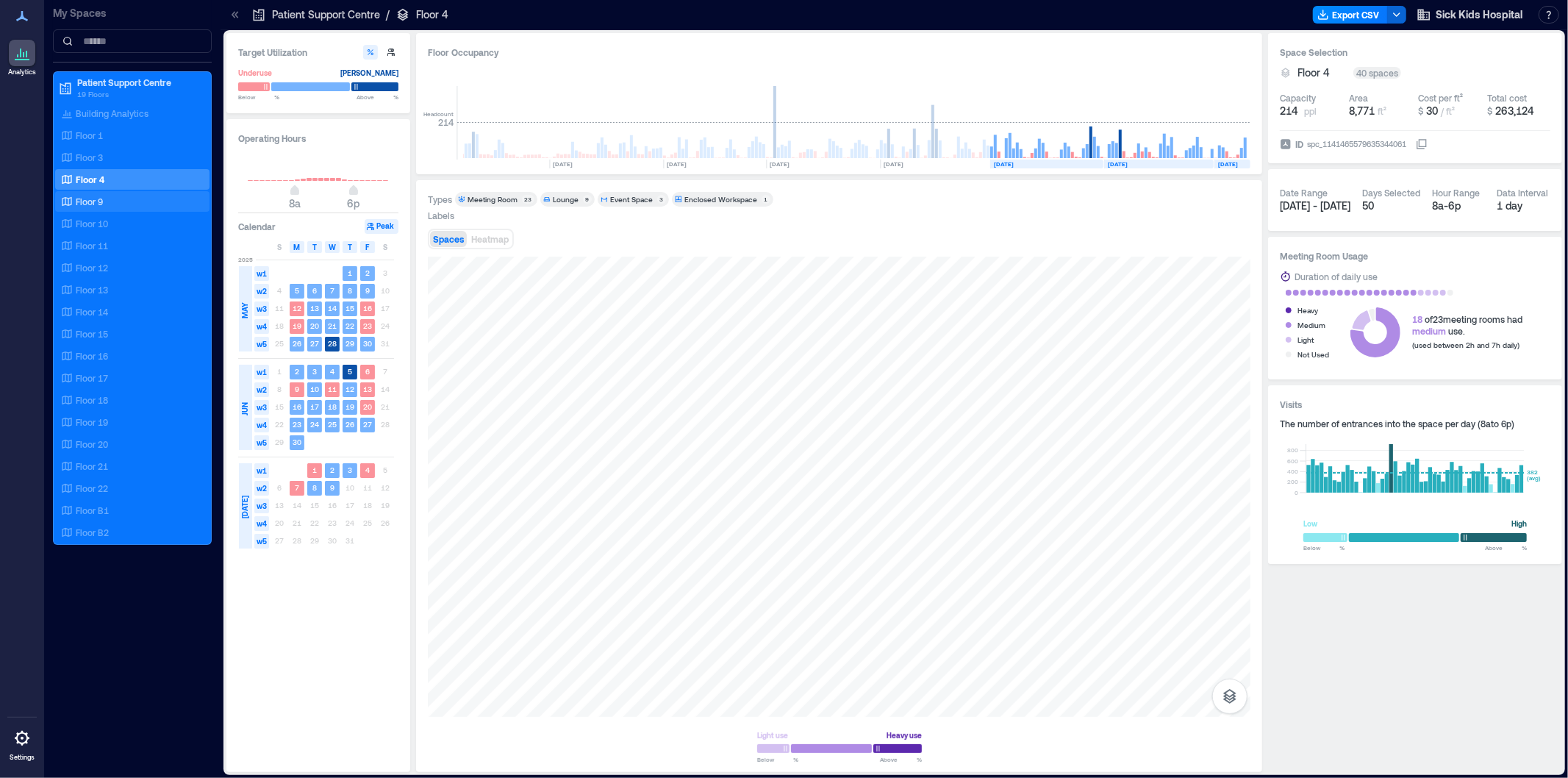 click on "Floor 9" at bounding box center (129, 201) 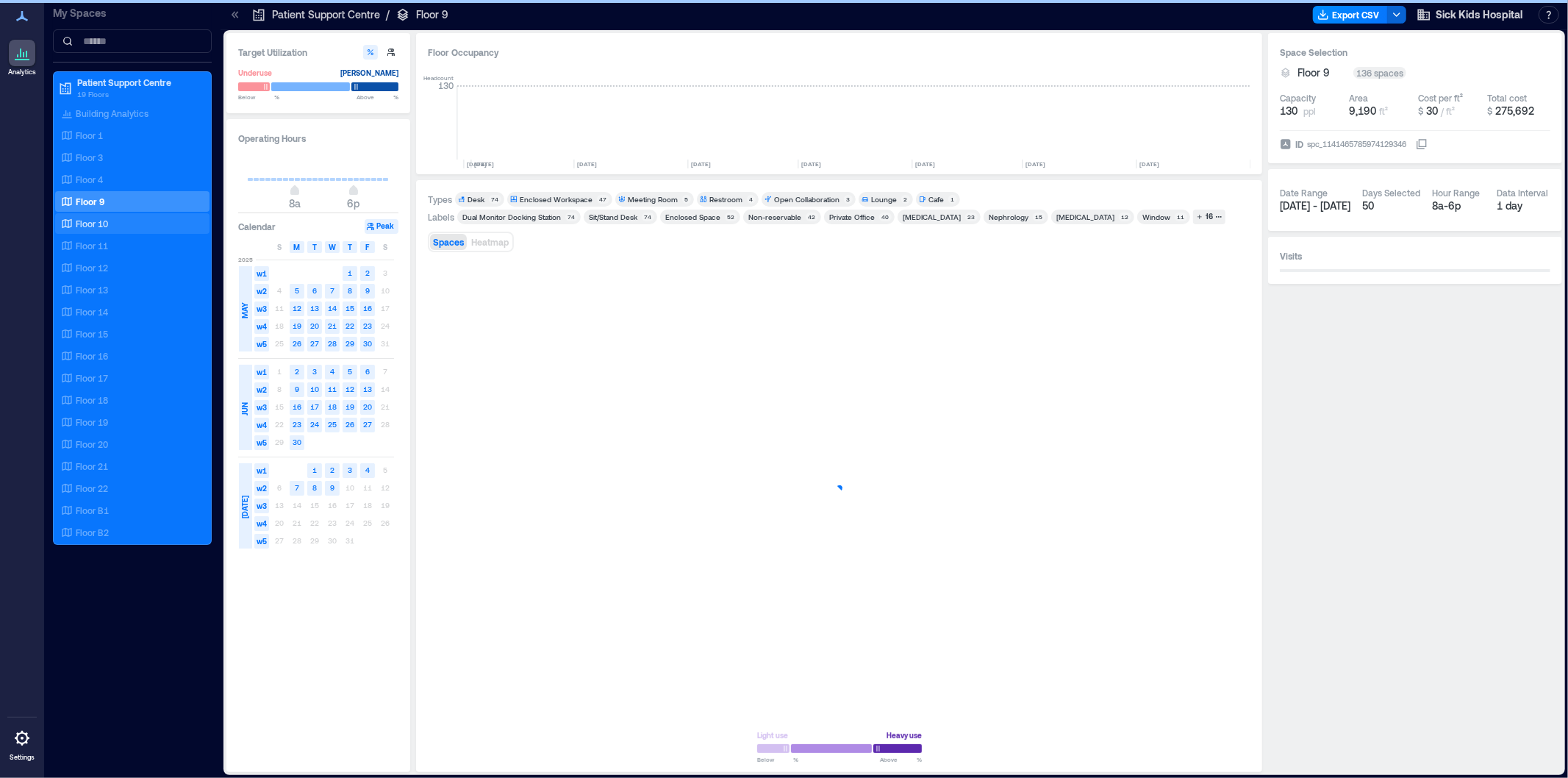scroll, scrollTop: 0, scrollLeft: 2495, axis: horizontal 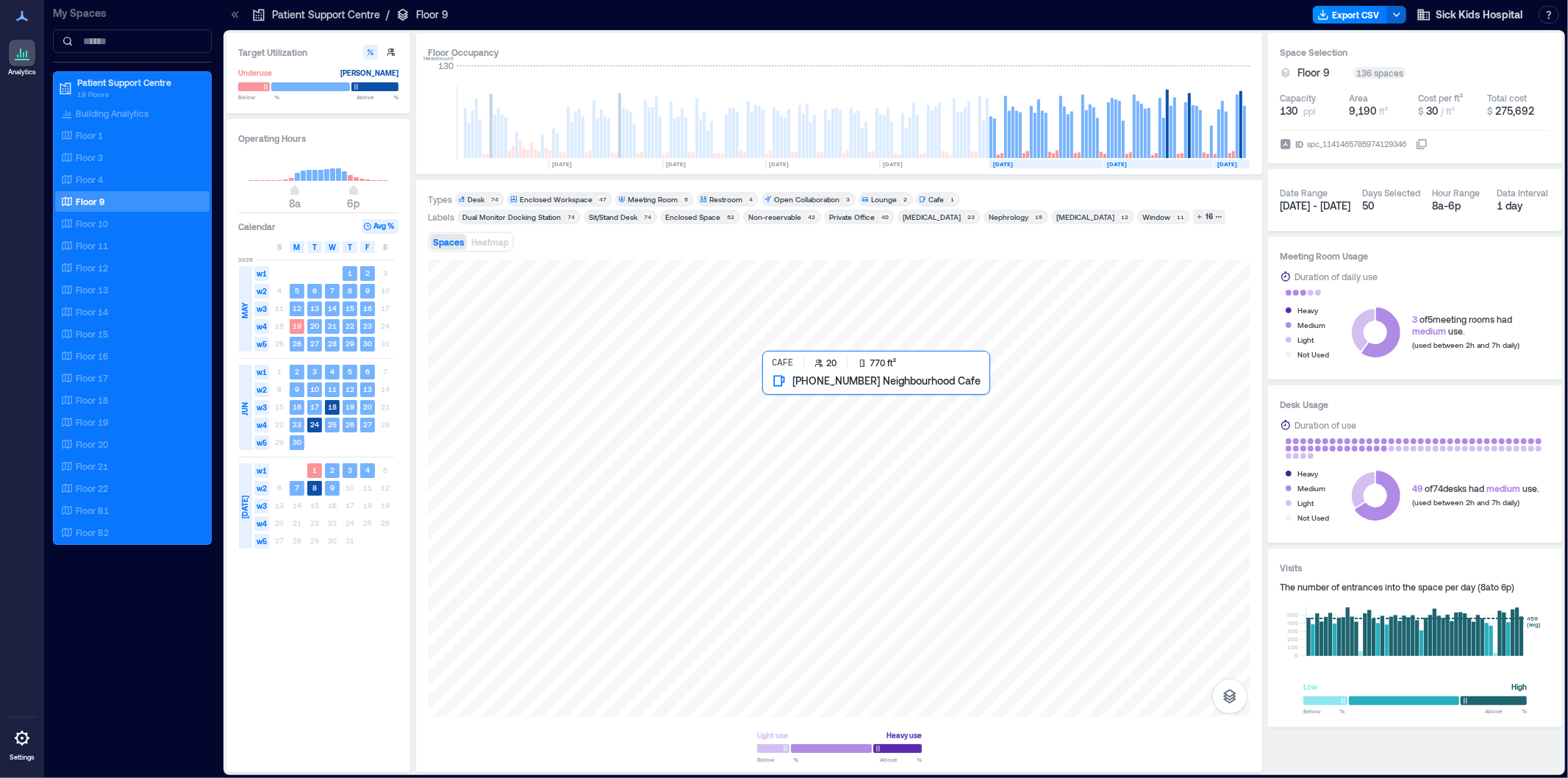 click at bounding box center (839, 488) 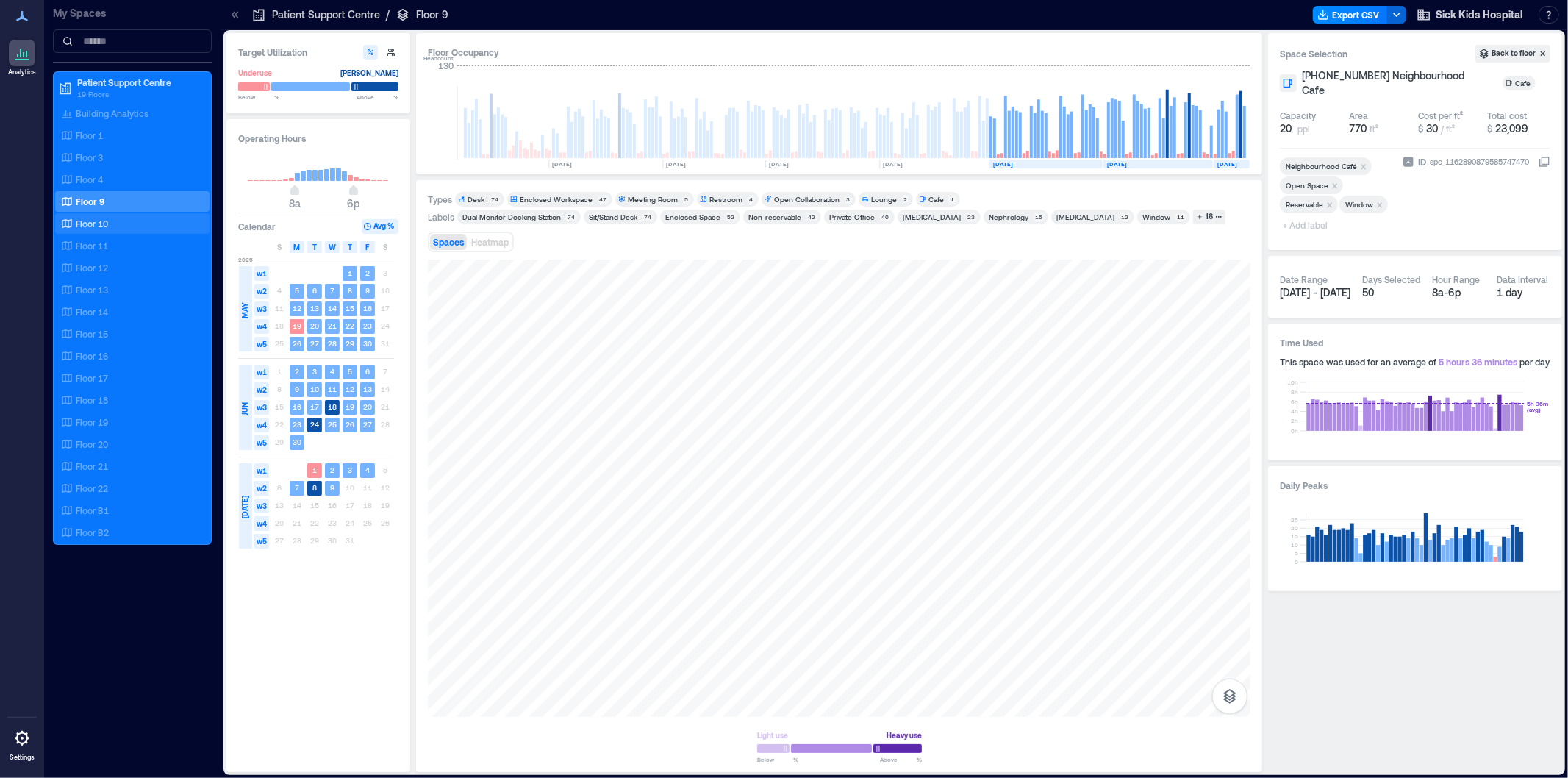 click on "Floor 10" at bounding box center (129, 224) 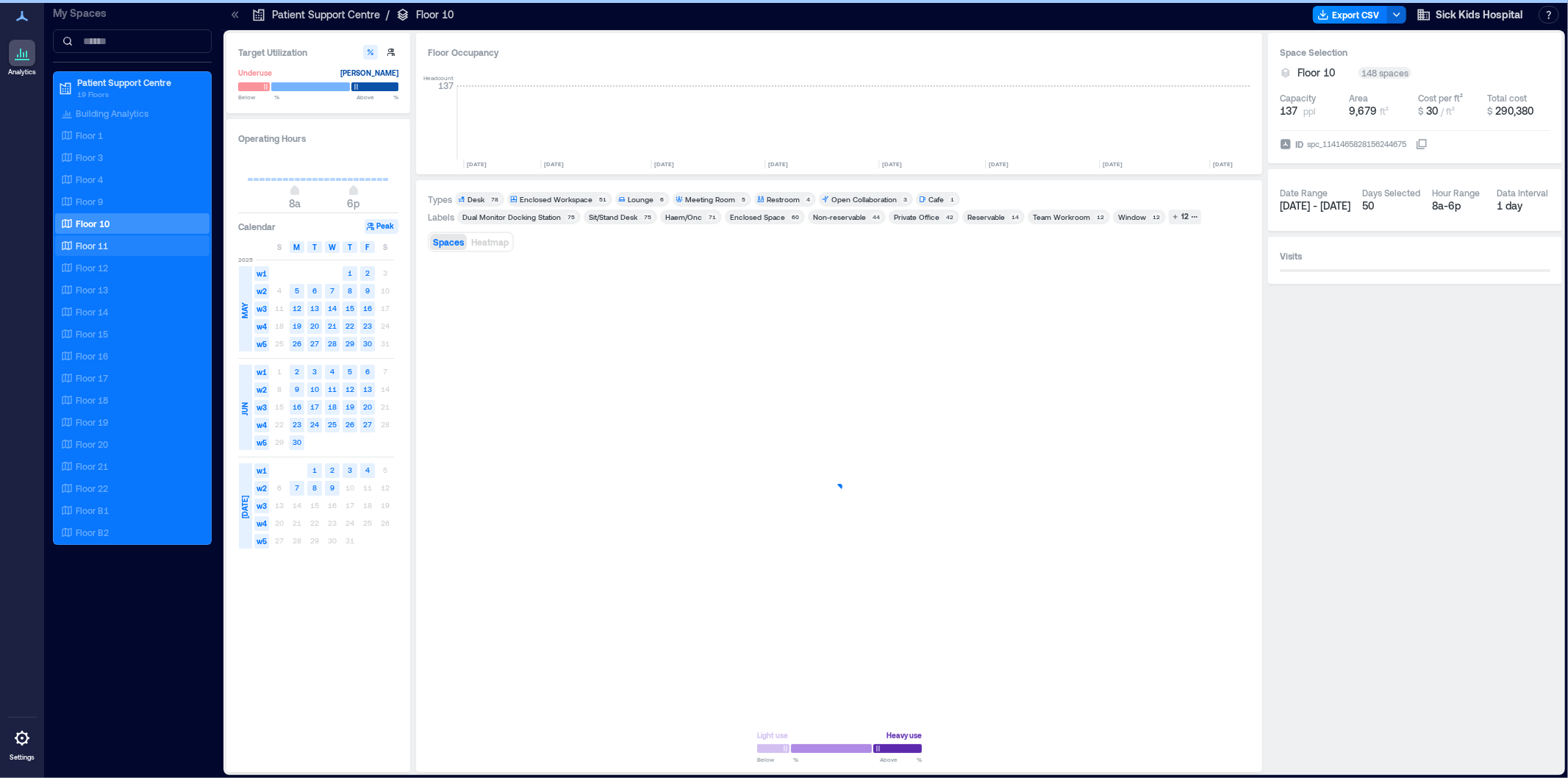 scroll, scrollTop: 0, scrollLeft: 1561, axis: horizontal 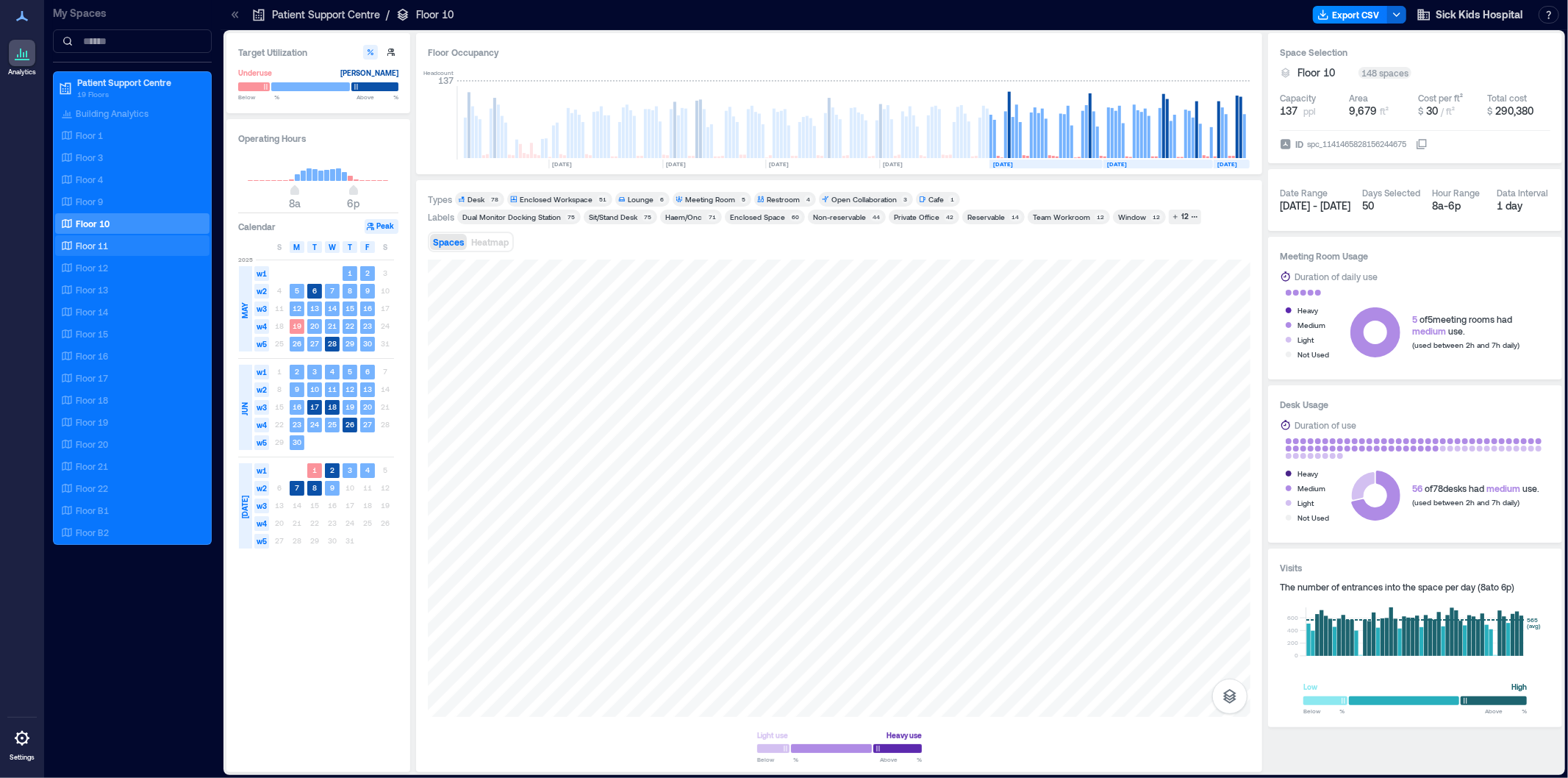 click on "Floor 11" at bounding box center (129, 246) 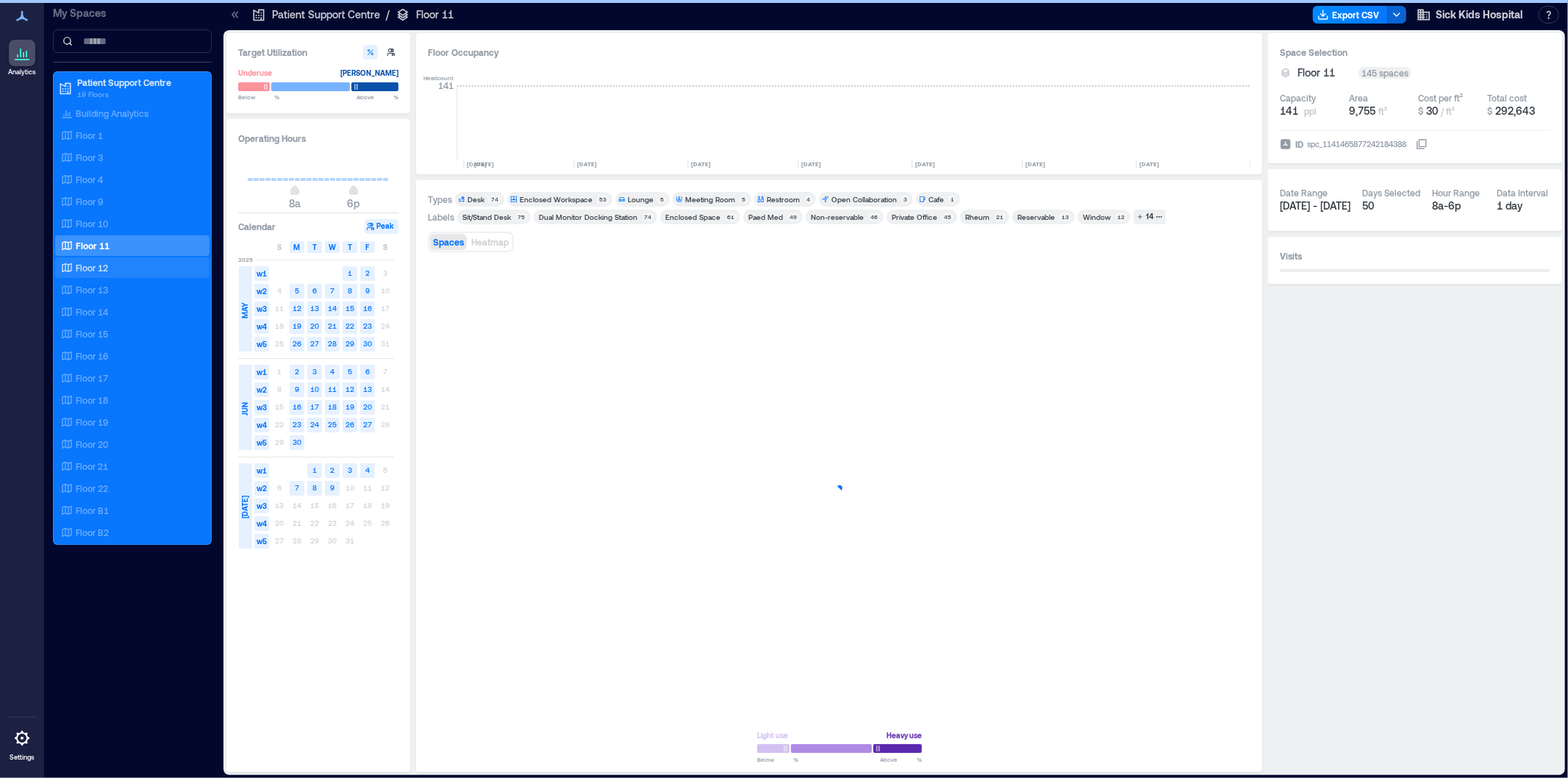 scroll, scrollTop: 0, scrollLeft: 2495, axis: horizontal 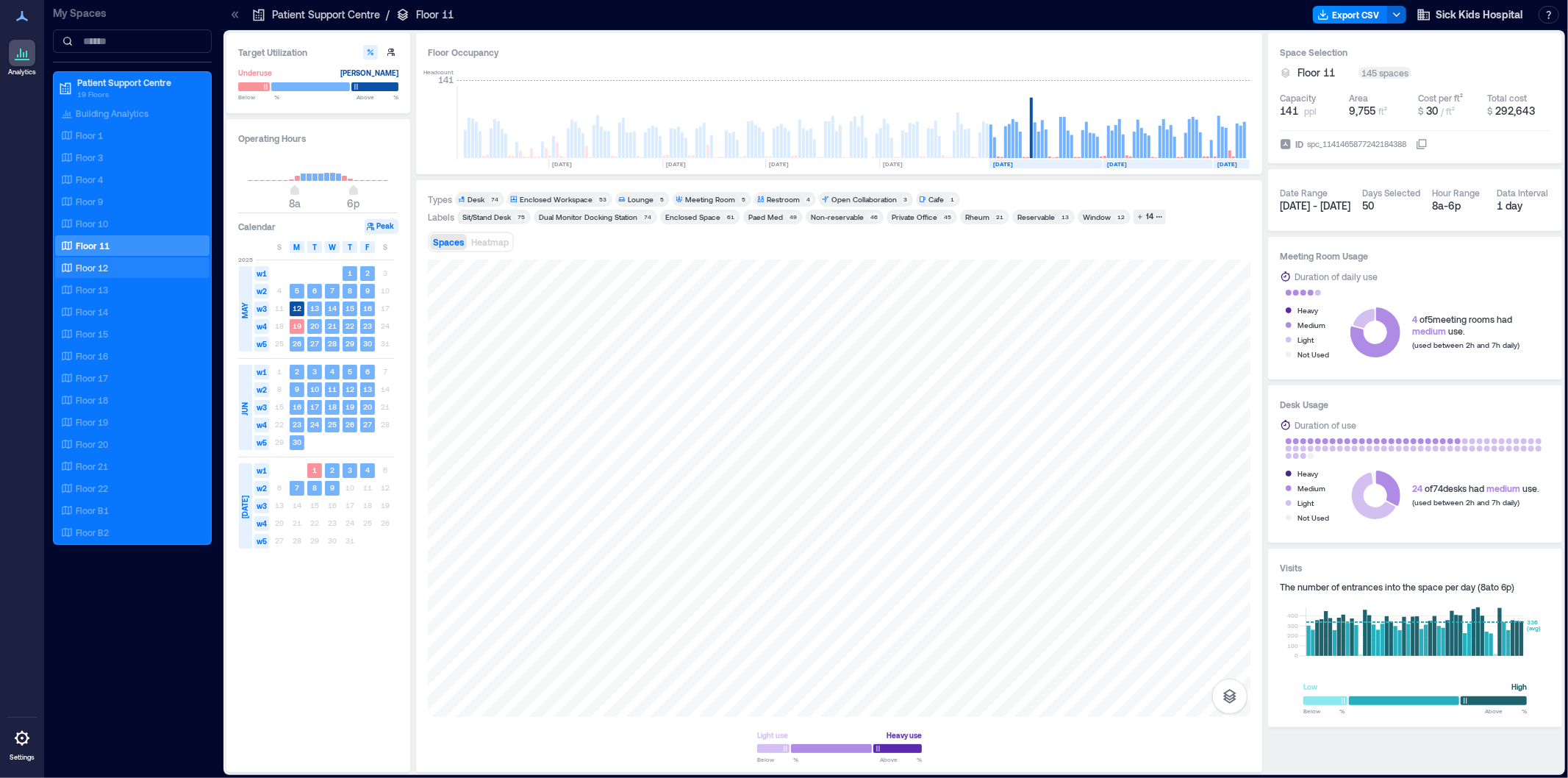 click on "Floor 12" at bounding box center [129, 268] 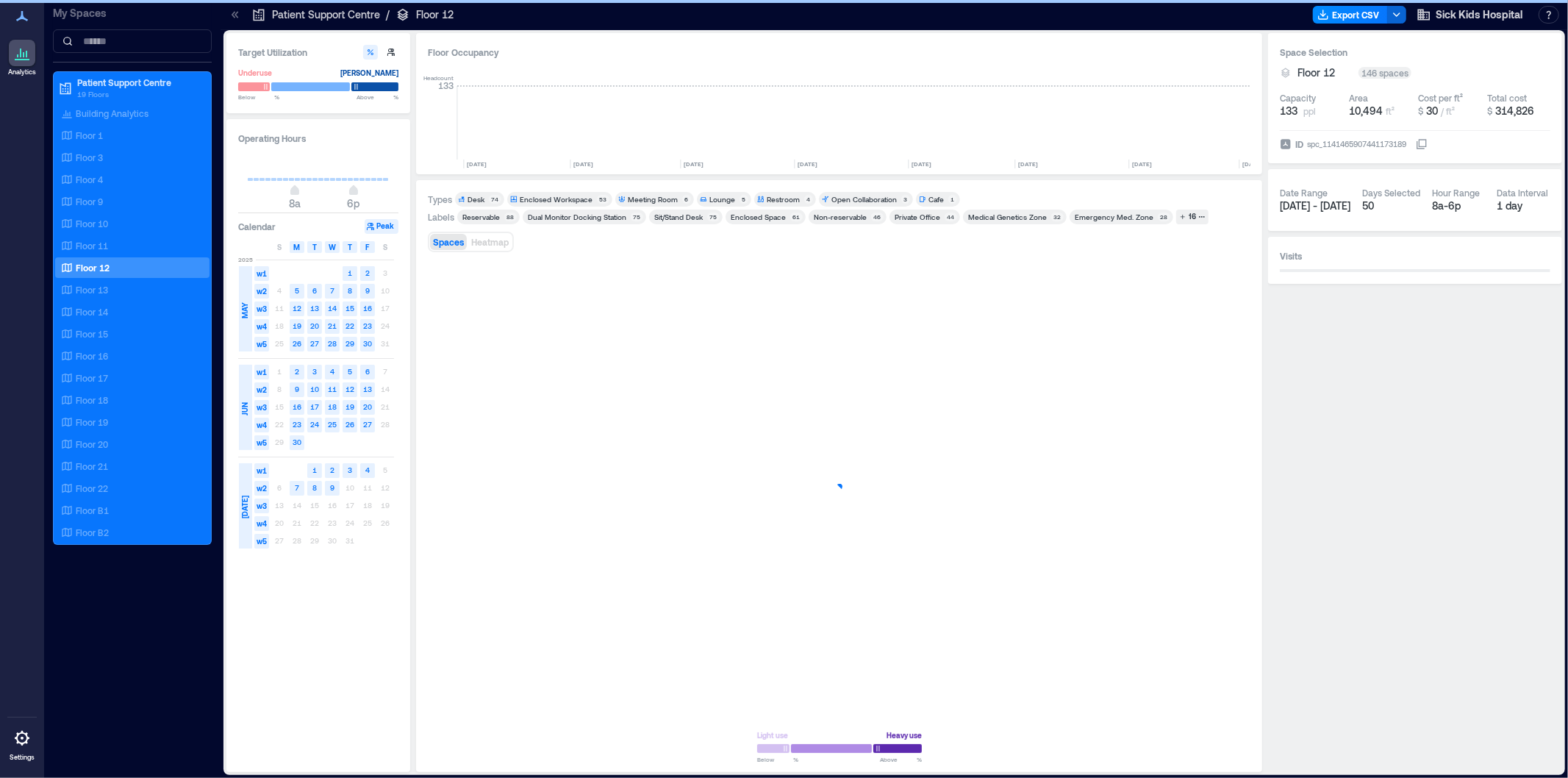 scroll, scrollTop: 0, scrollLeft: 1591, axis: horizontal 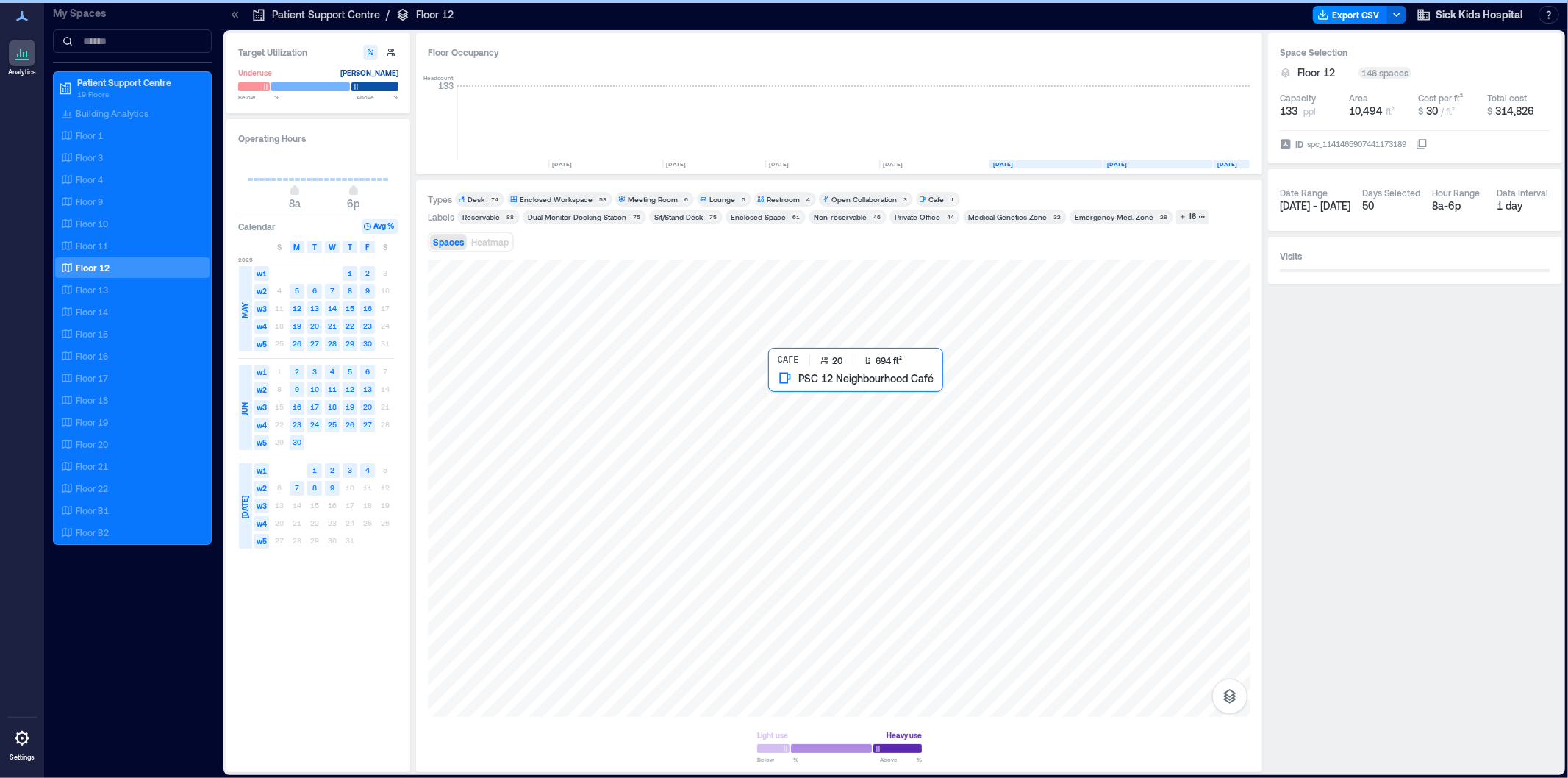 click at bounding box center [839, 488] 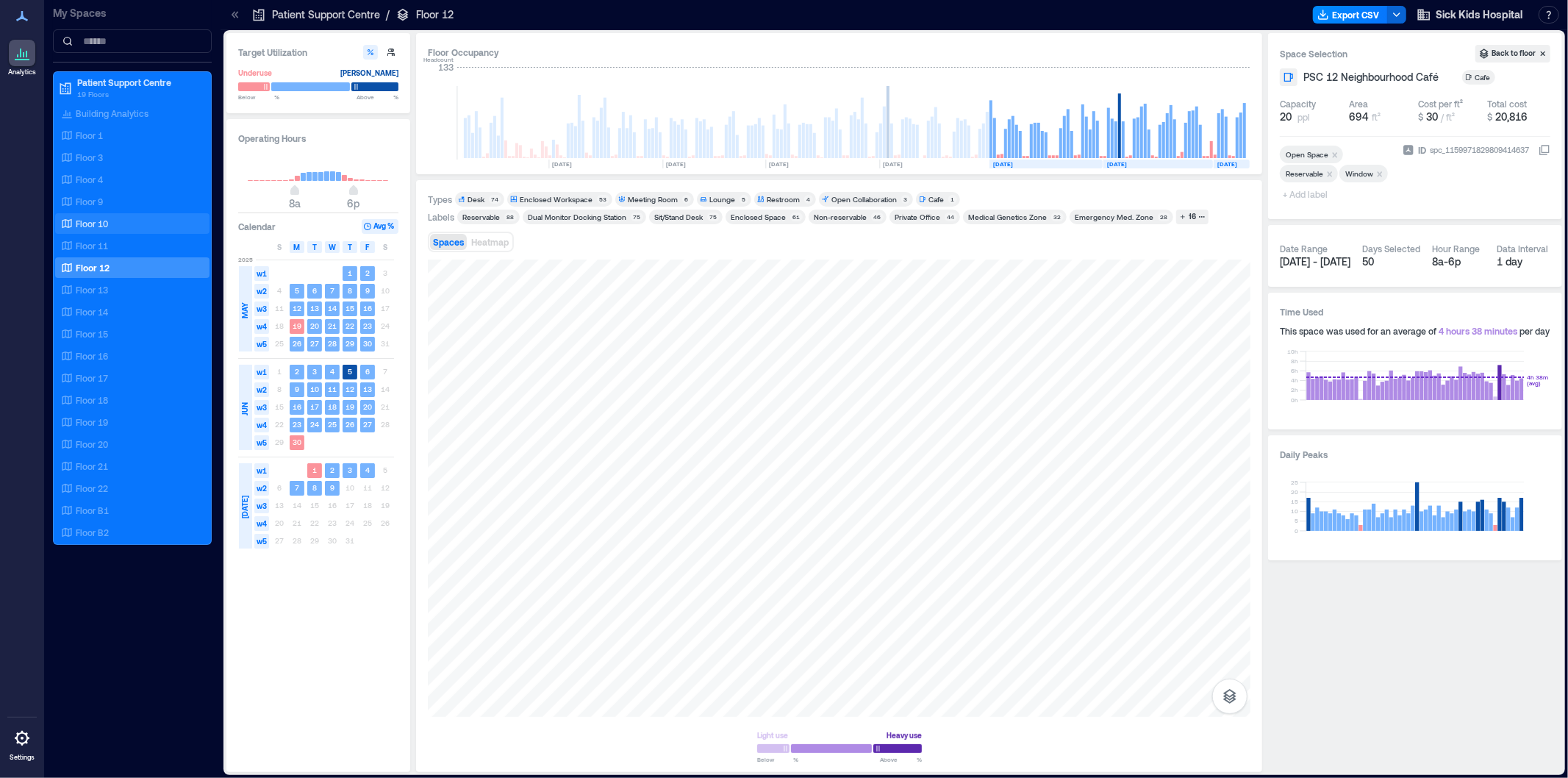 click on "Floor 10" at bounding box center (92, 224) 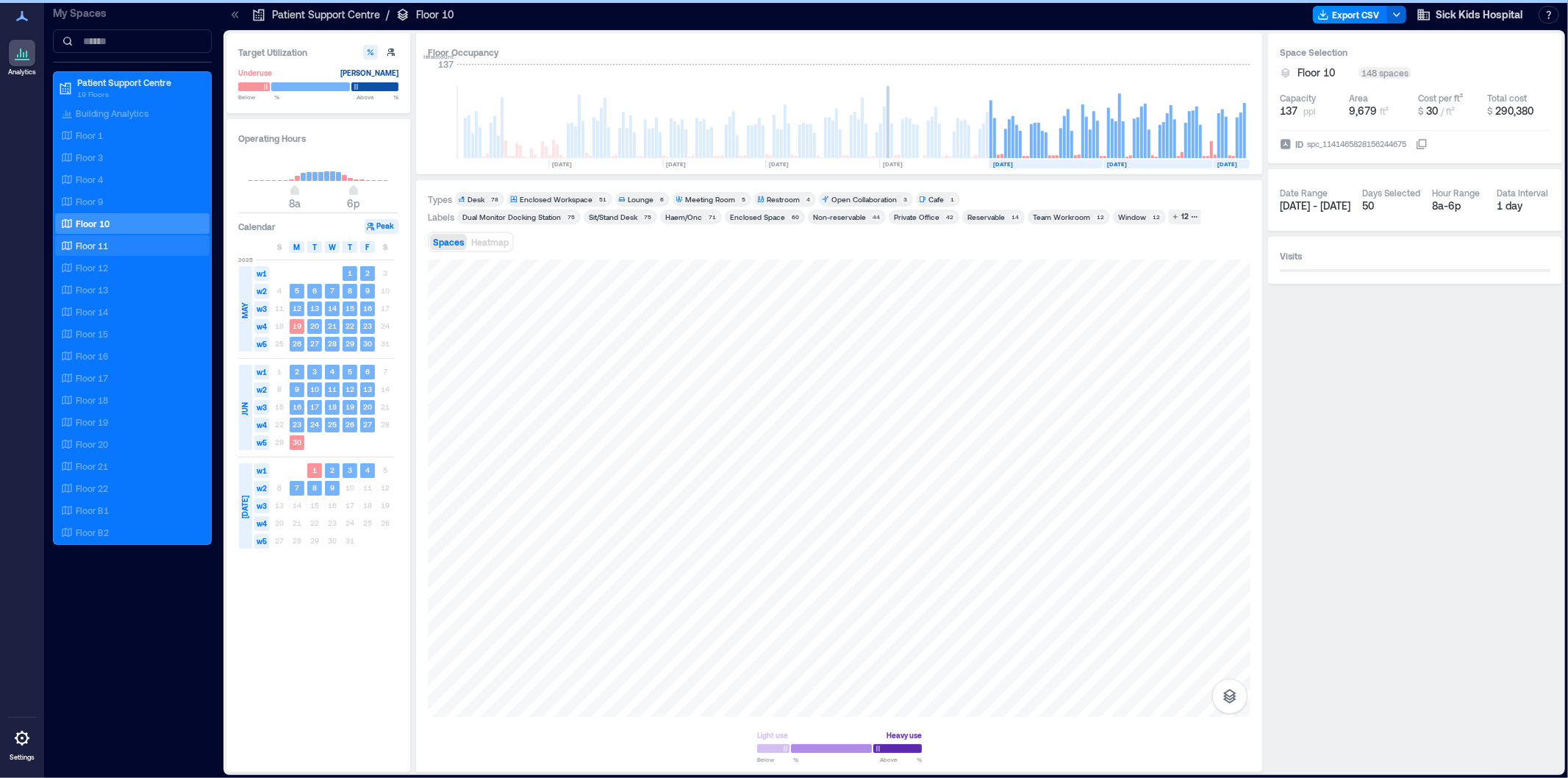 scroll, scrollTop: 0, scrollLeft: 1561, axis: horizontal 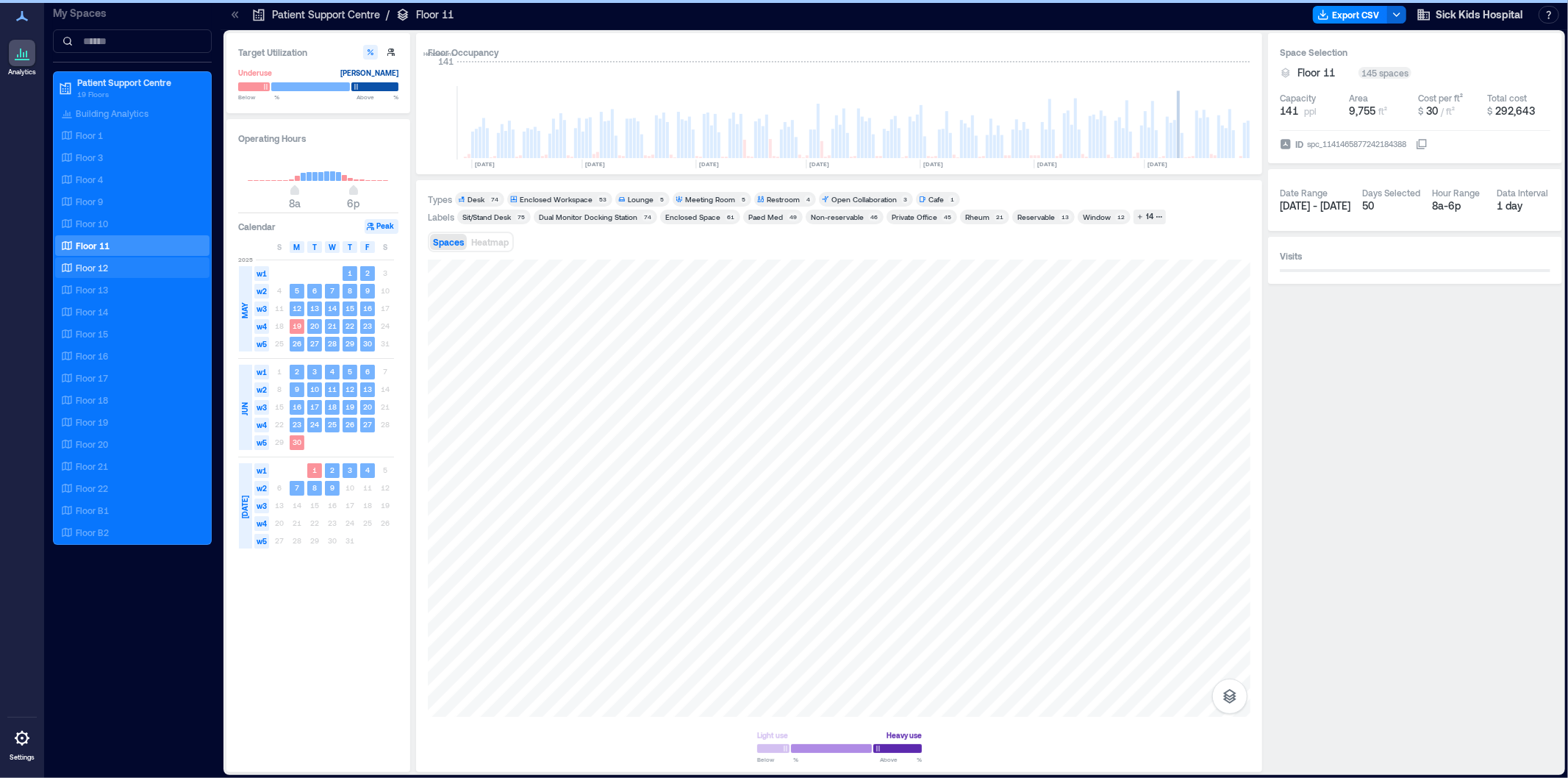 click on "Floor 12" at bounding box center [129, 268] 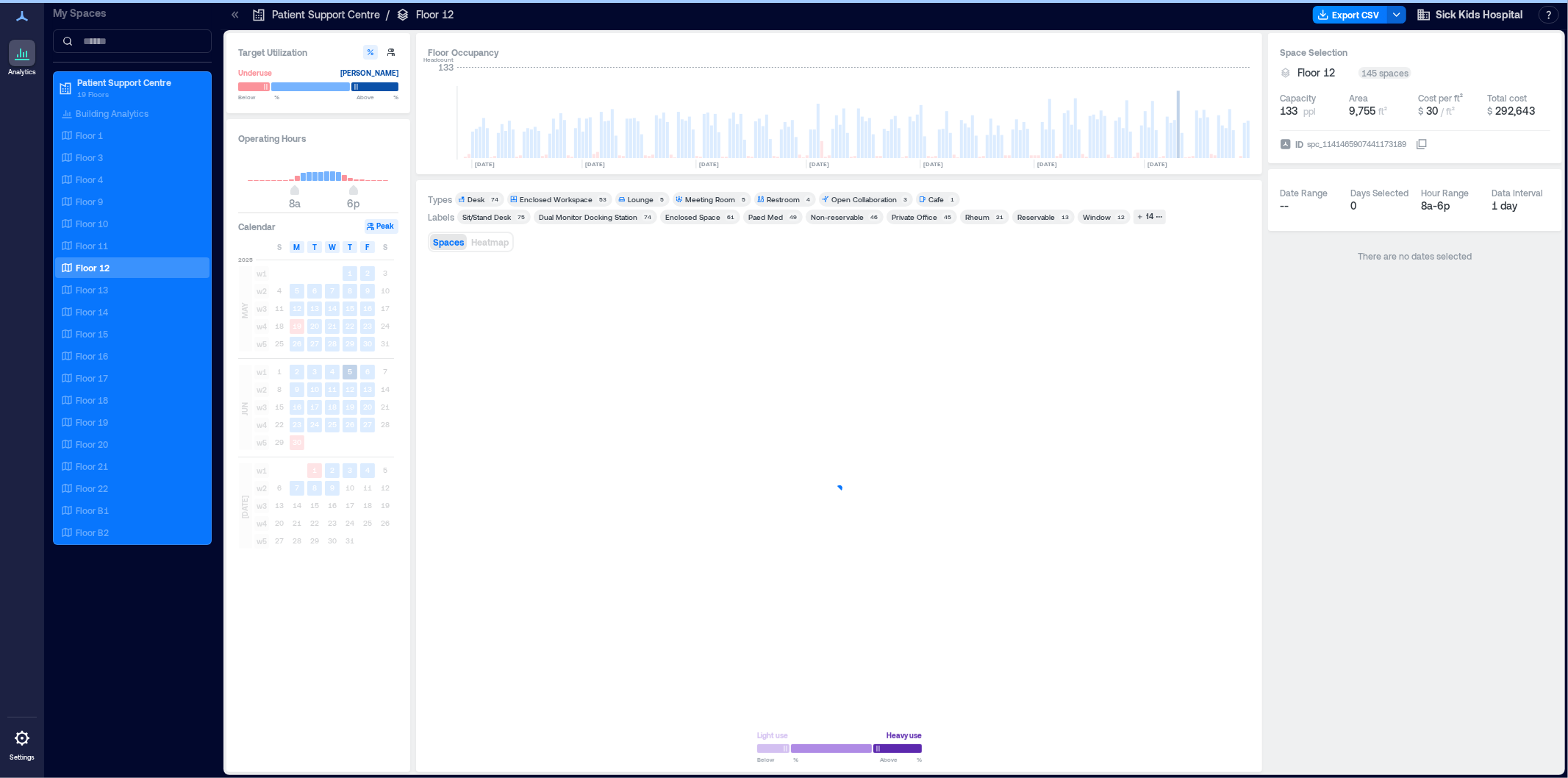 scroll, scrollTop: 0, scrollLeft: 2495, axis: horizontal 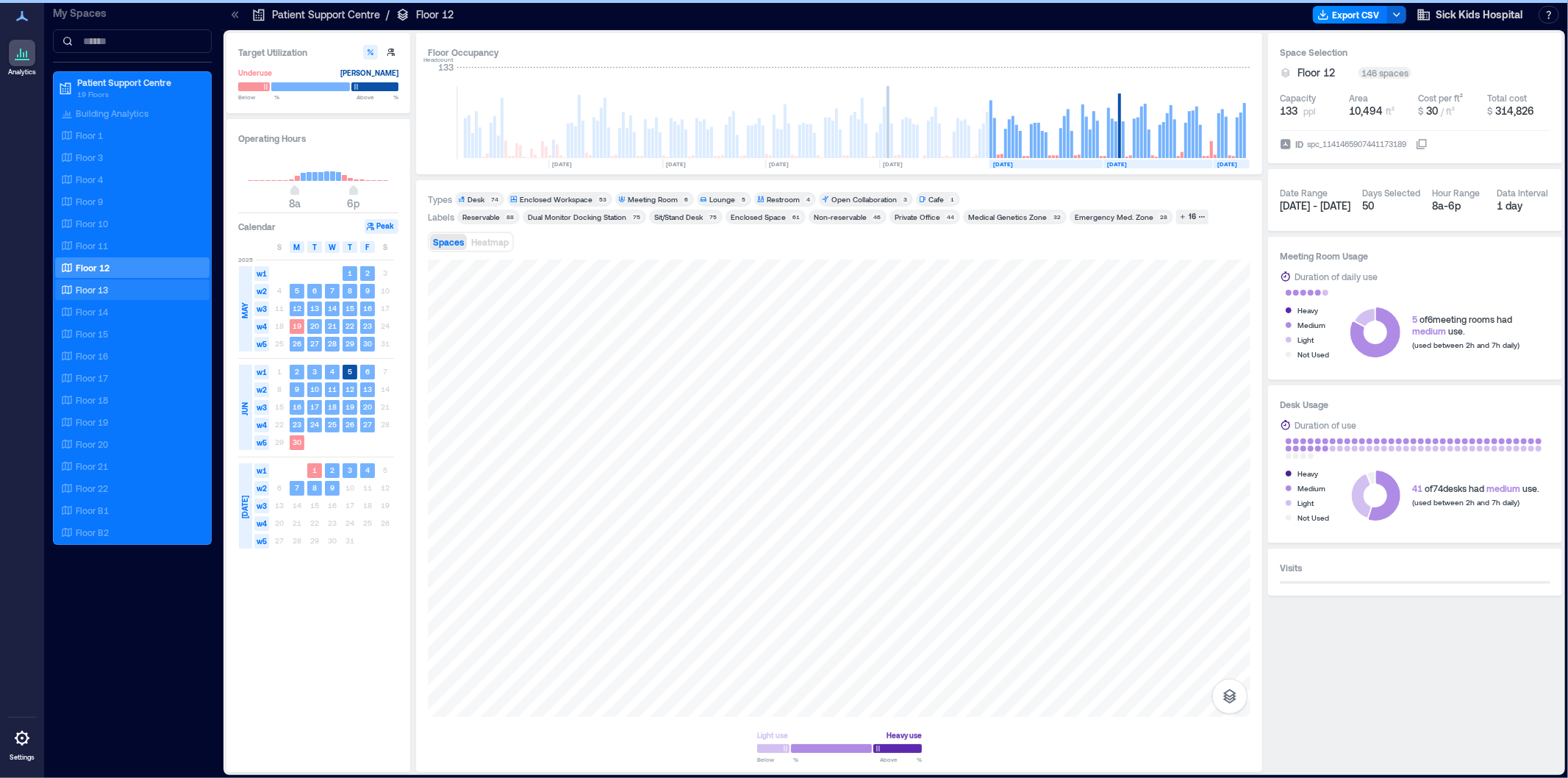 click on "Floor 13" at bounding box center (92, 290) 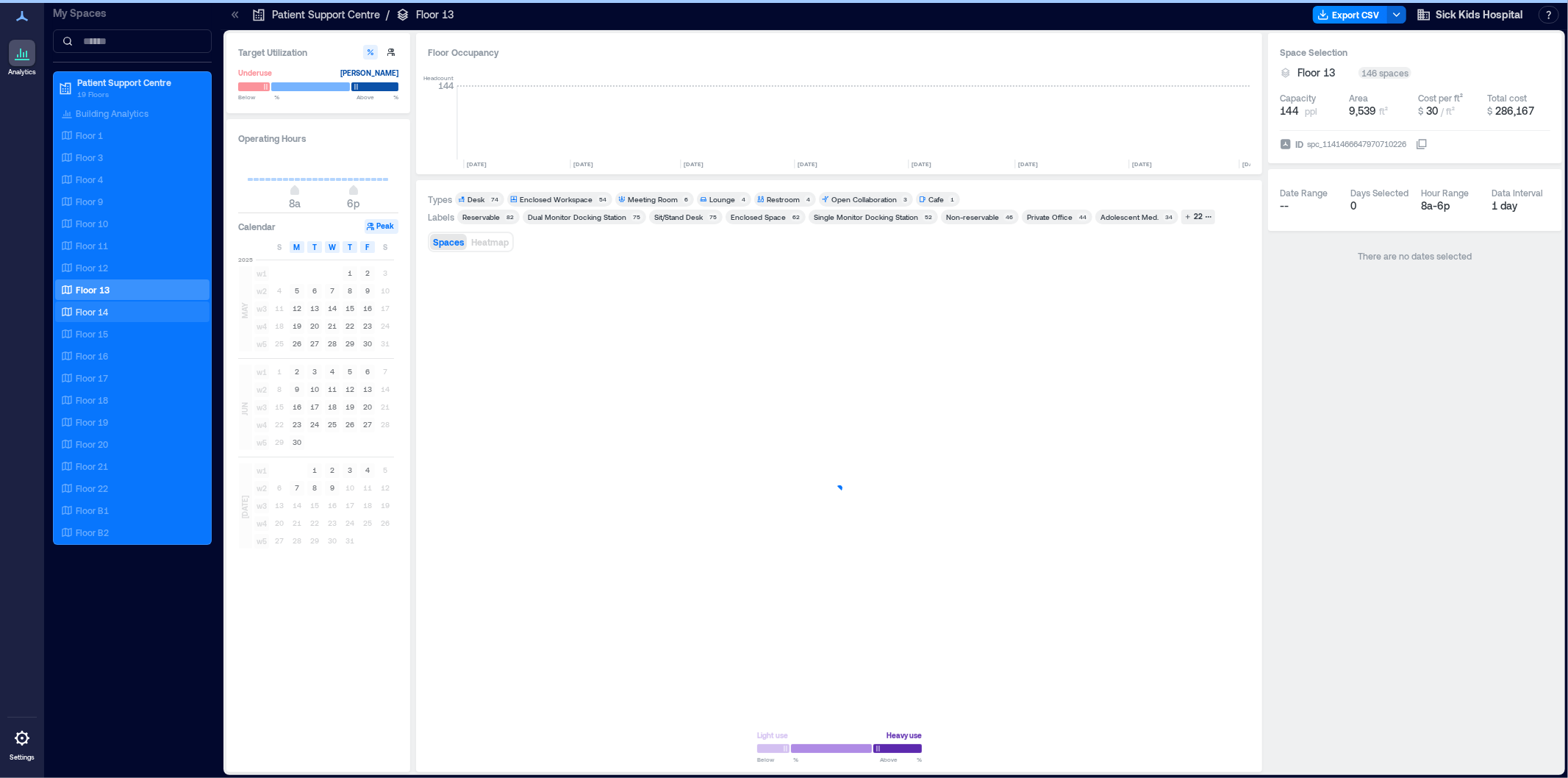 scroll, scrollTop: 0, scrollLeft: 1591, axis: horizontal 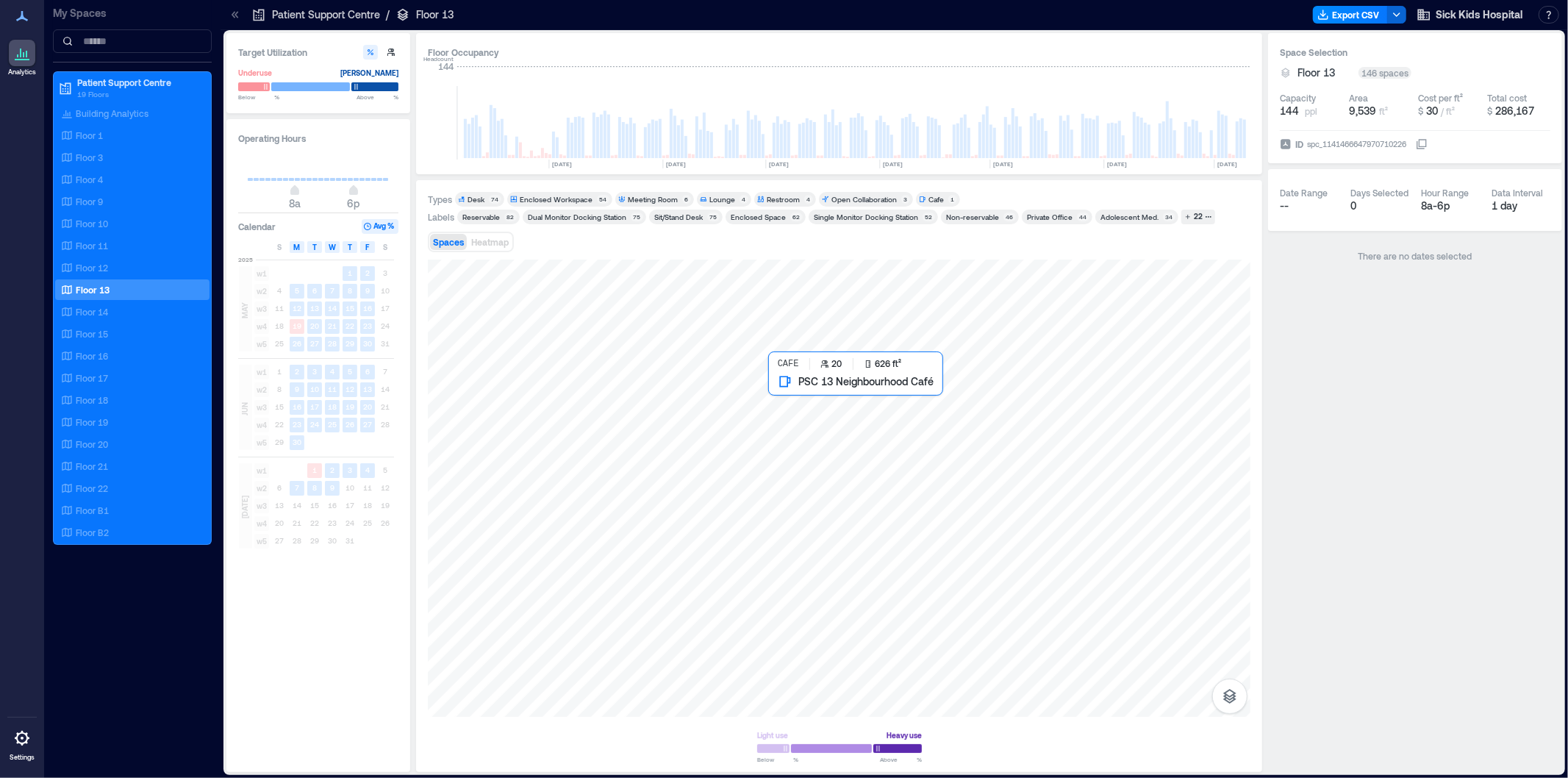 click at bounding box center (839, 488) 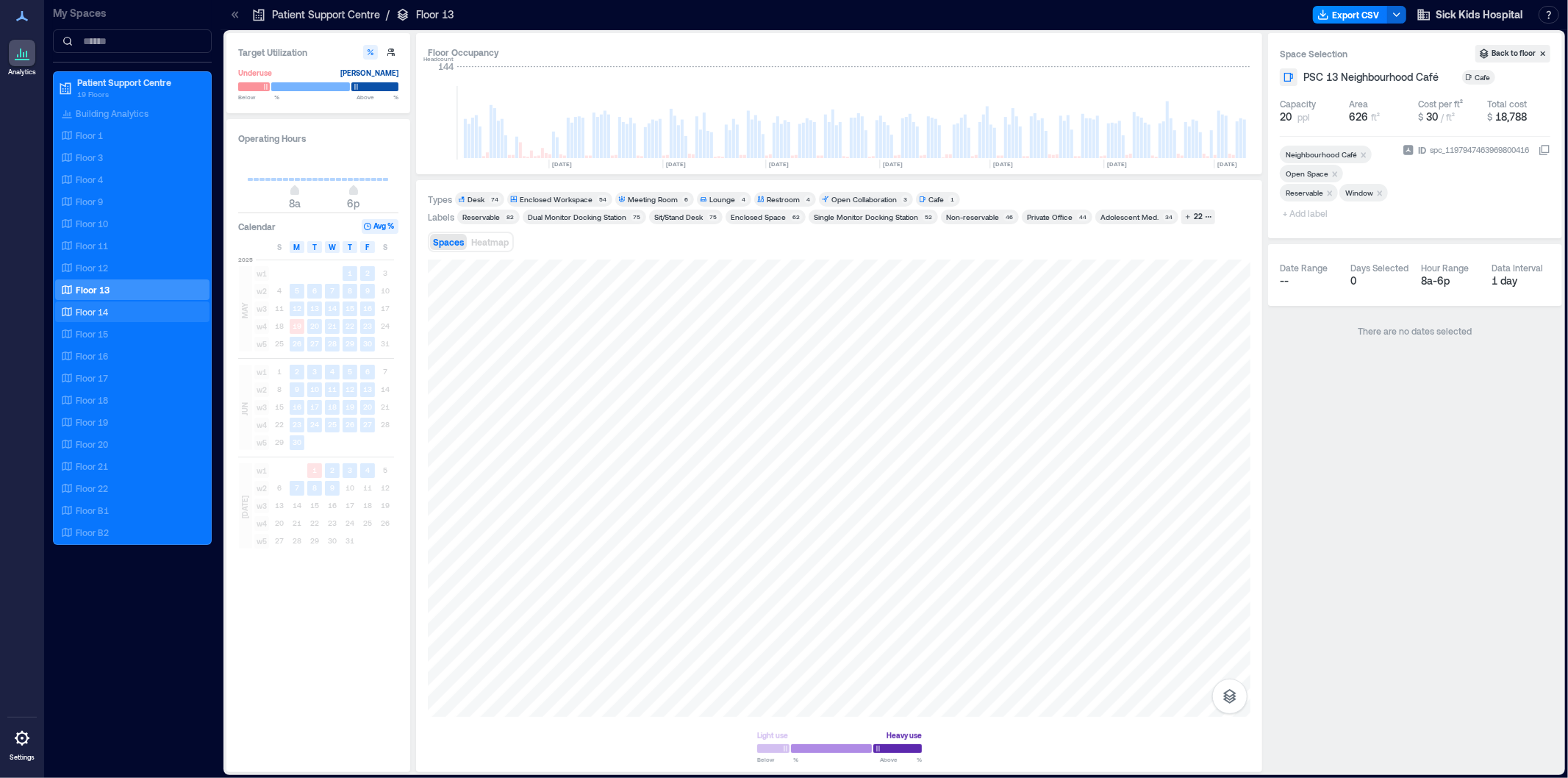 click on "Floor 14" at bounding box center (92, 312) 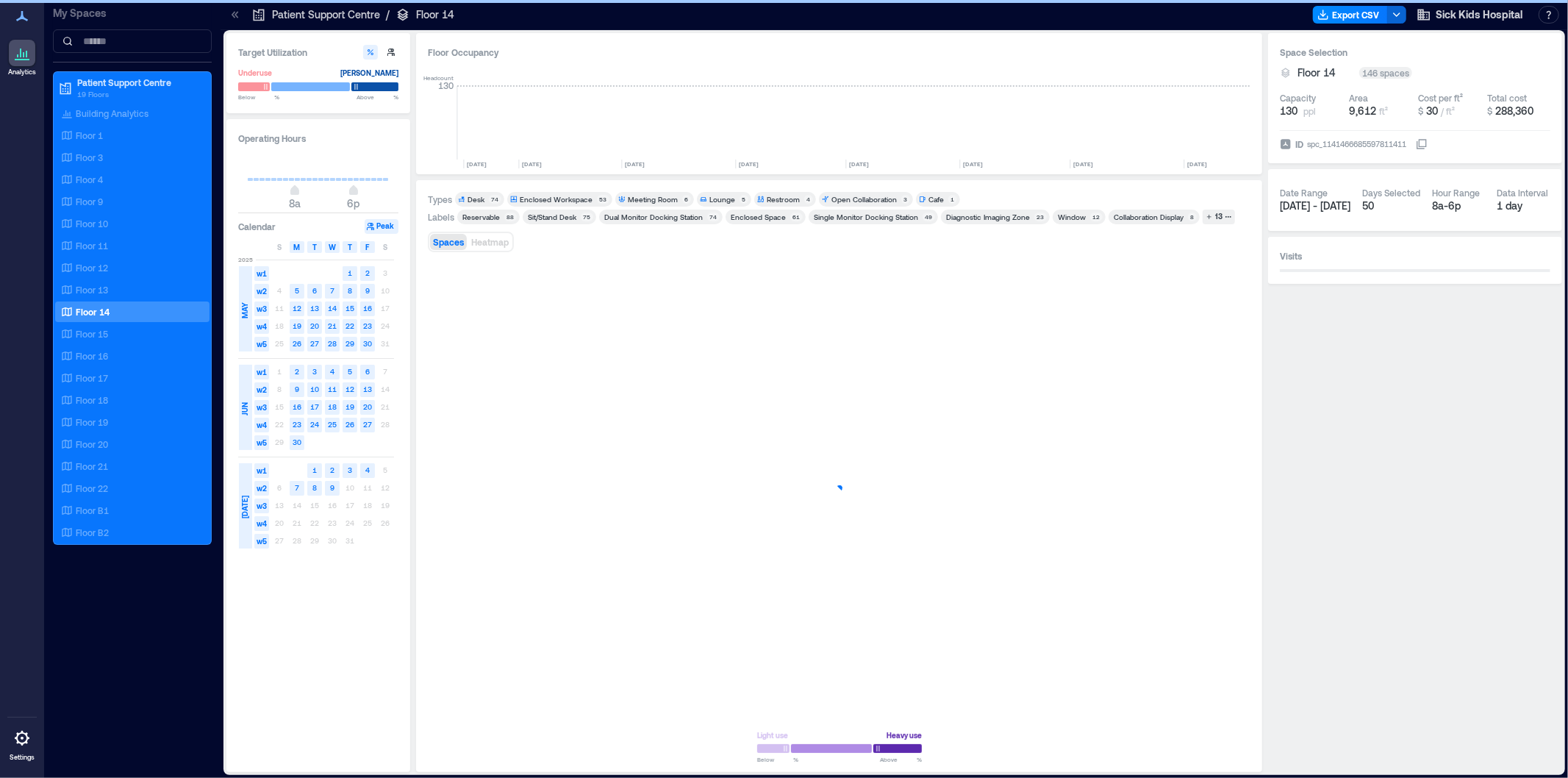 scroll, scrollTop: 0, scrollLeft: 2542, axis: horizontal 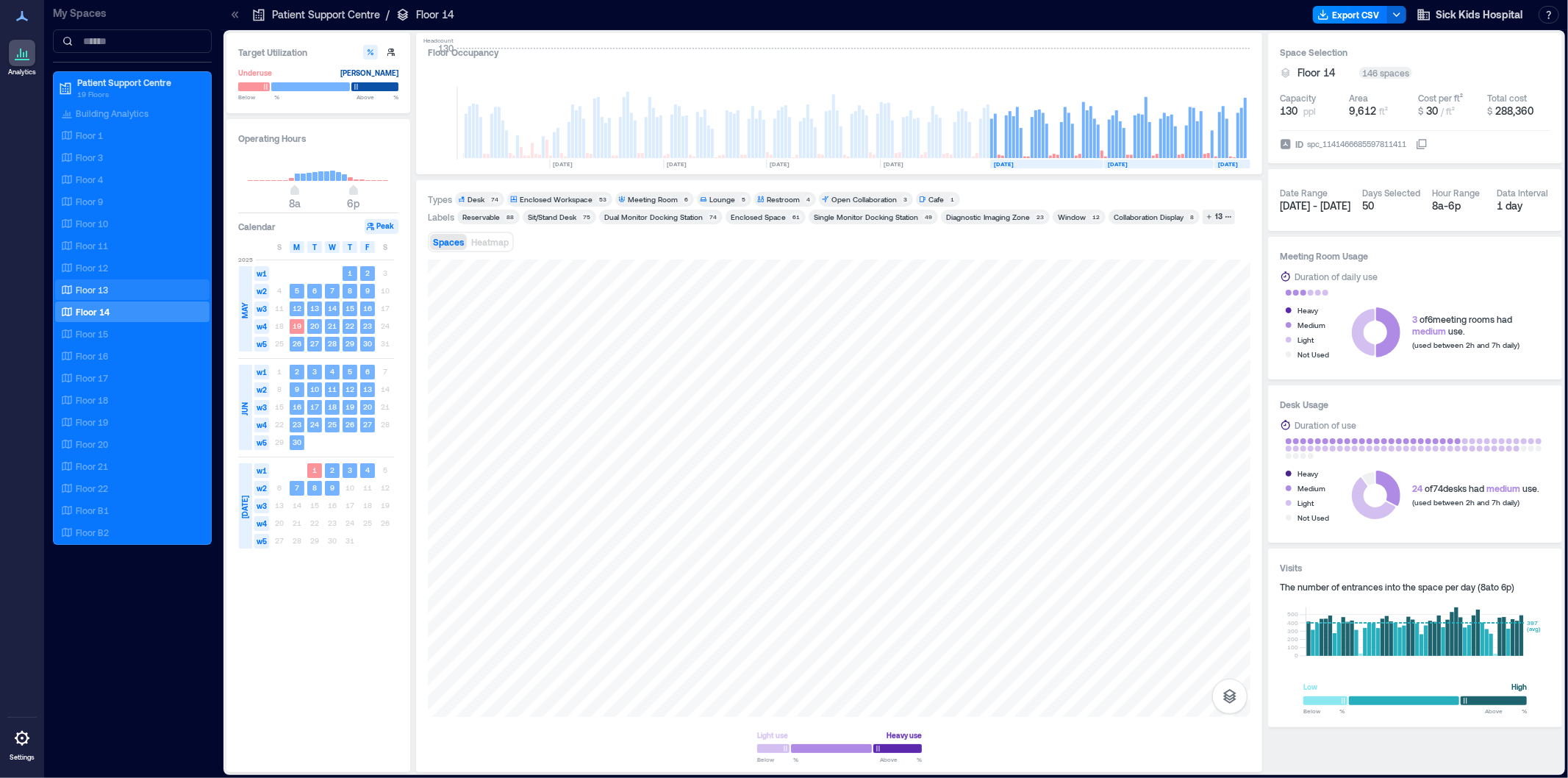 click on "Floor 13" at bounding box center (92, 290) 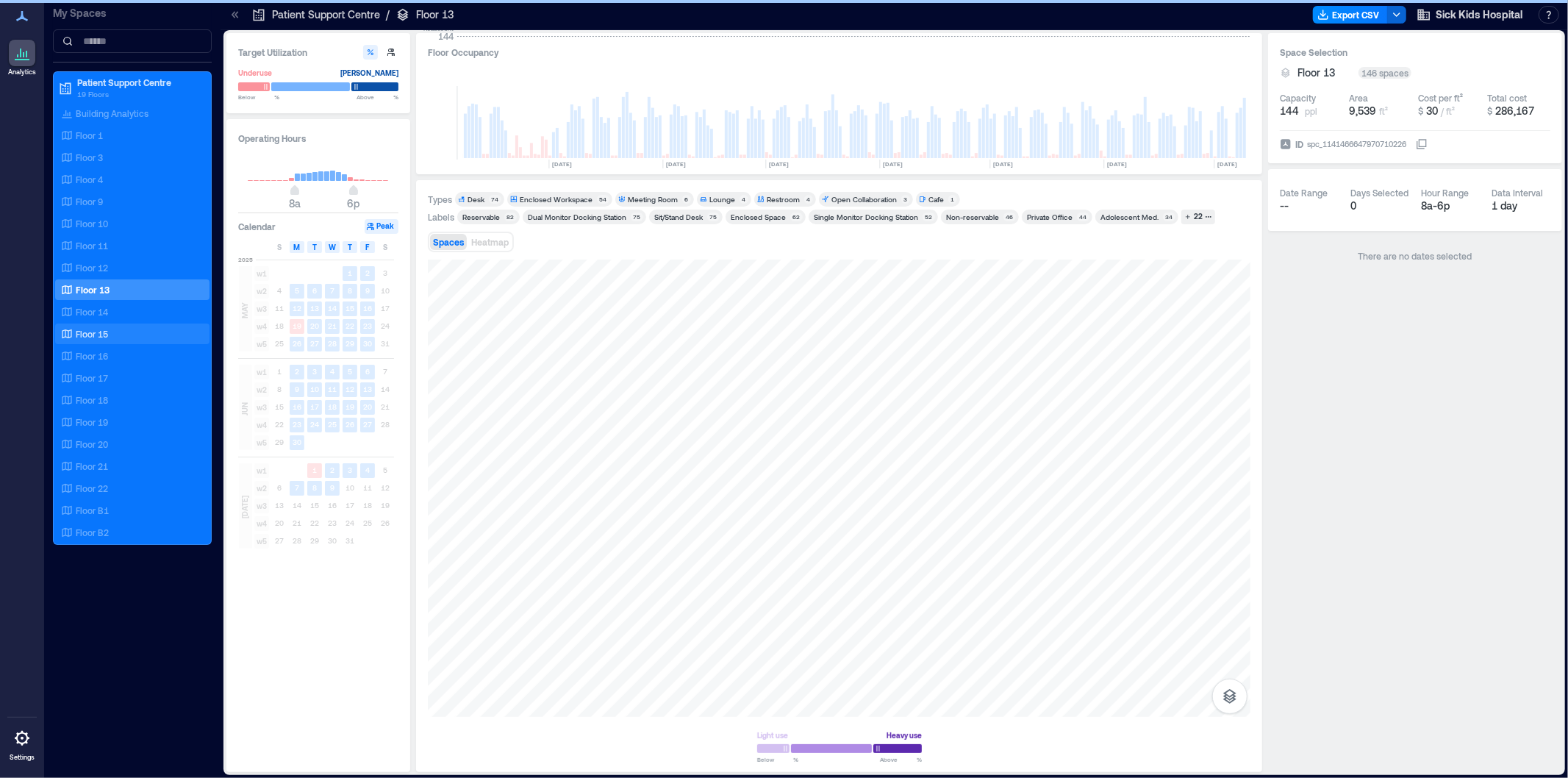 scroll, scrollTop: 0, scrollLeft: 1591, axis: horizontal 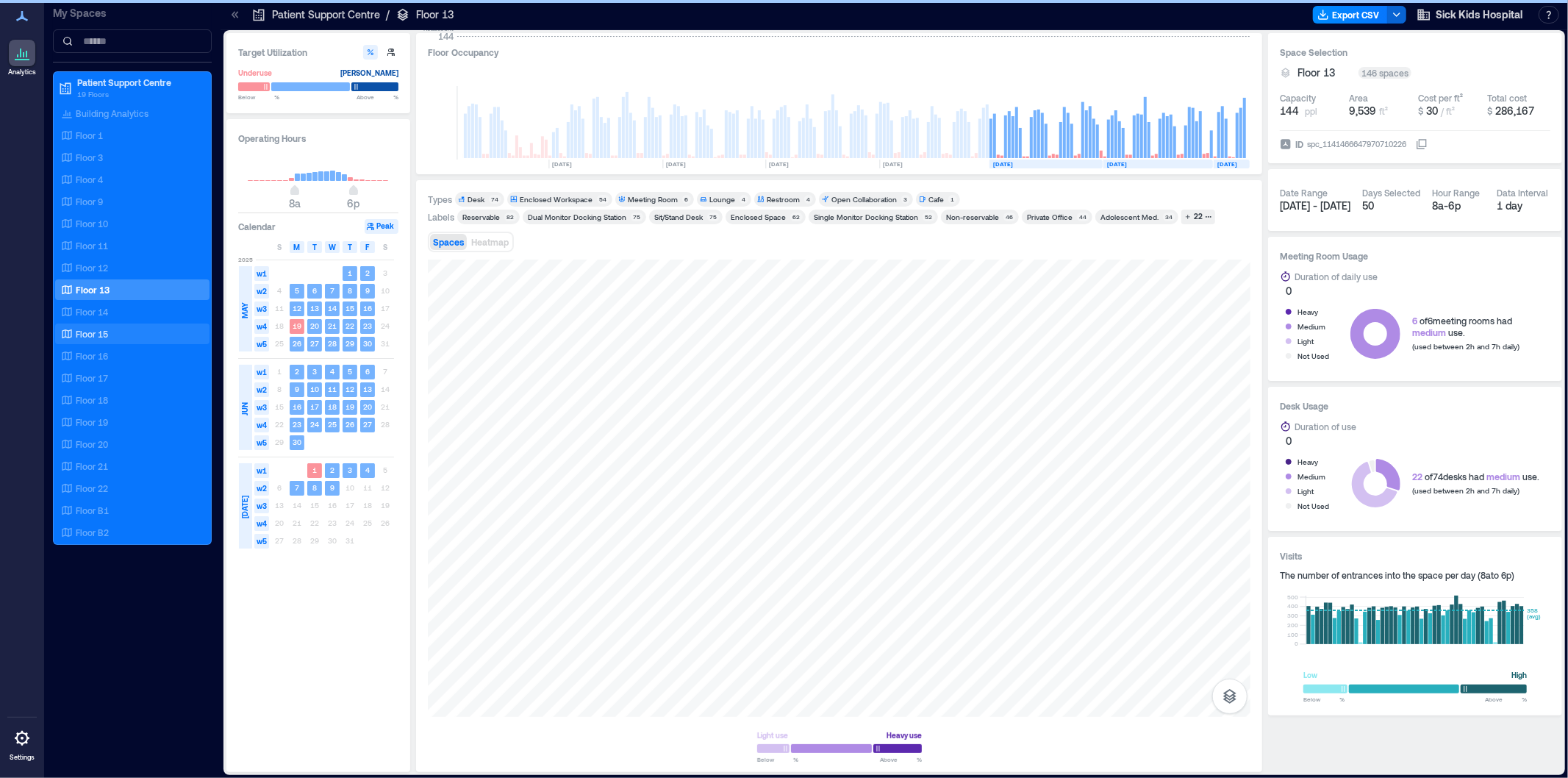 click on "Floor 15" at bounding box center (92, 334) 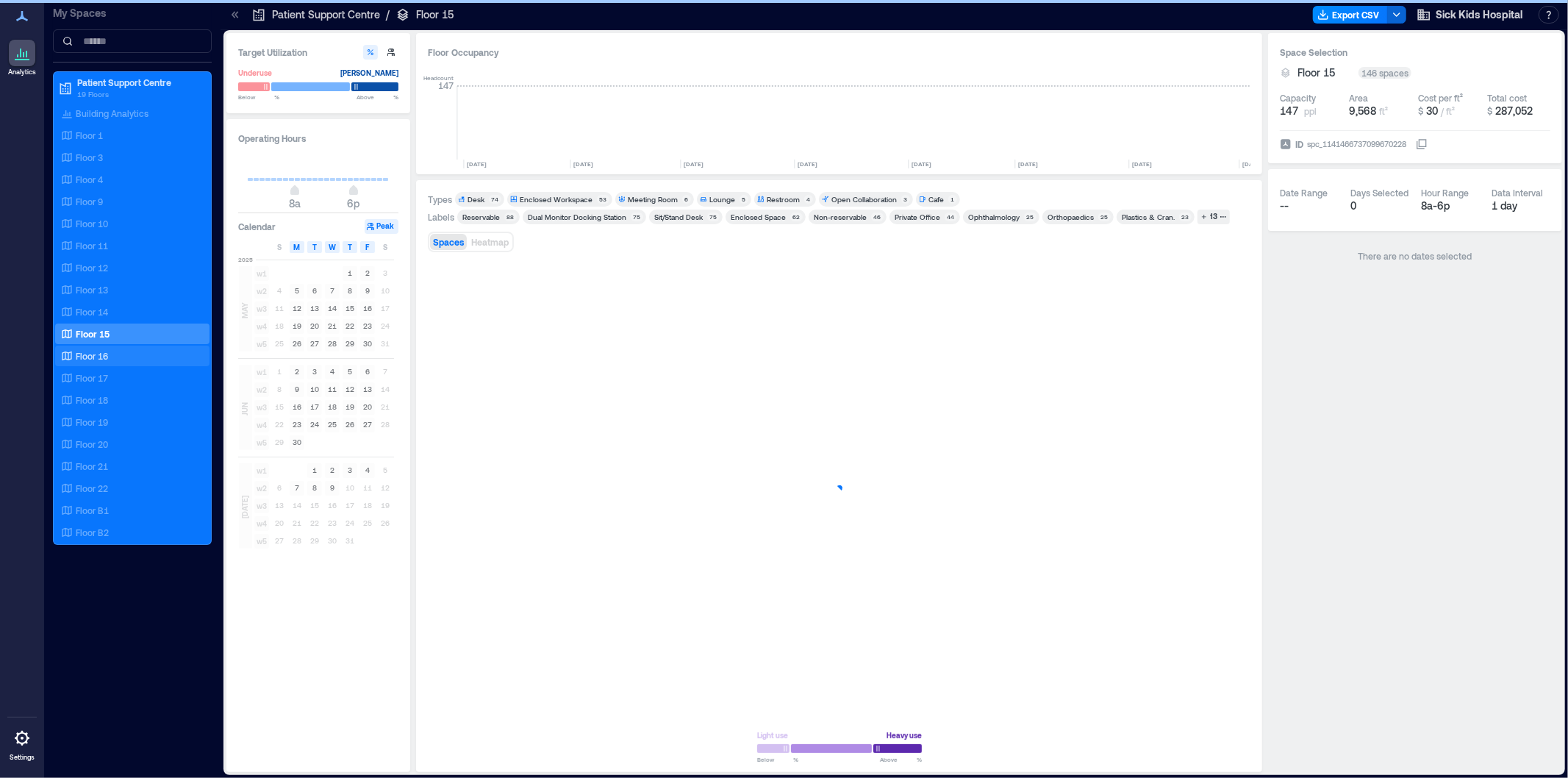 scroll, scrollTop: 0, scrollLeft: 1591, axis: horizontal 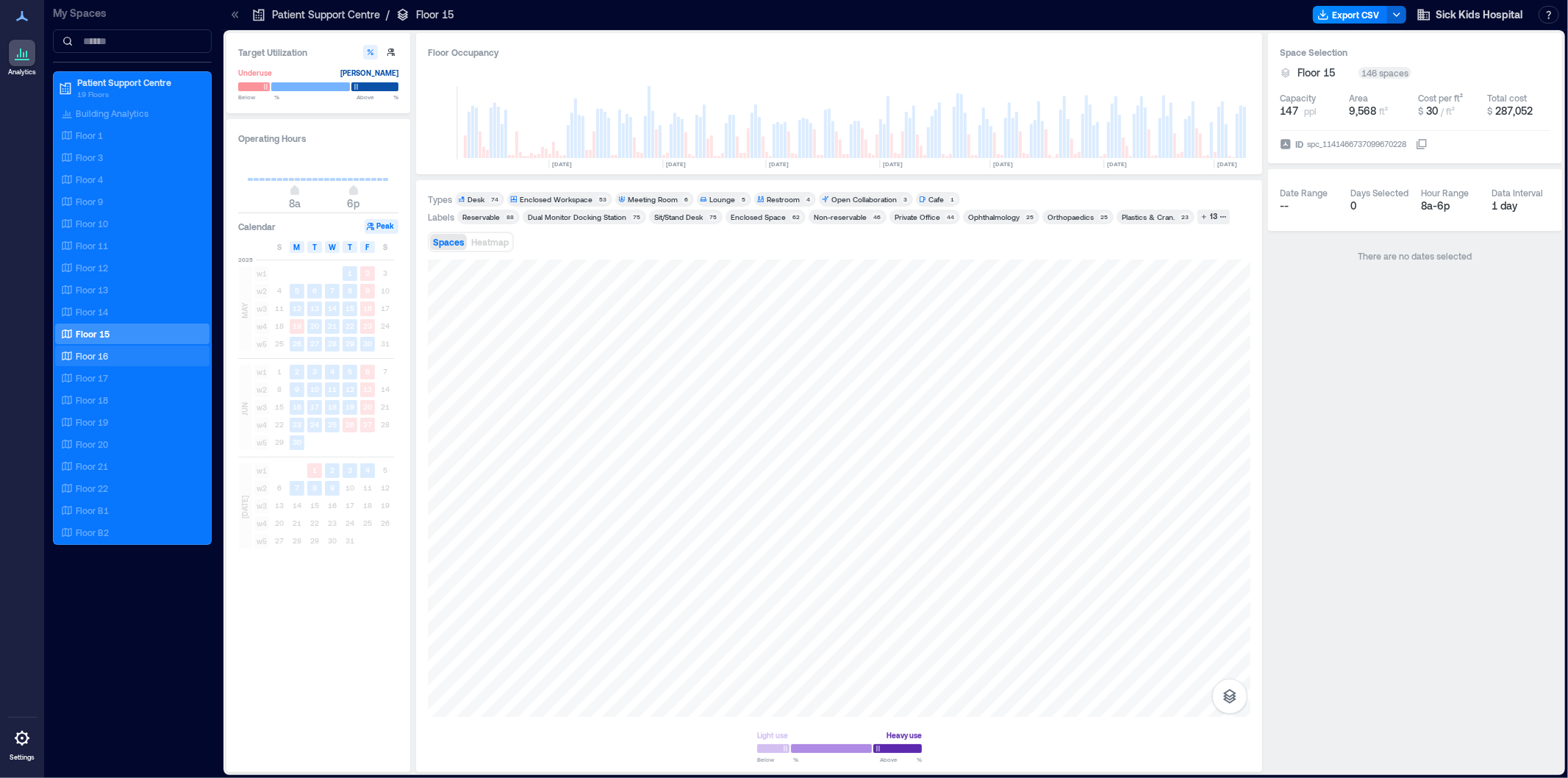 click on "Floor 16" at bounding box center (132, 356) 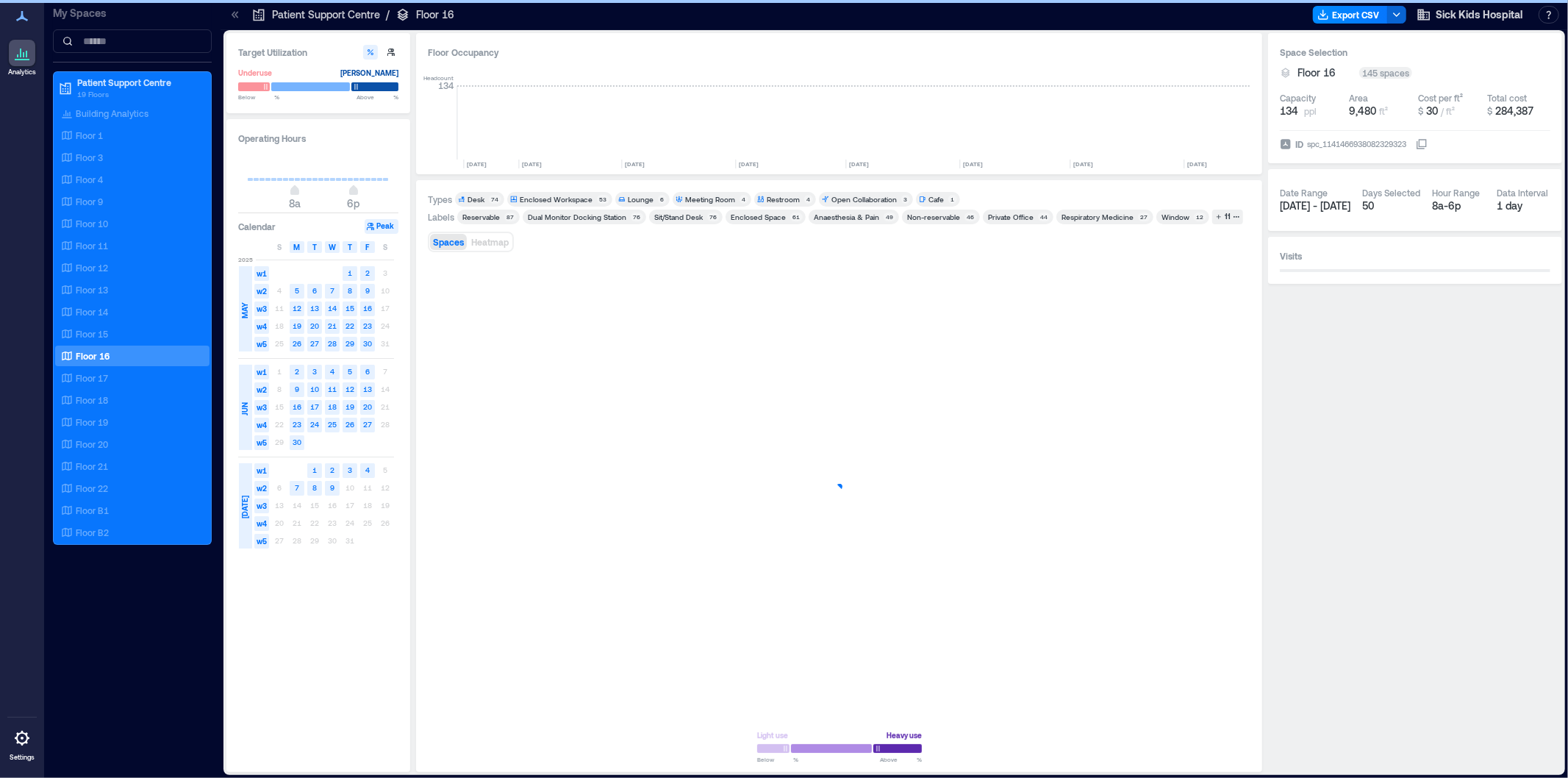 scroll, scrollTop: 0, scrollLeft: 2542, axis: horizontal 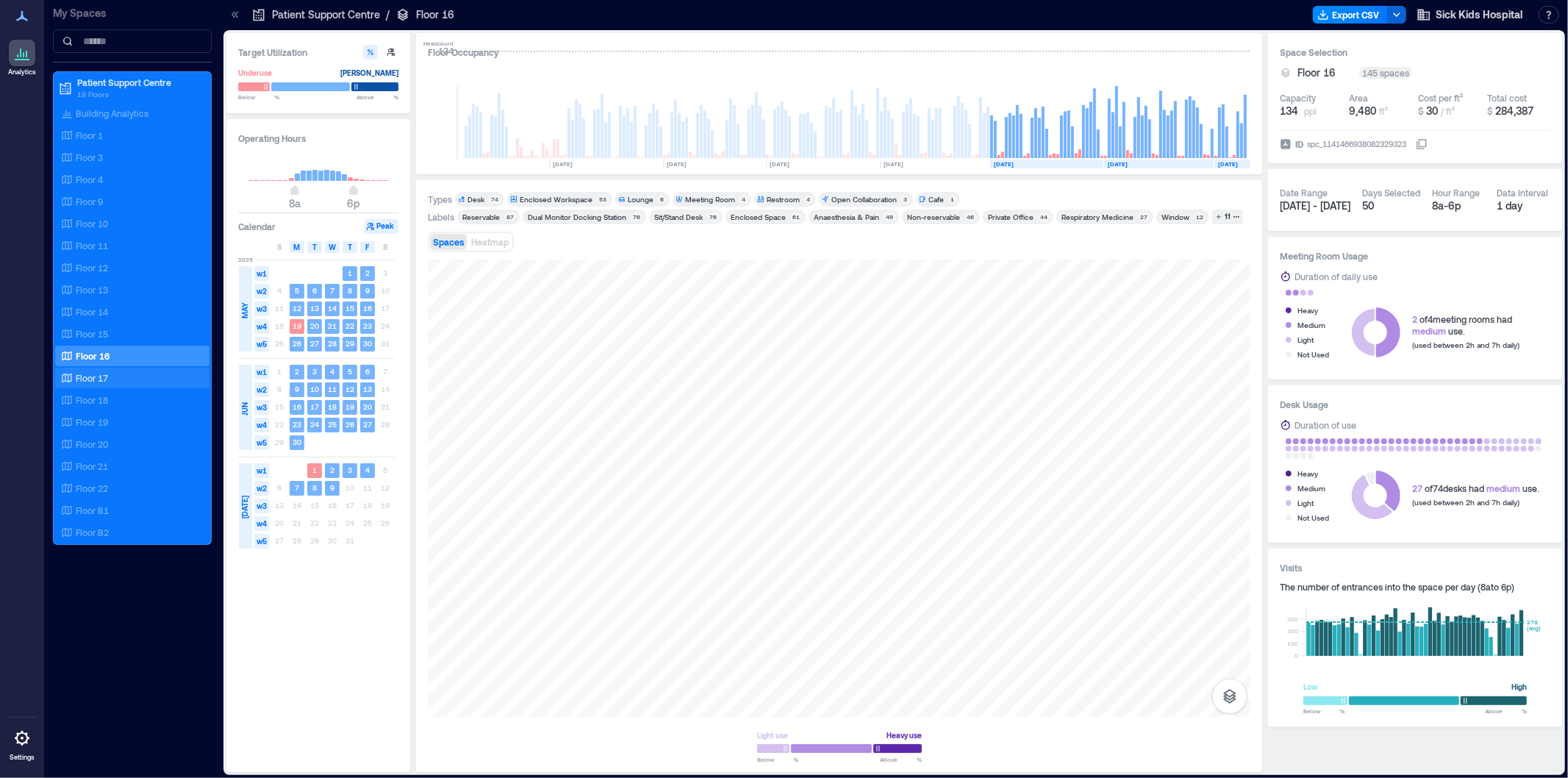 click on "Floor 17" at bounding box center [92, 378] 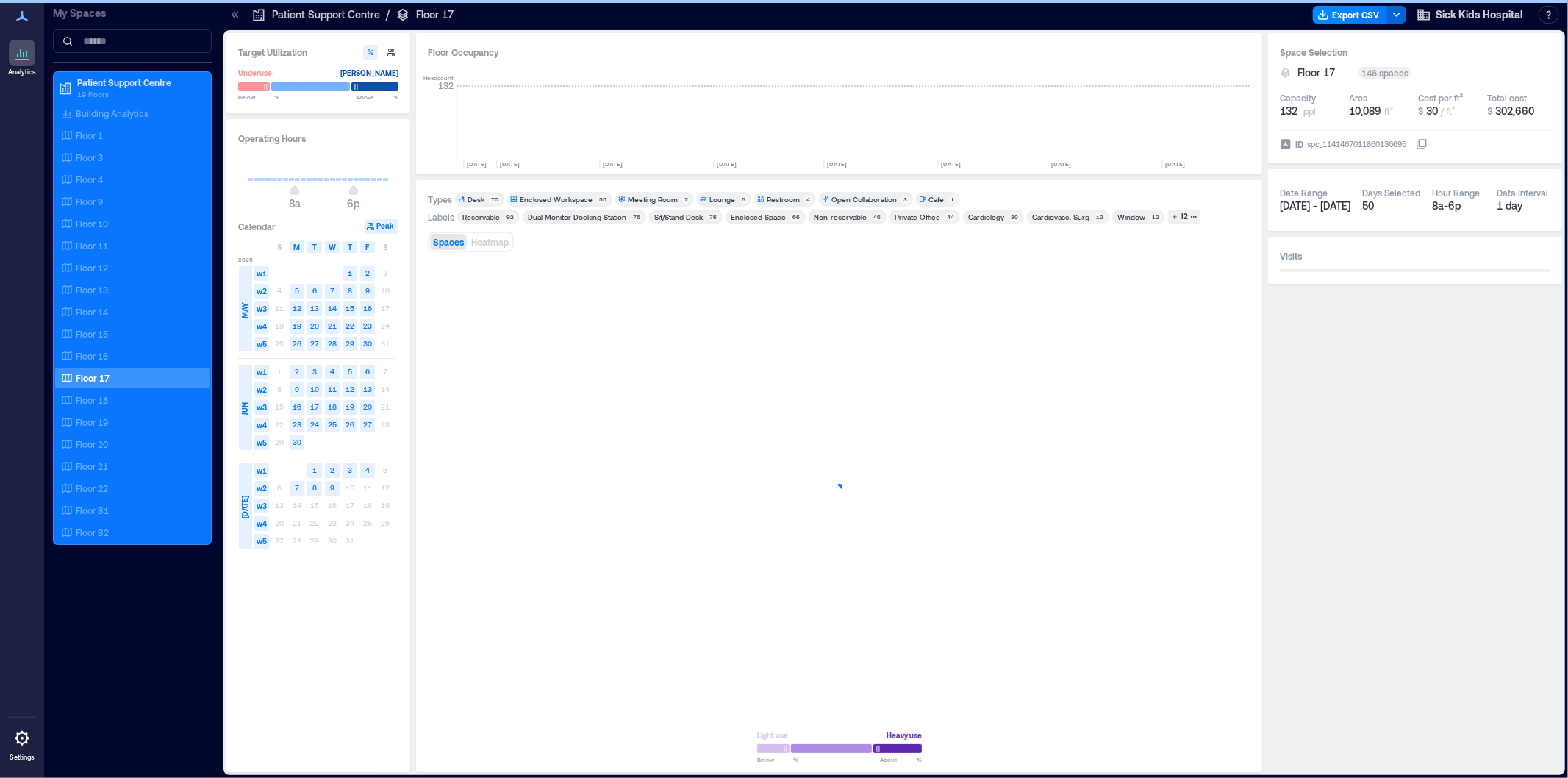 scroll, scrollTop: 0, scrollLeft: 2520, axis: horizontal 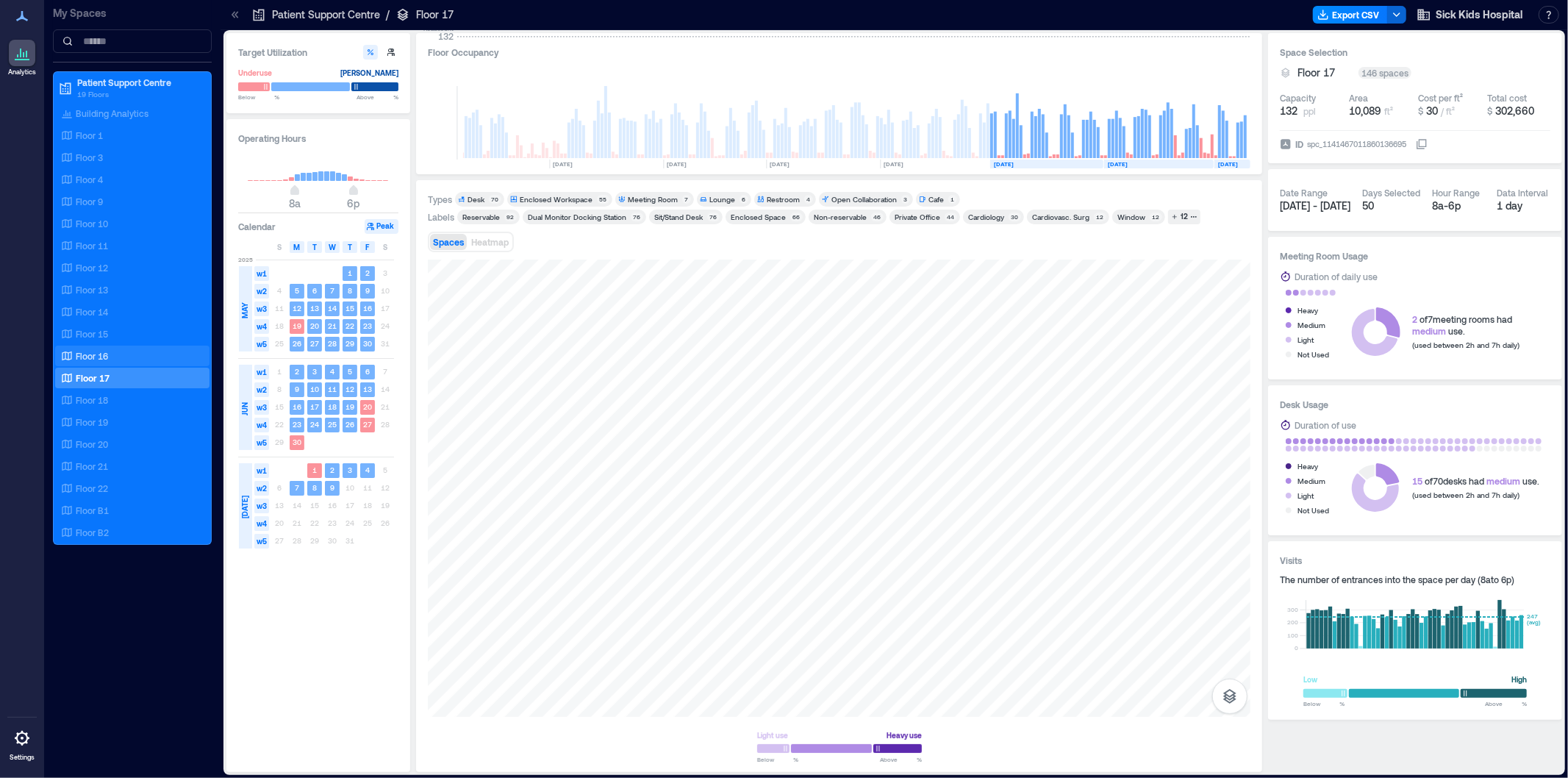click on "Floor 16" at bounding box center [92, 356] 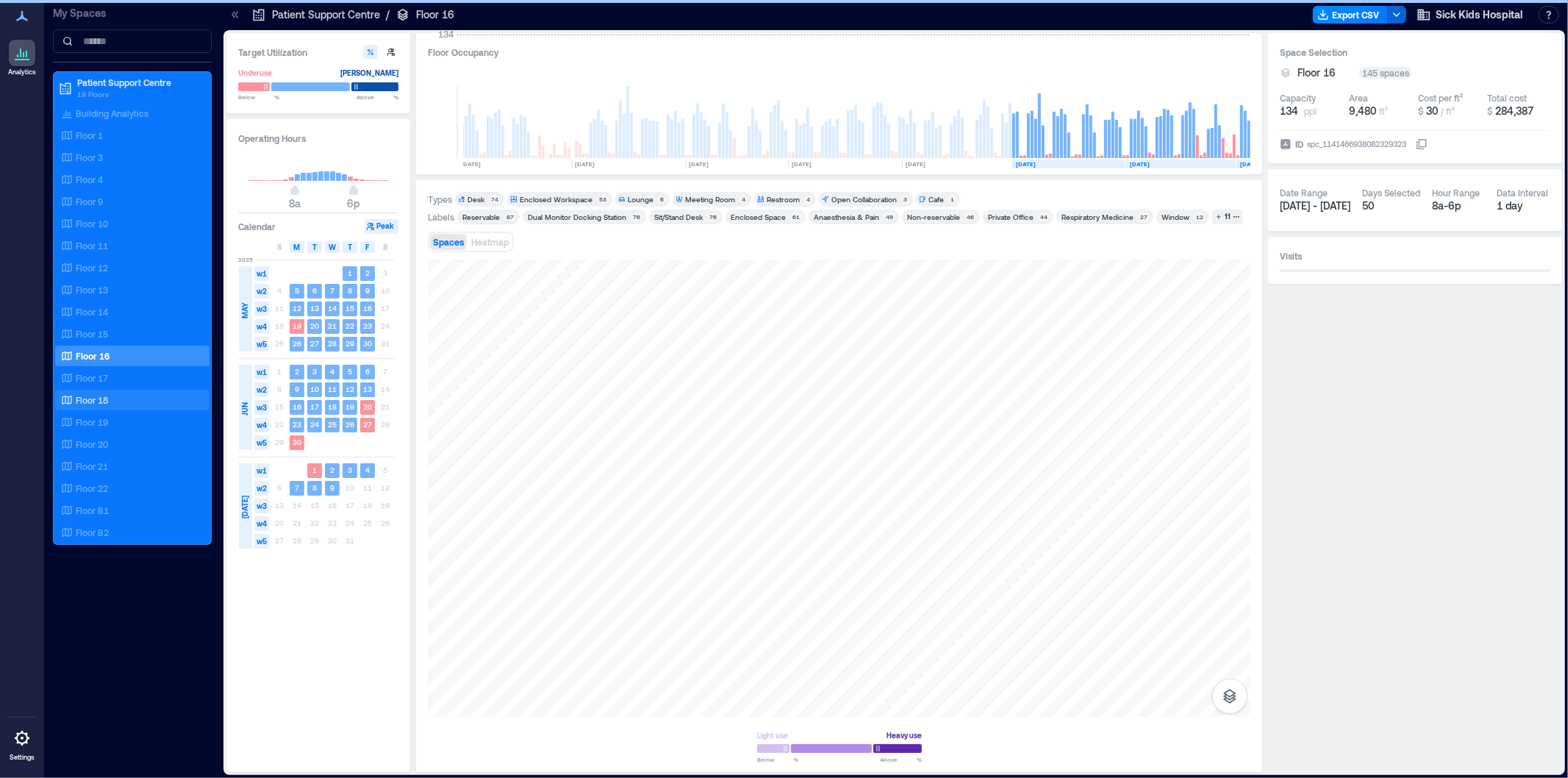 scroll, scrollTop: 0, scrollLeft: 2542, axis: horizontal 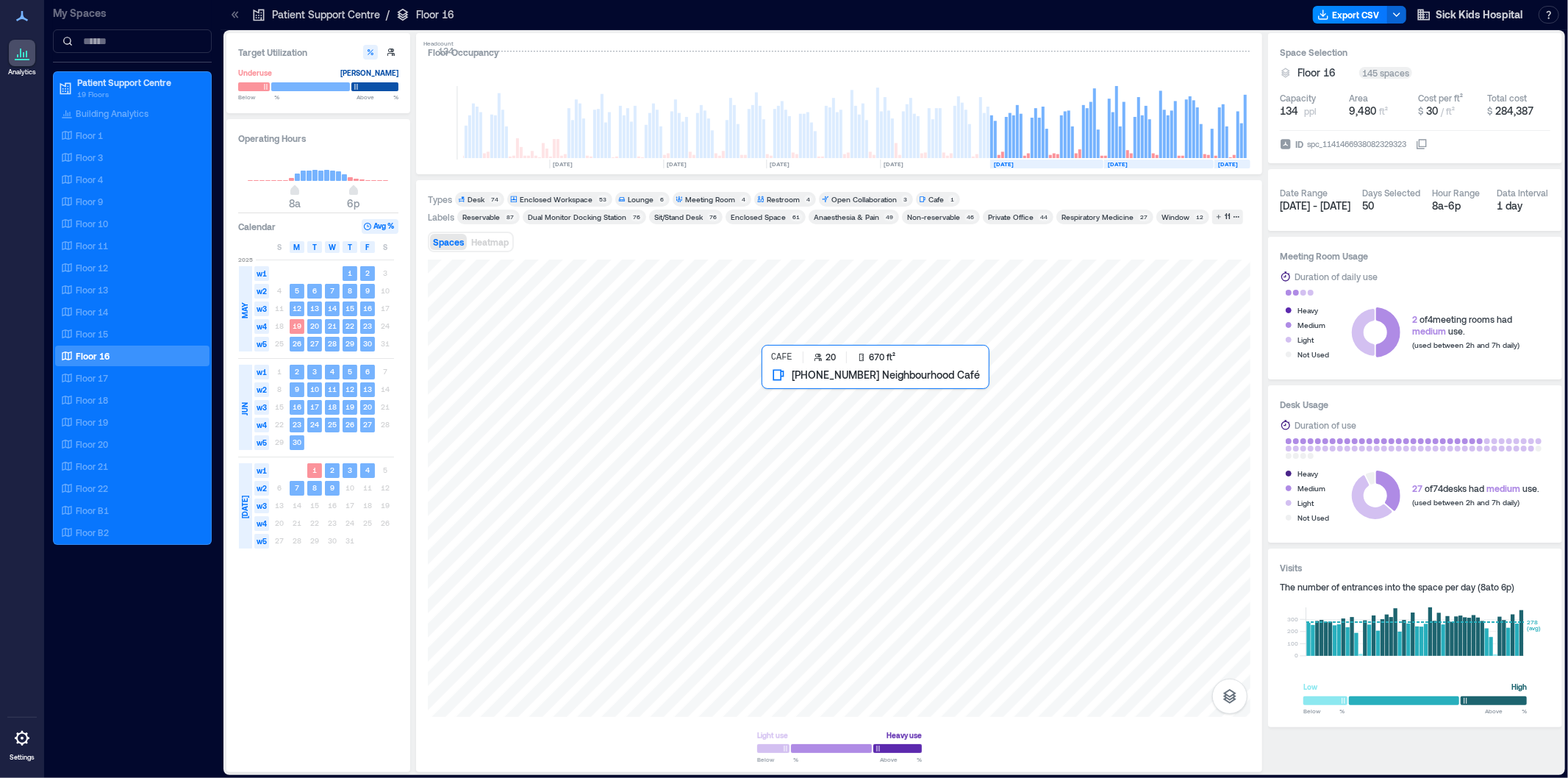 click at bounding box center [839, 488] 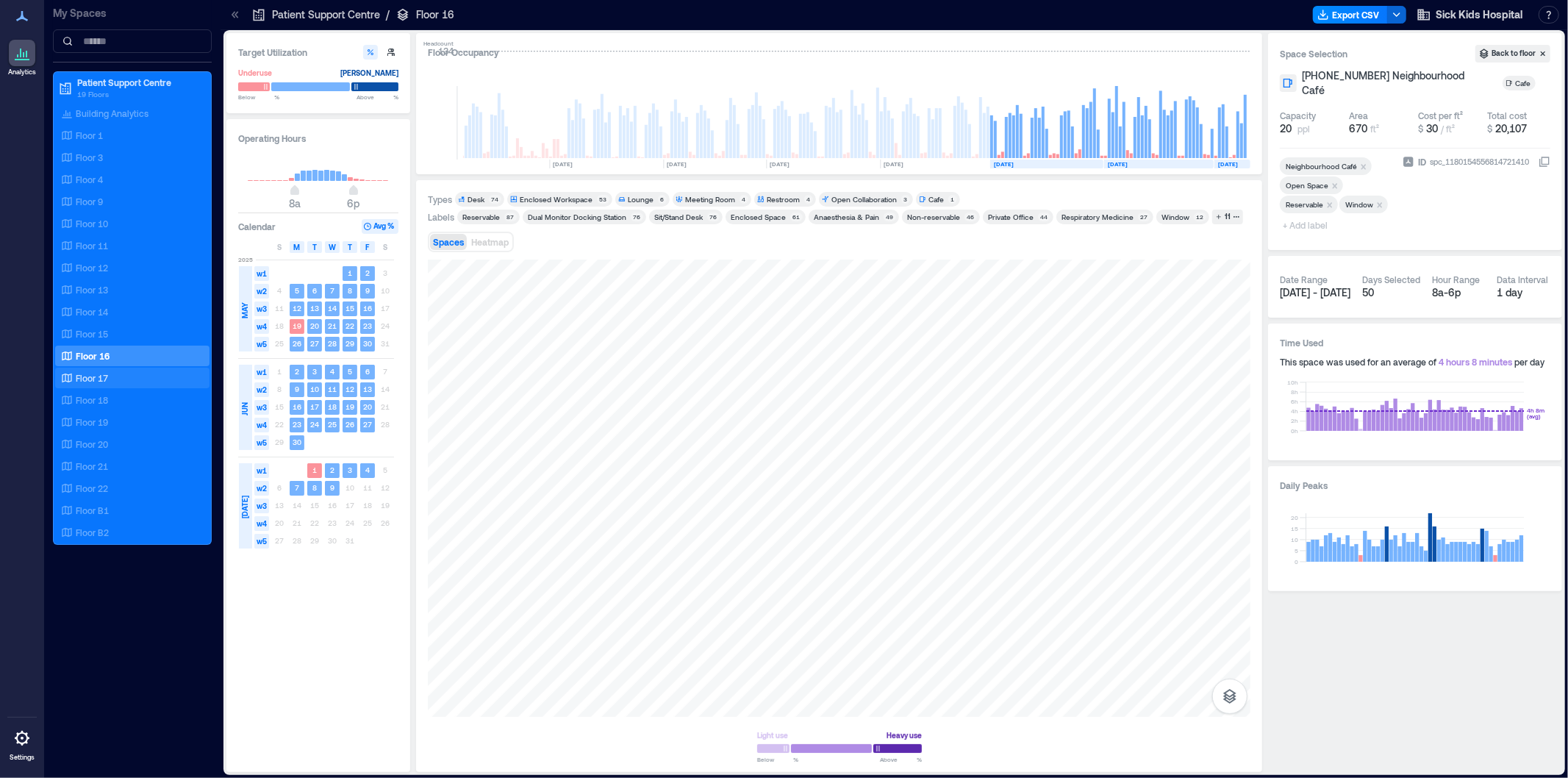 click on "Floor 17" at bounding box center (129, 378) 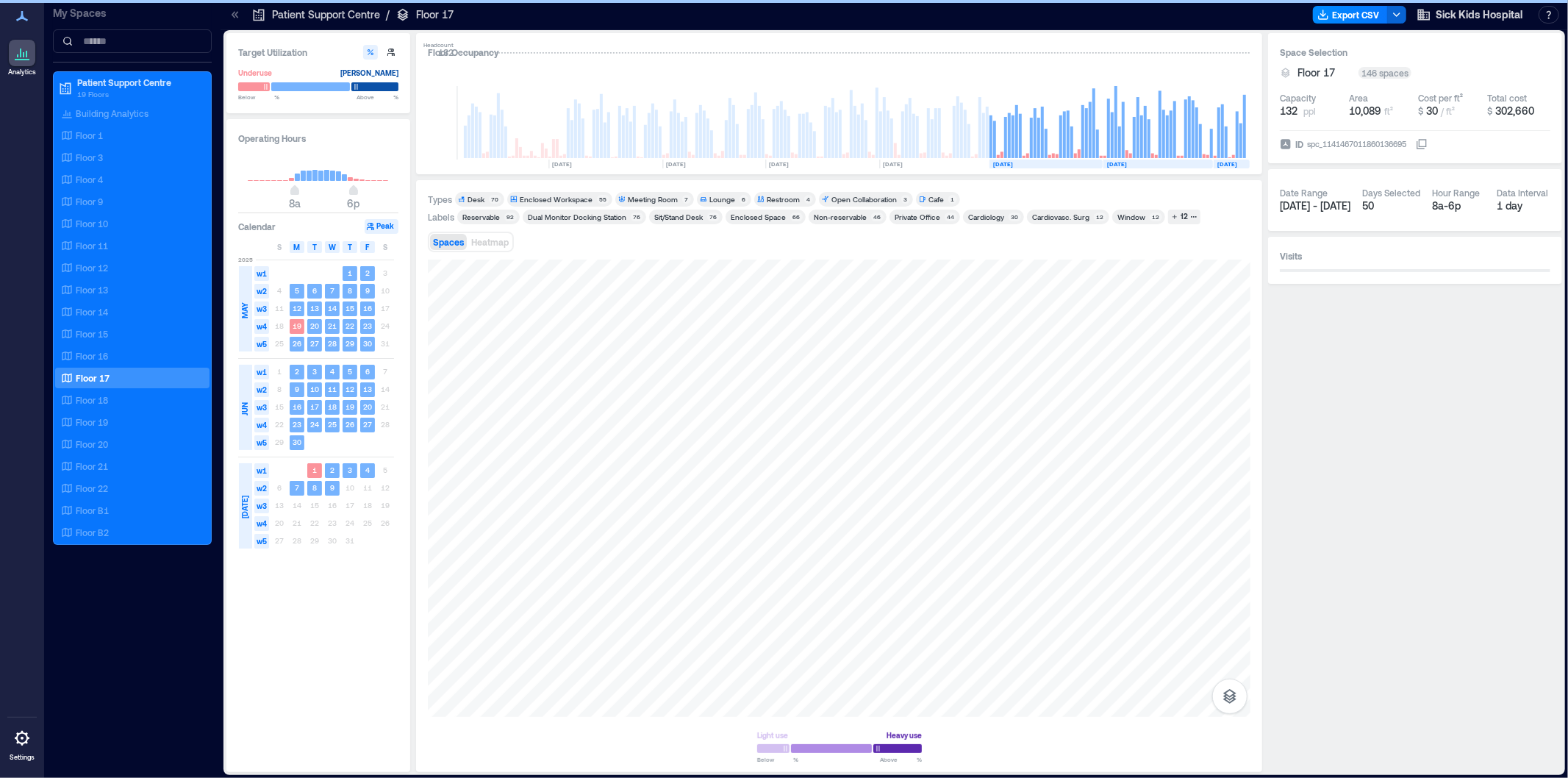 scroll, scrollTop: 0, scrollLeft: 2520, axis: horizontal 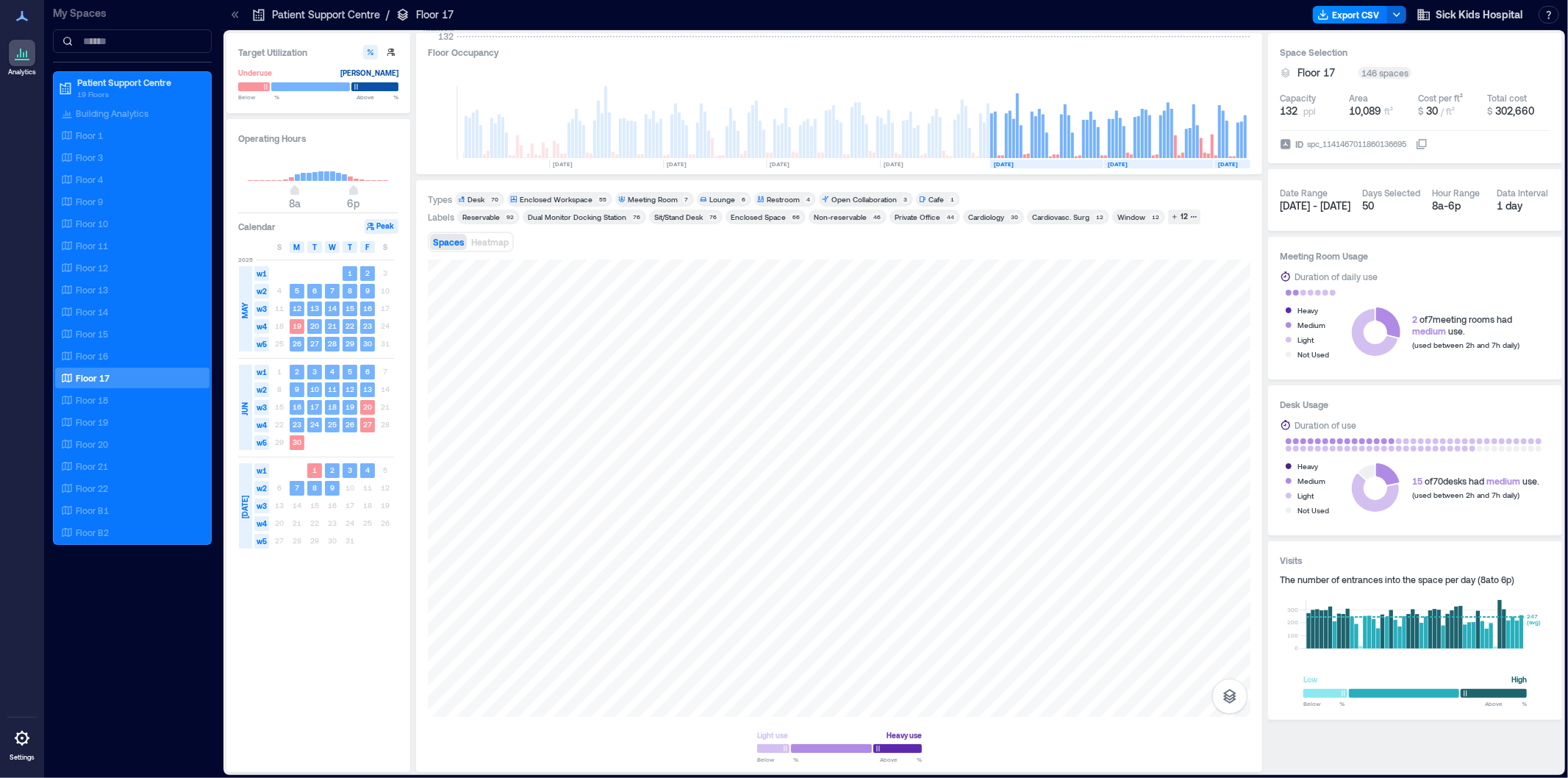 click 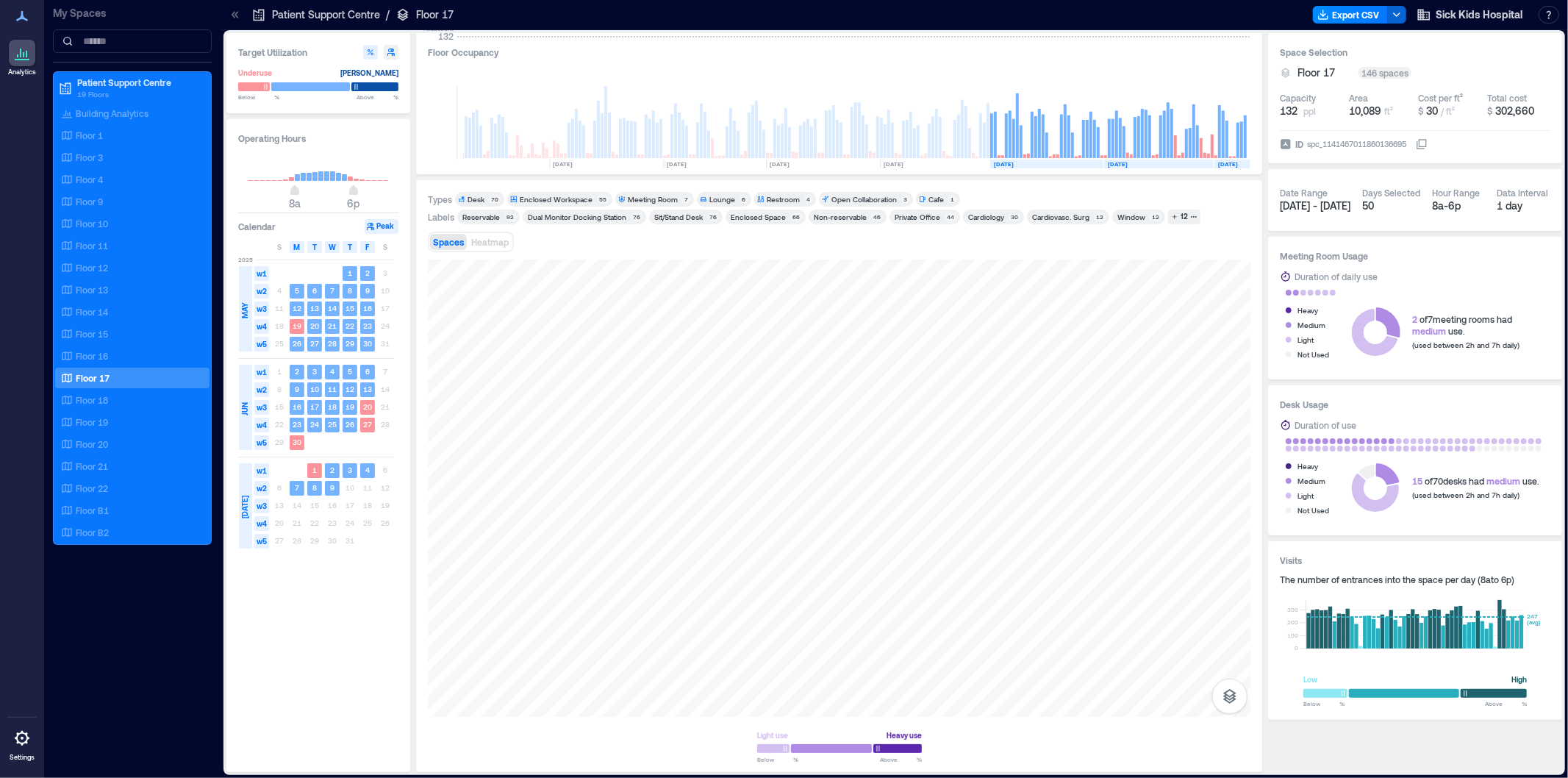 click 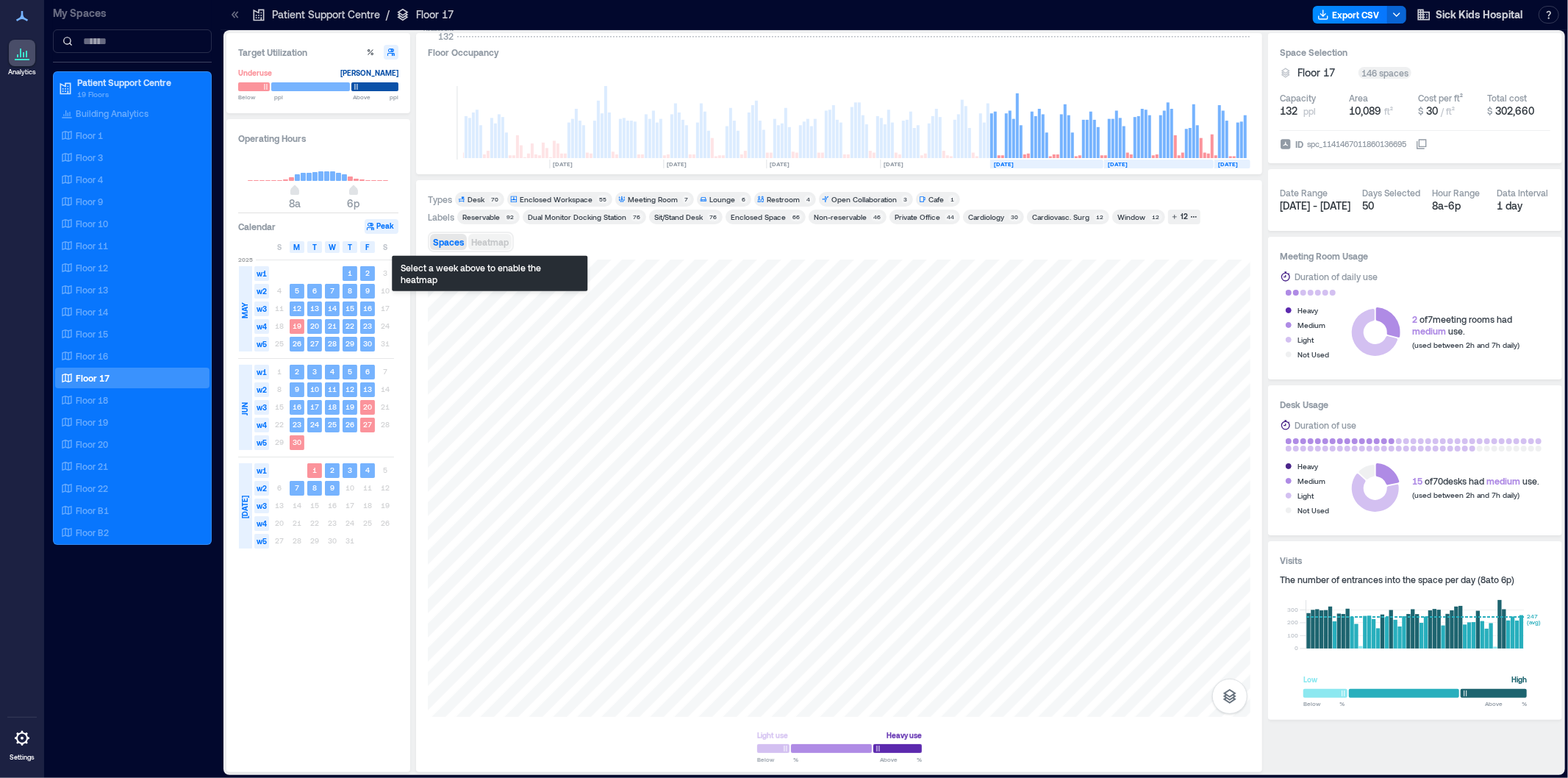 click on "Heatmap" at bounding box center [490, 242] 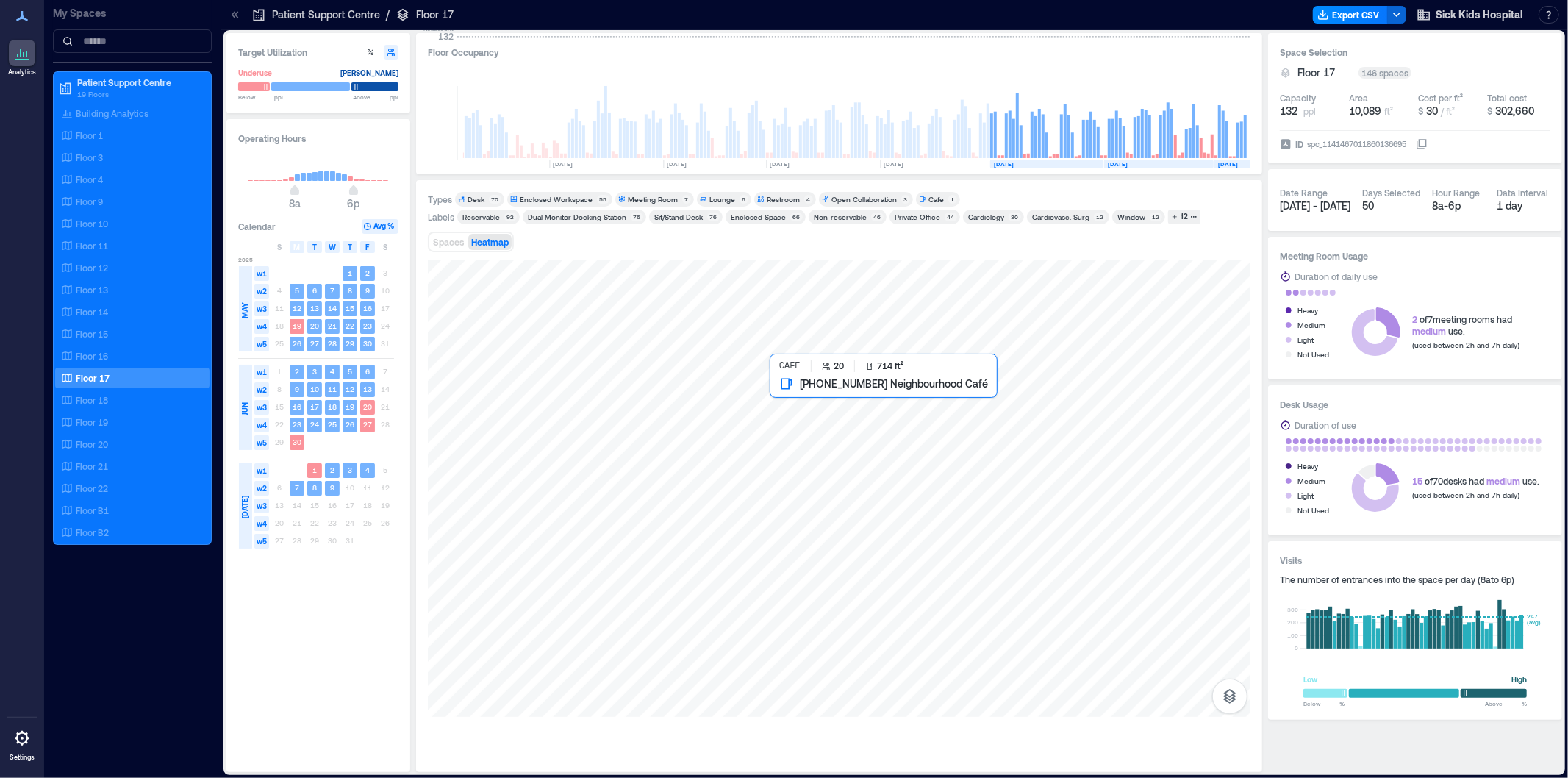 click at bounding box center [839, 488] 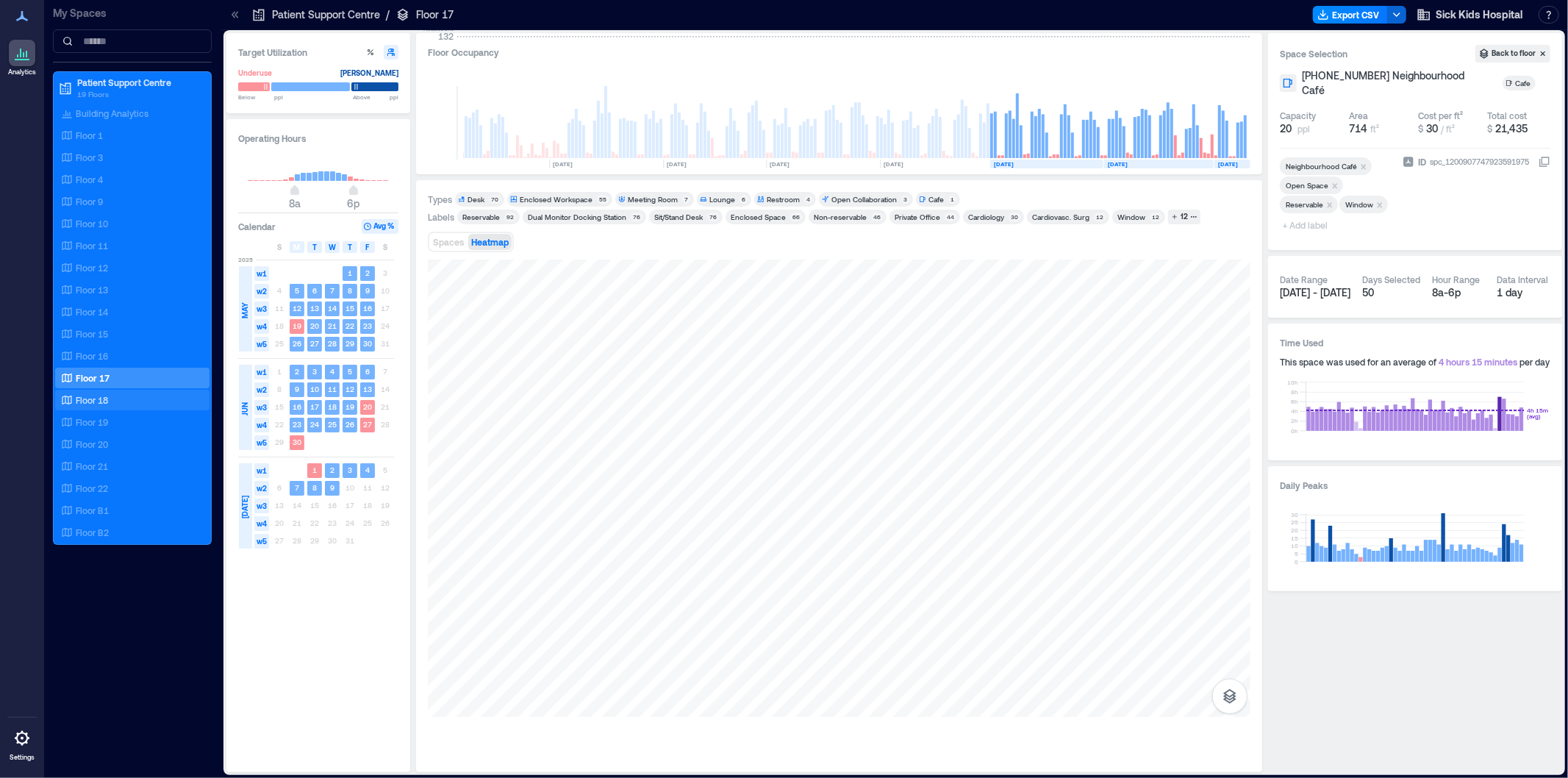 click on "Floor 18" at bounding box center [132, 400] 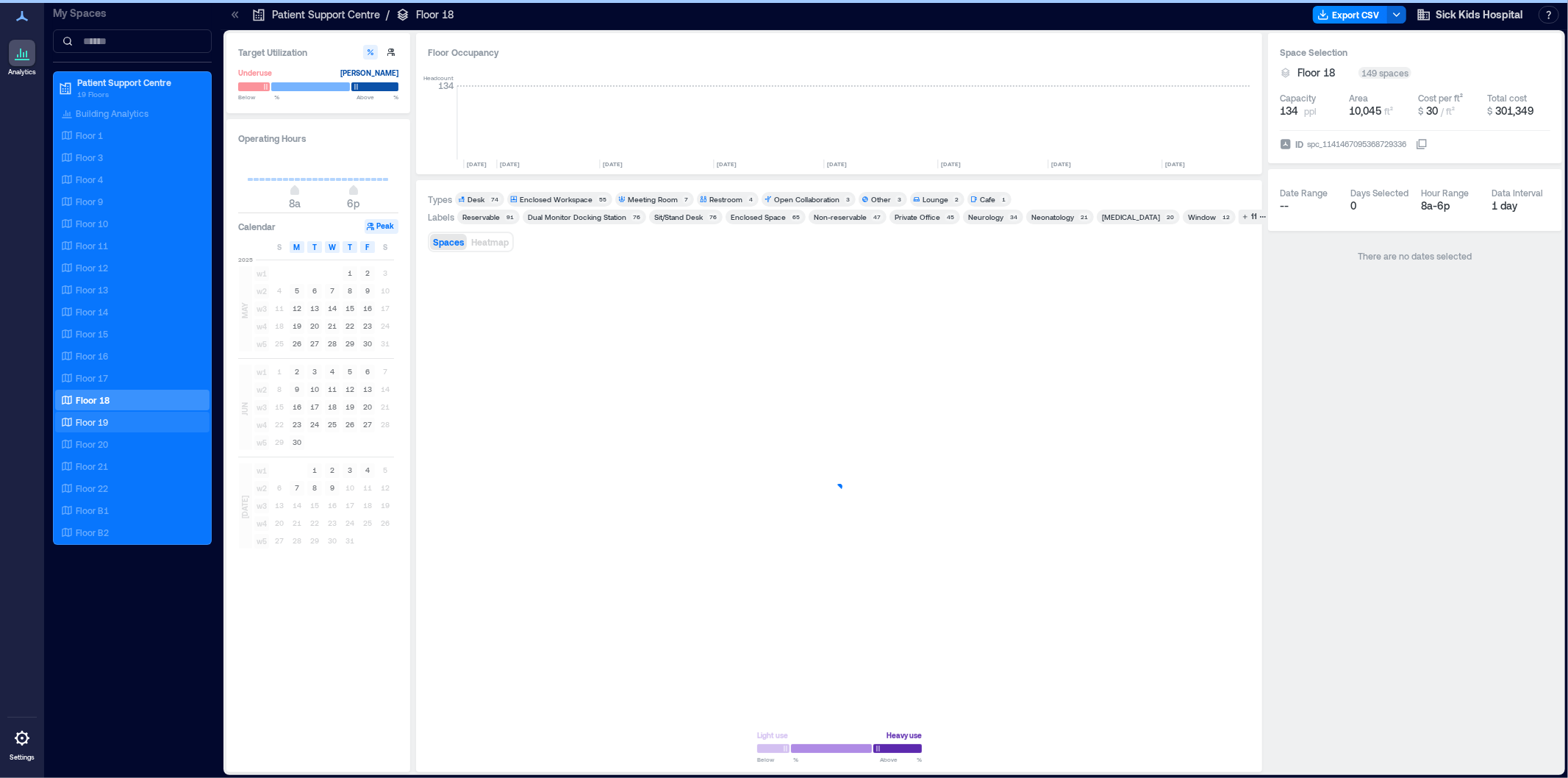 scroll, scrollTop: 0, scrollLeft: 2520, axis: horizontal 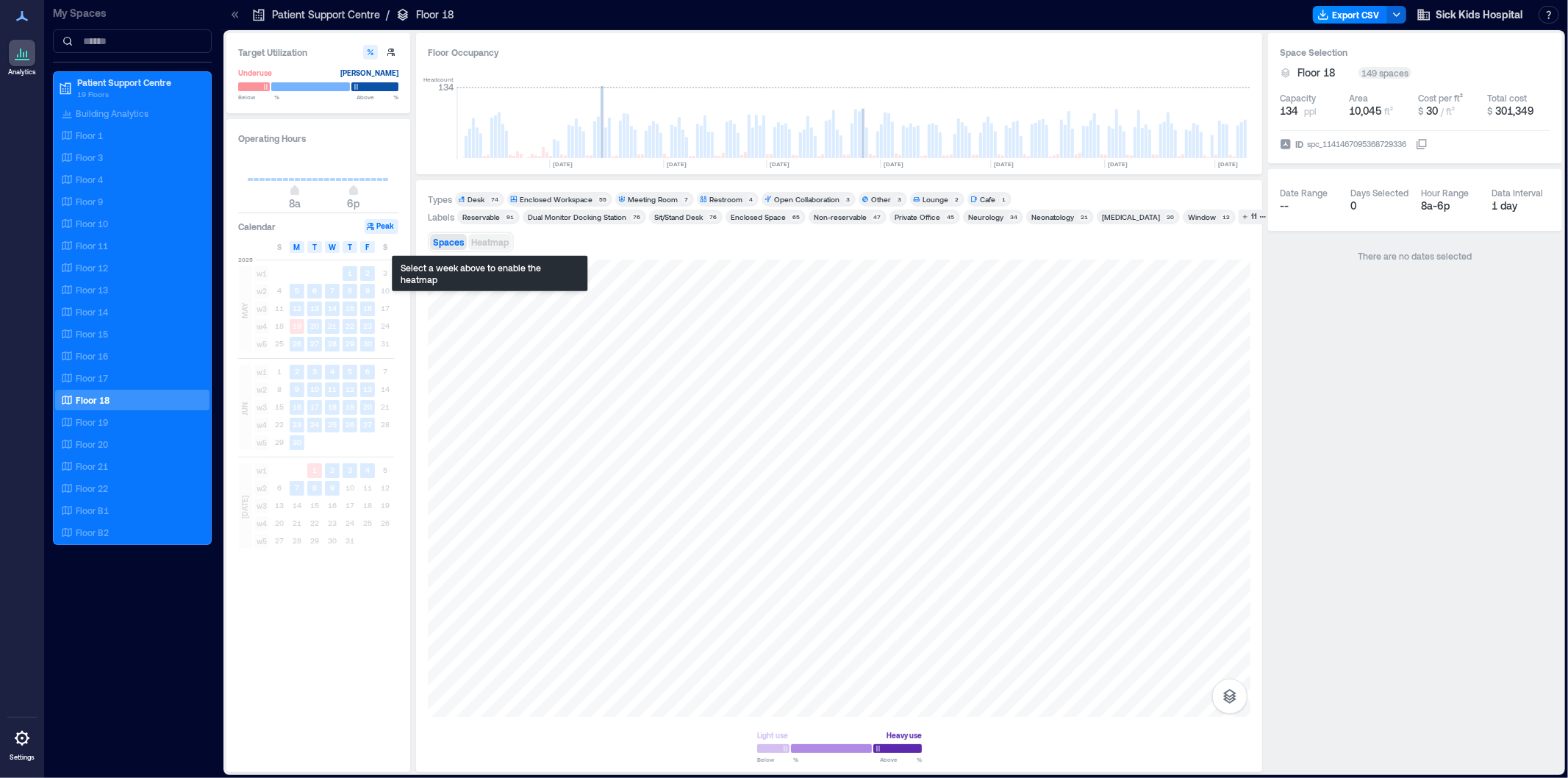 click on "Heatmap" at bounding box center (490, 242) 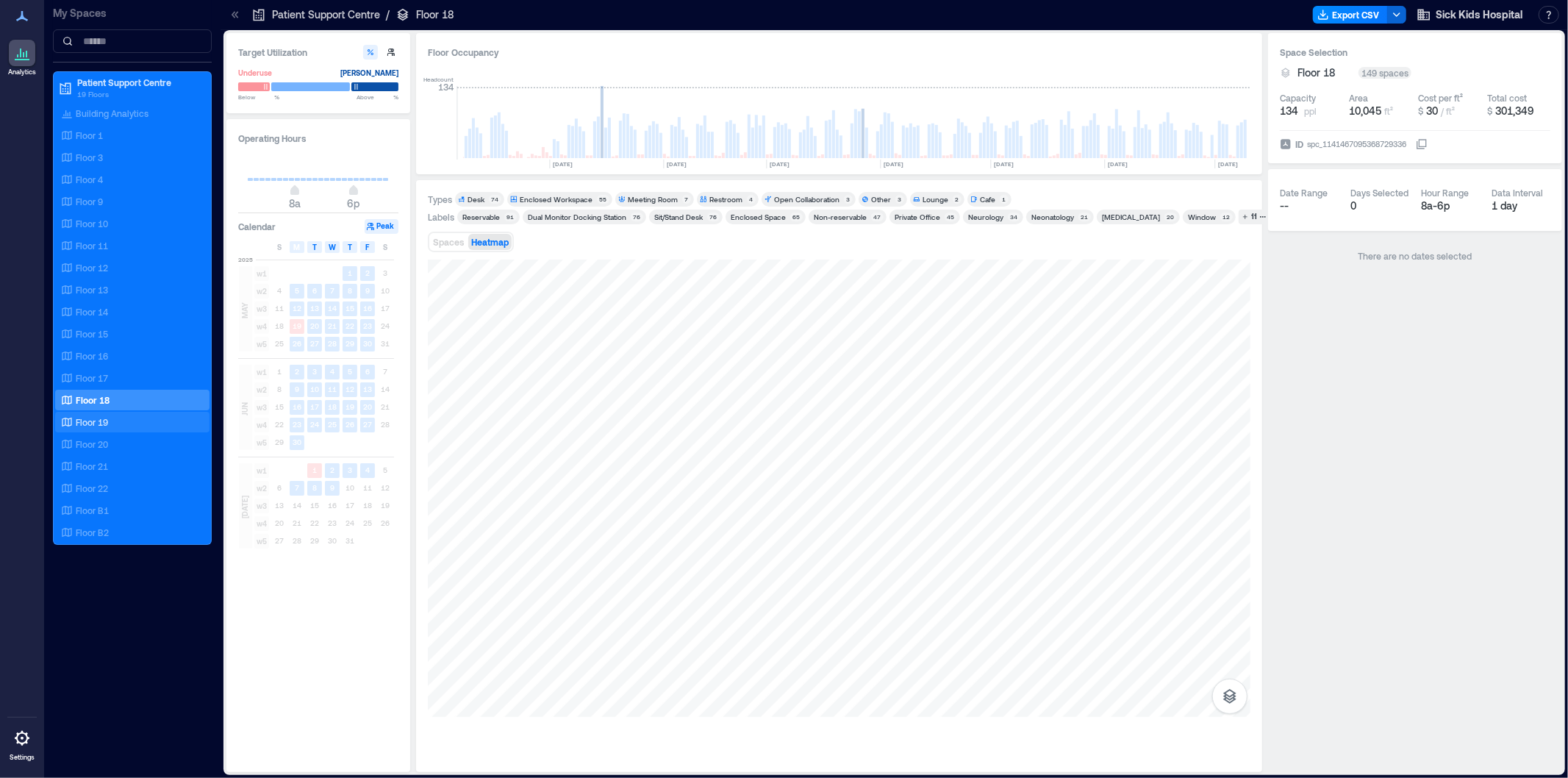 click on "Floor 19" at bounding box center (129, 422) 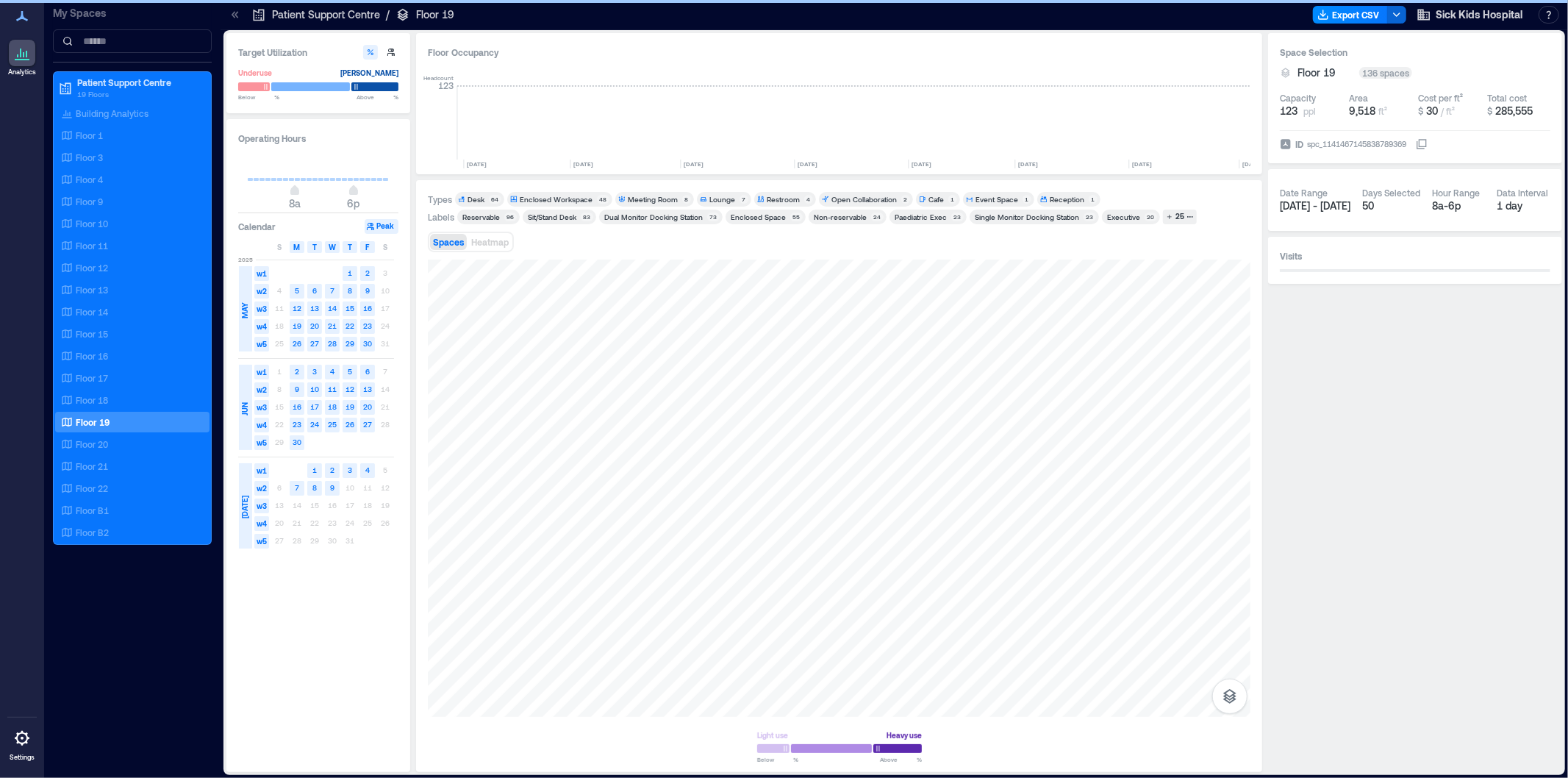 scroll, scrollTop: 0, scrollLeft: 1591, axis: horizontal 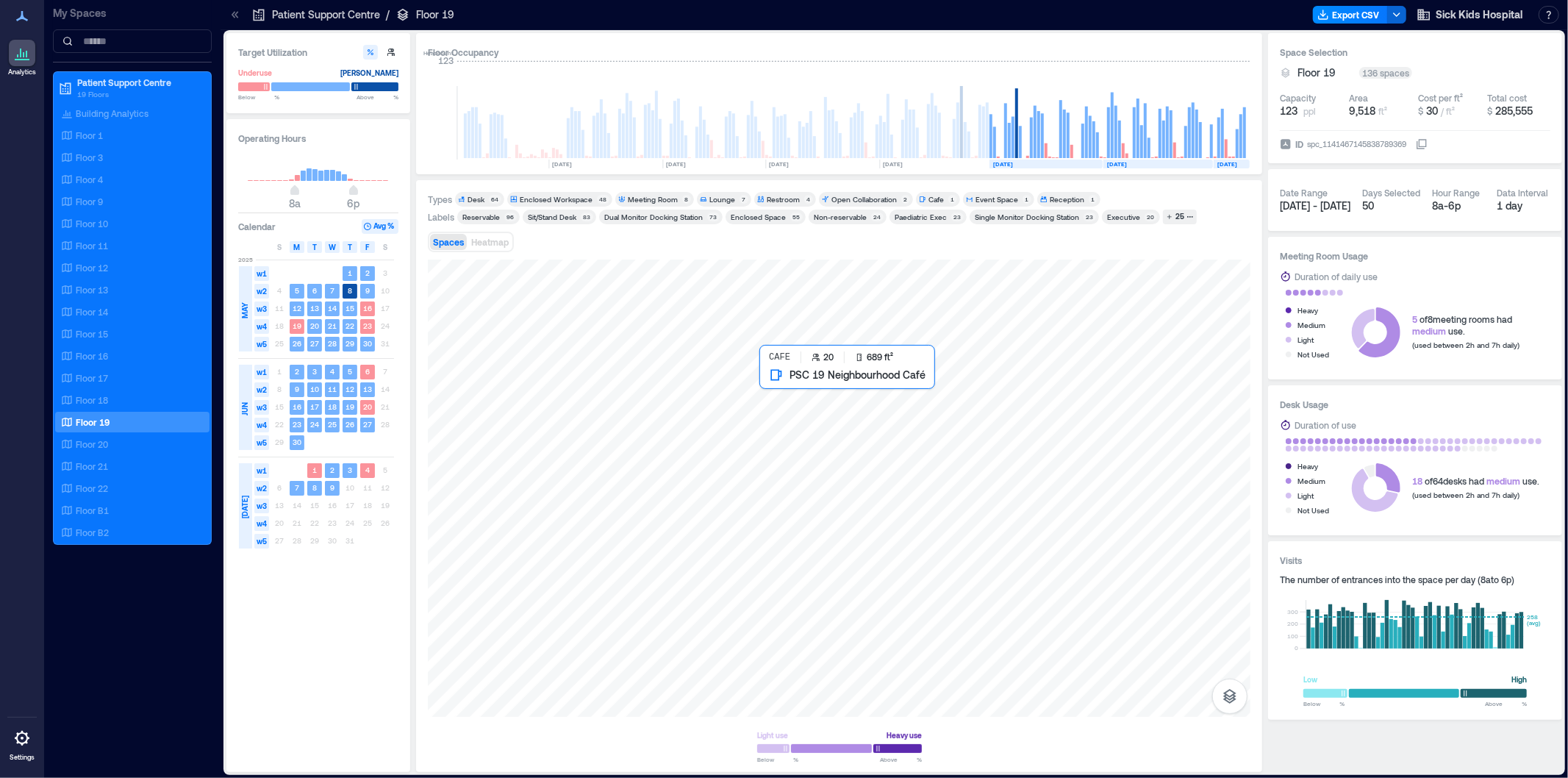 click at bounding box center [839, 488] 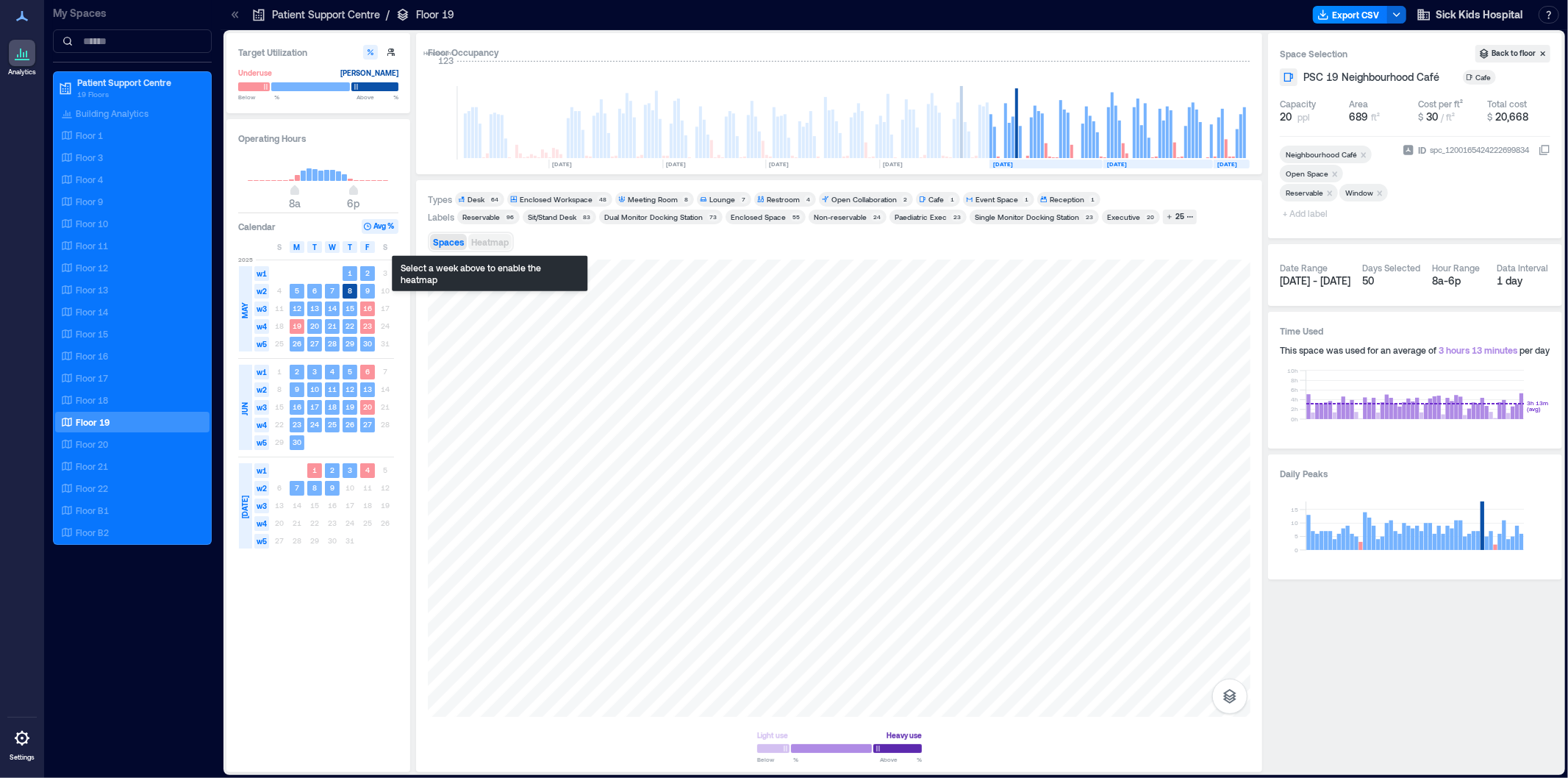 click on "Heatmap" at bounding box center (490, 242) 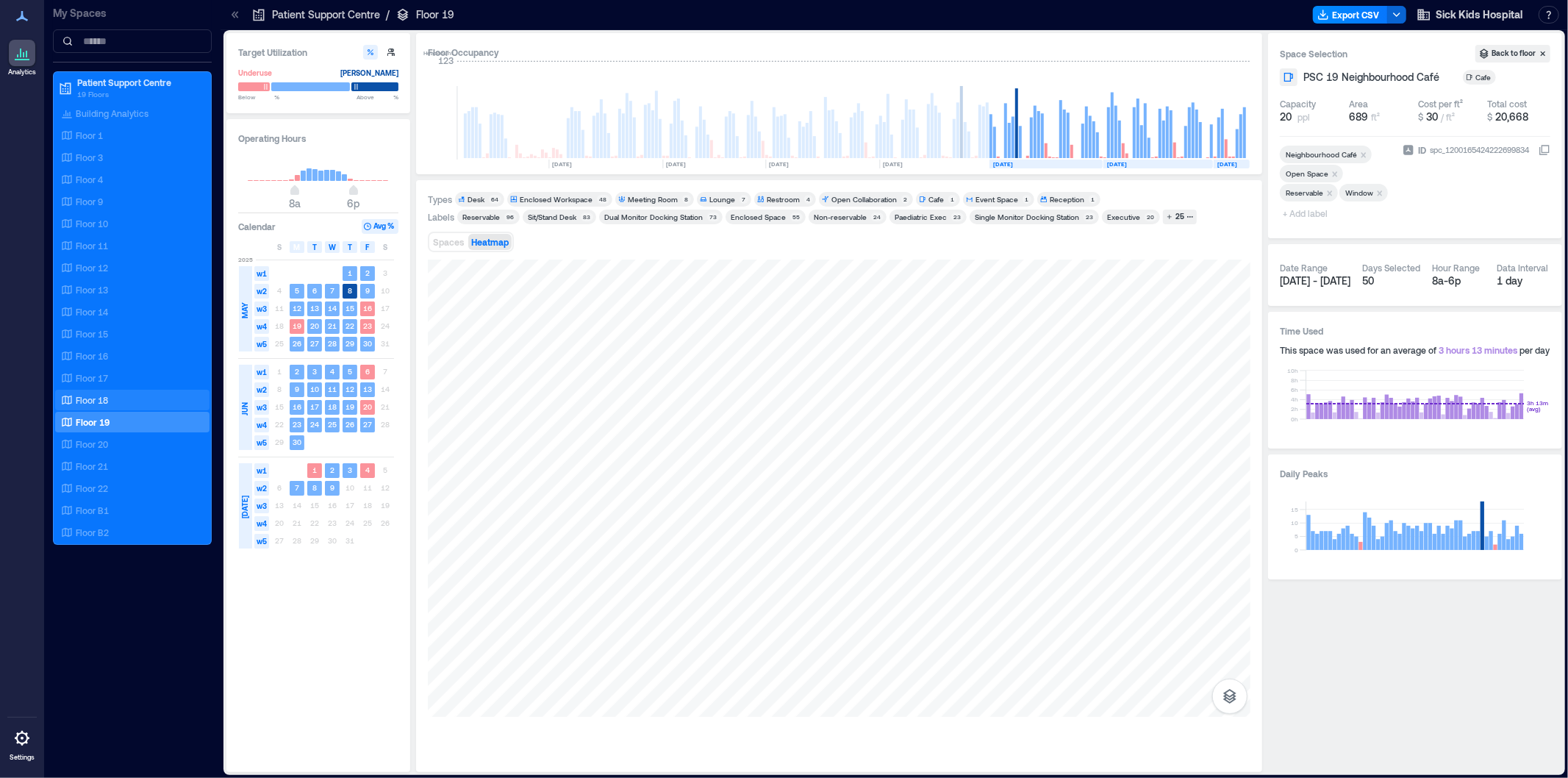 click on "Floor 18" at bounding box center [92, 400] 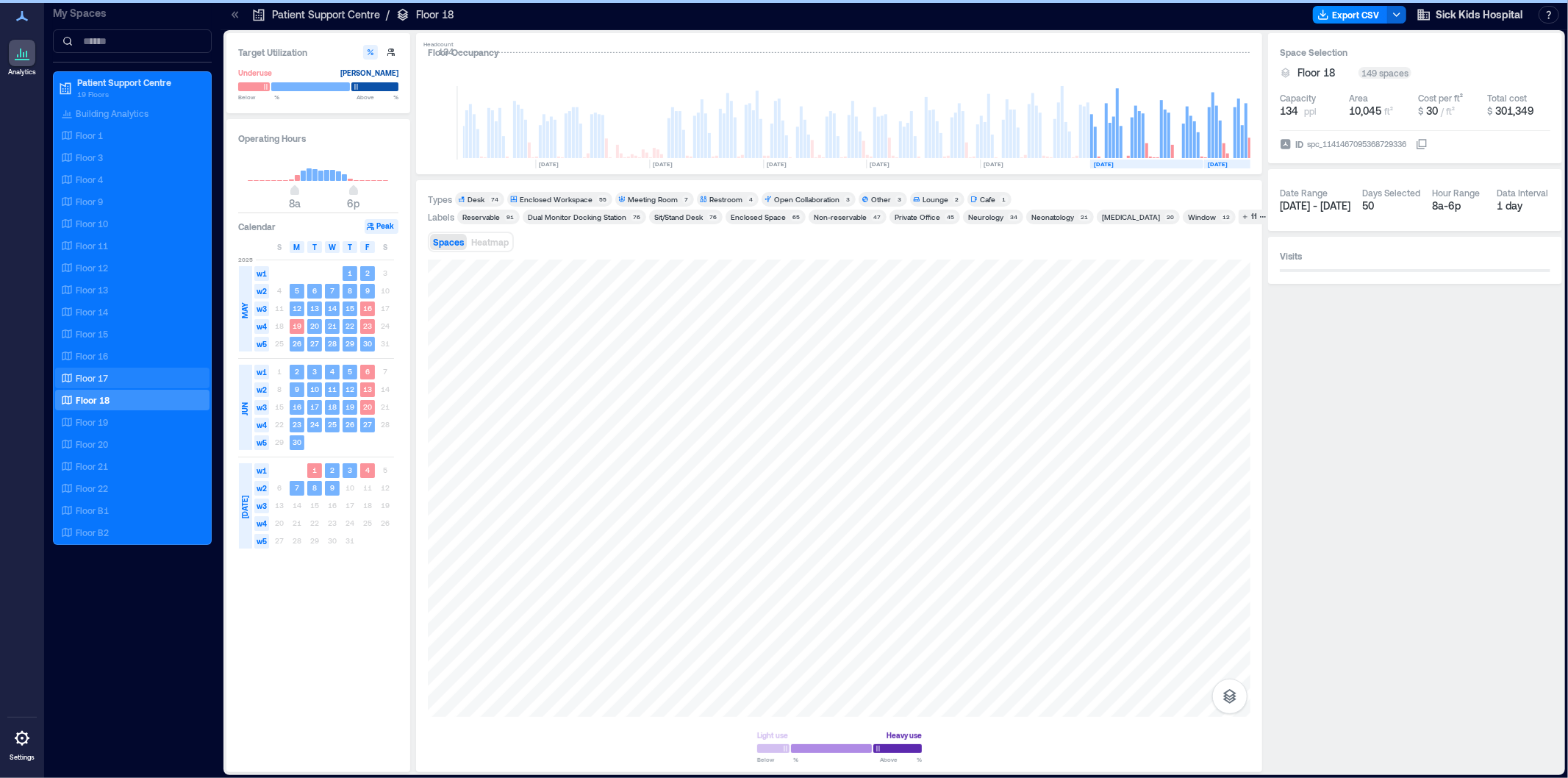scroll, scrollTop: 0, scrollLeft: 2520, axis: horizontal 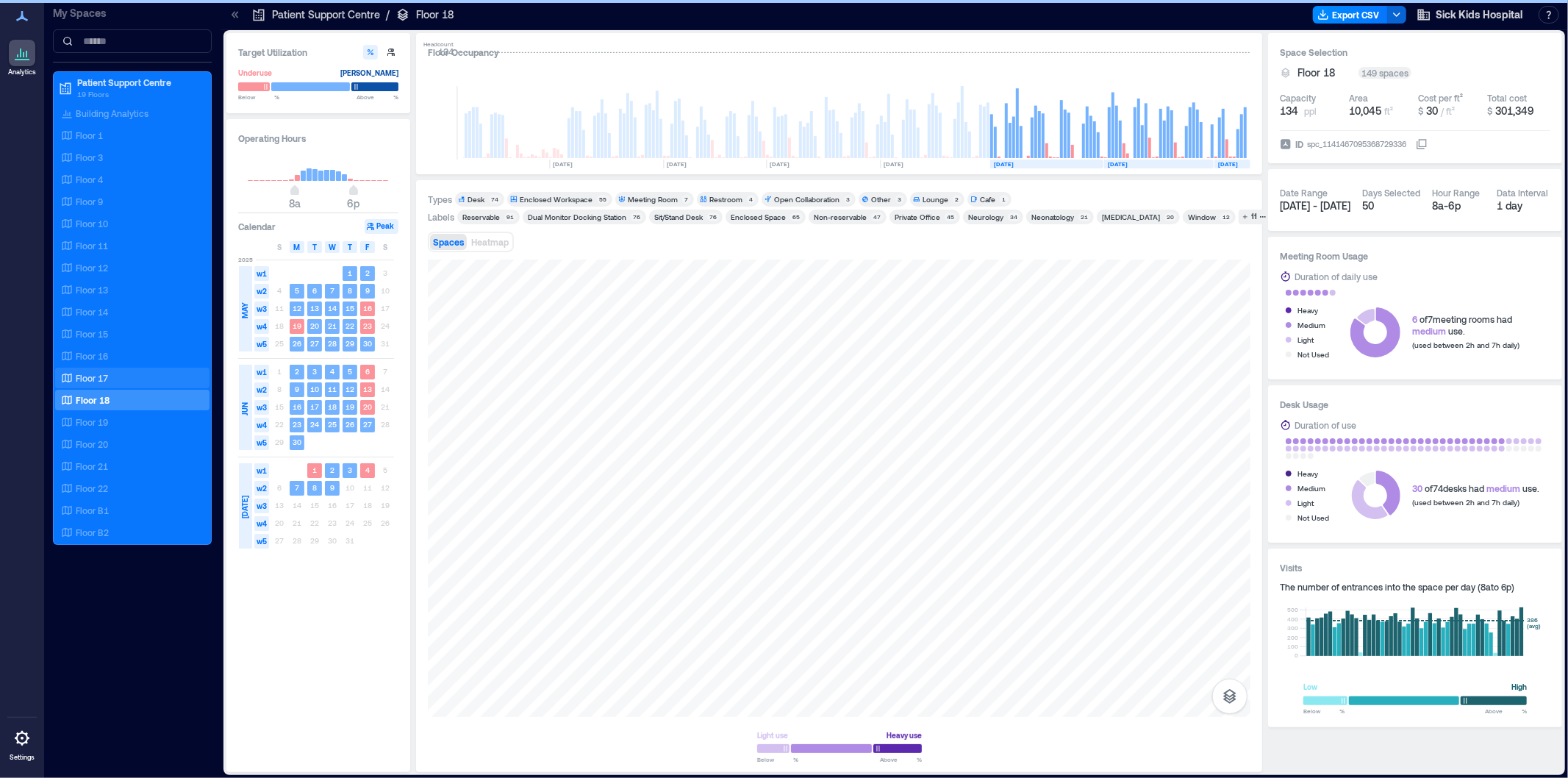 click on "Floor 17" at bounding box center (92, 378) 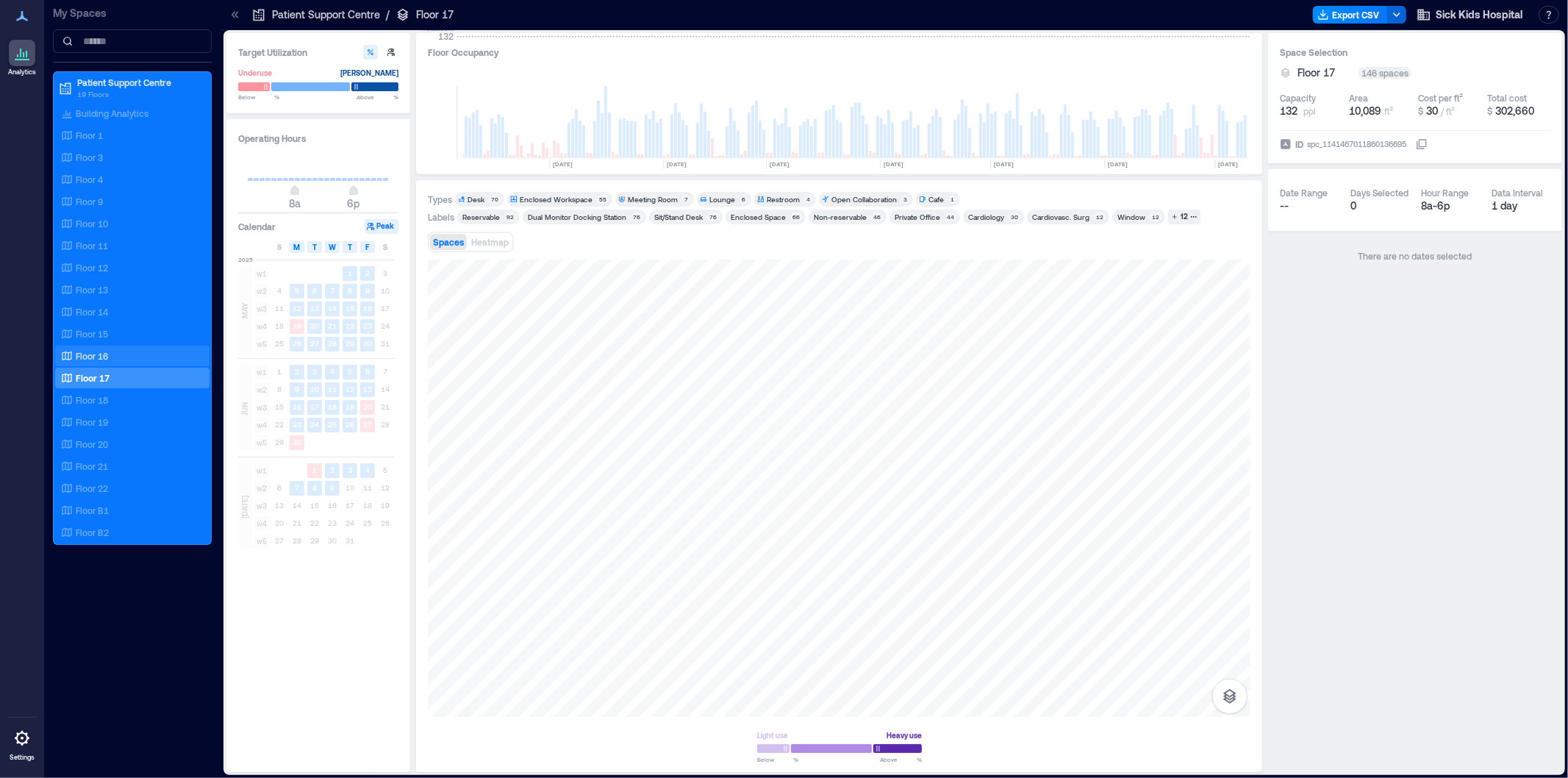 click on "Floor 16" at bounding box center [92, 356] 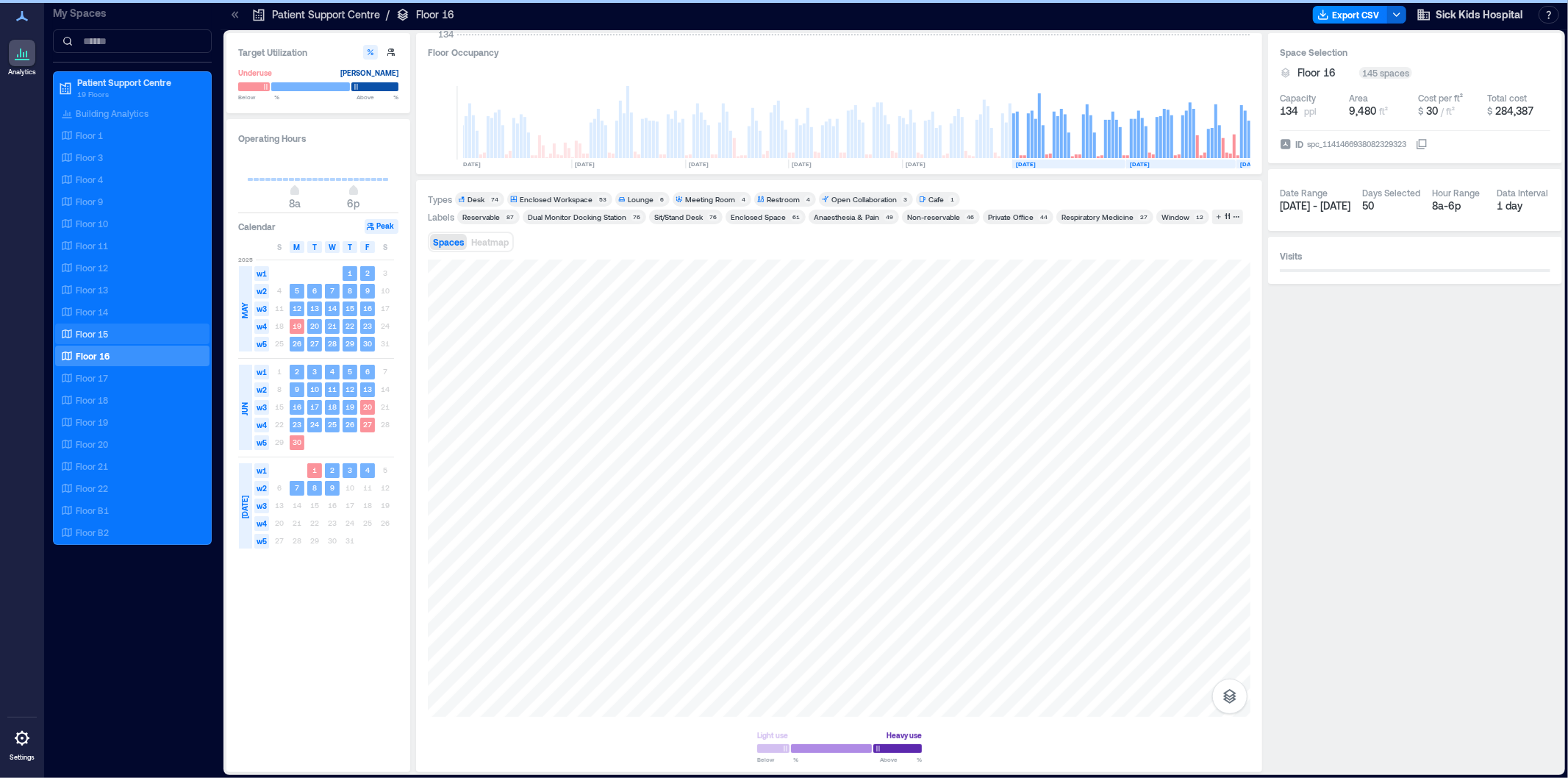 scroll, scrollTop: 0, scrollLeft: 2542, axis: horizontal 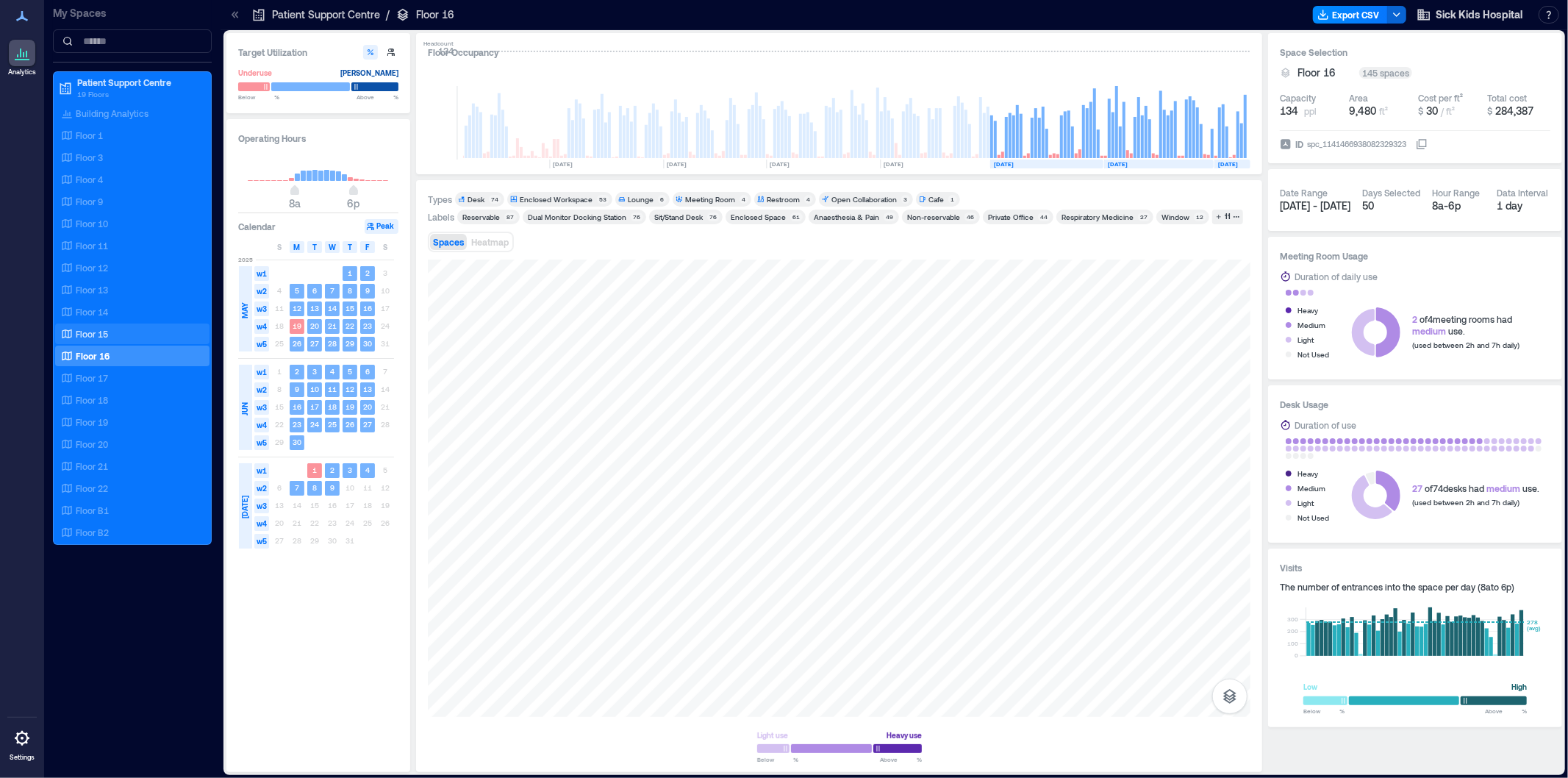 click on "Floor 15" at bounding box center [92, 334] 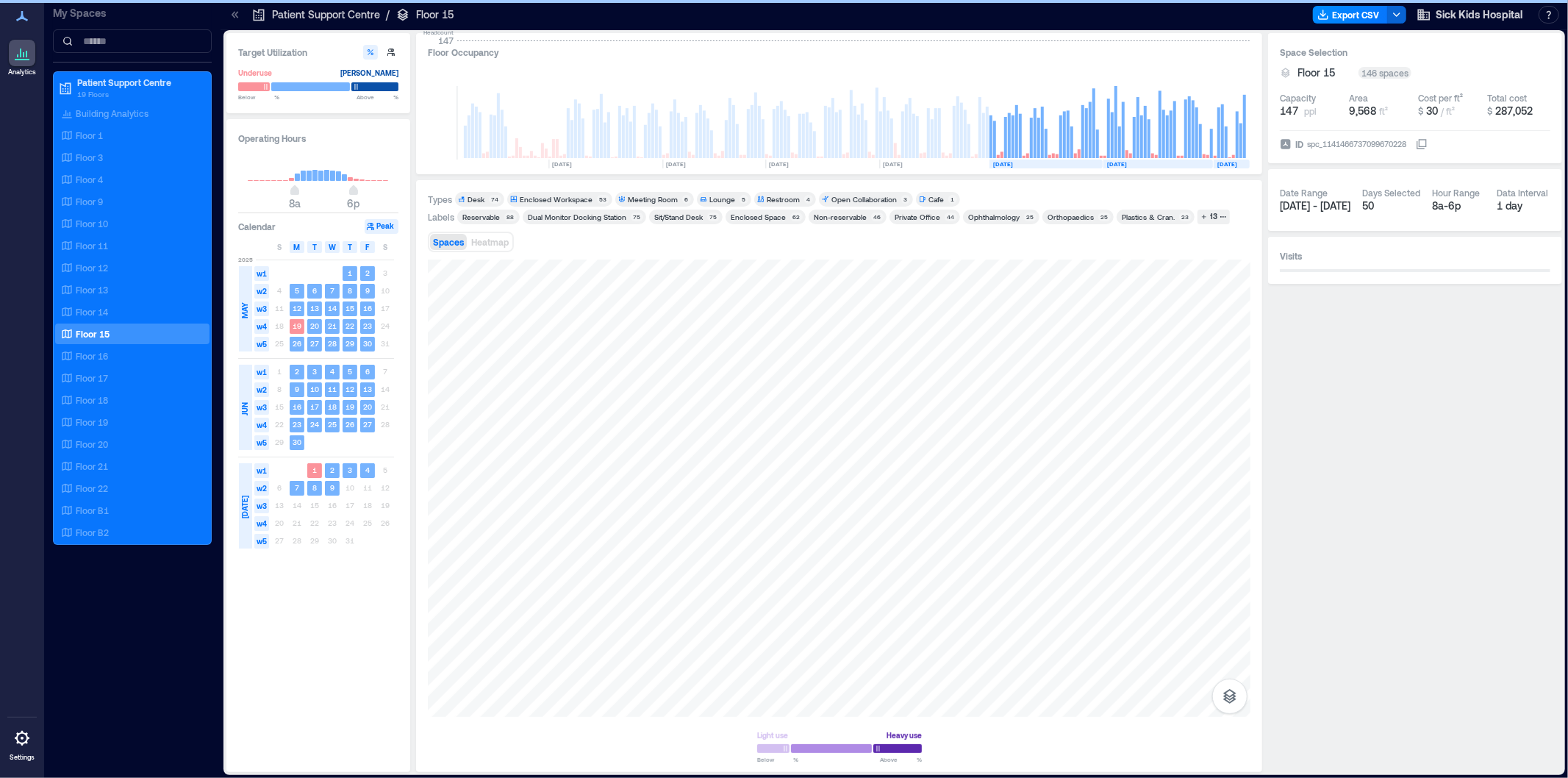 scroll, scrollTop: 0, scrollLeft: 1591, axis: horizontal 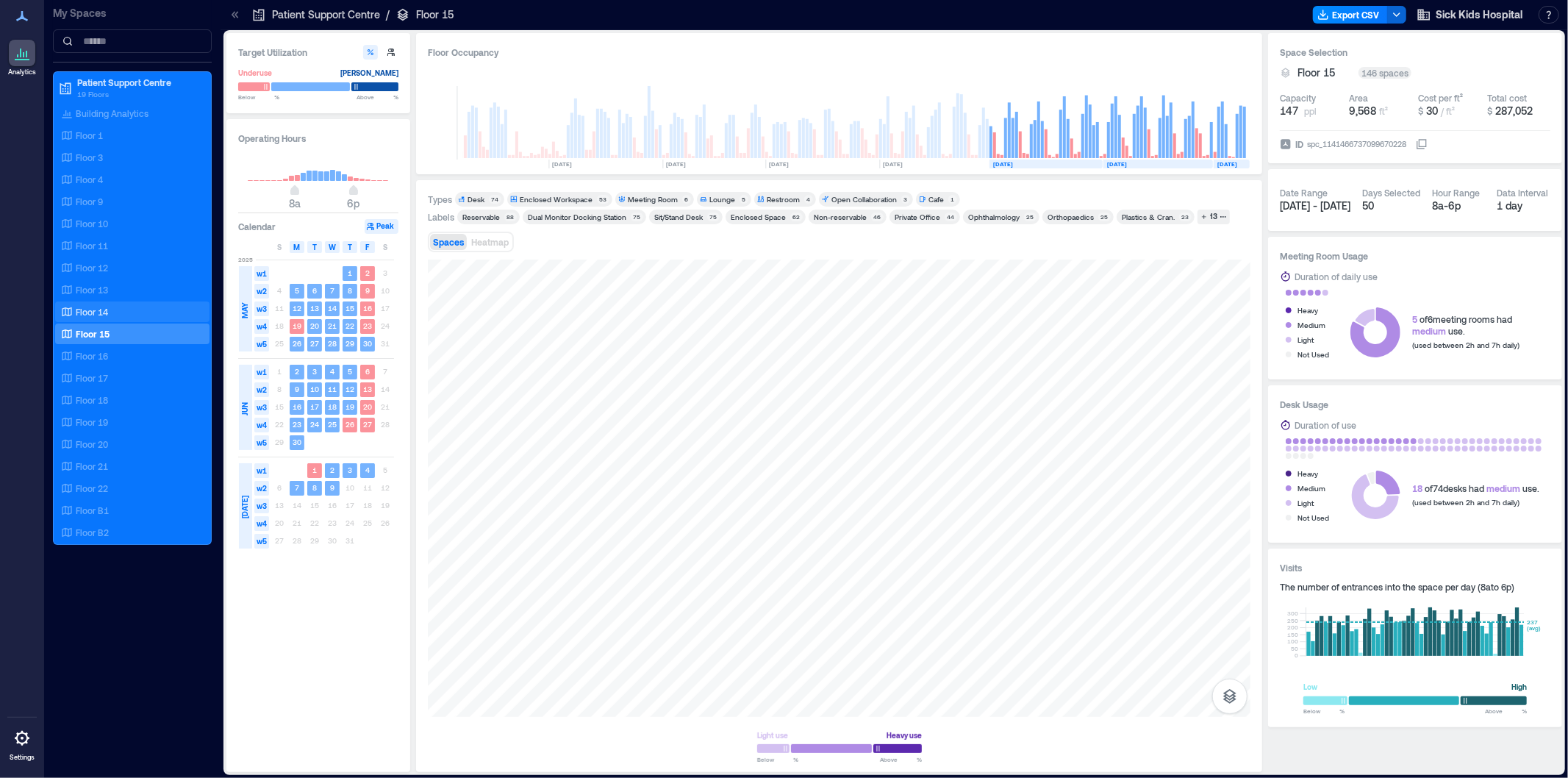 click on "Floor 14" at bounding box center (92, 312) 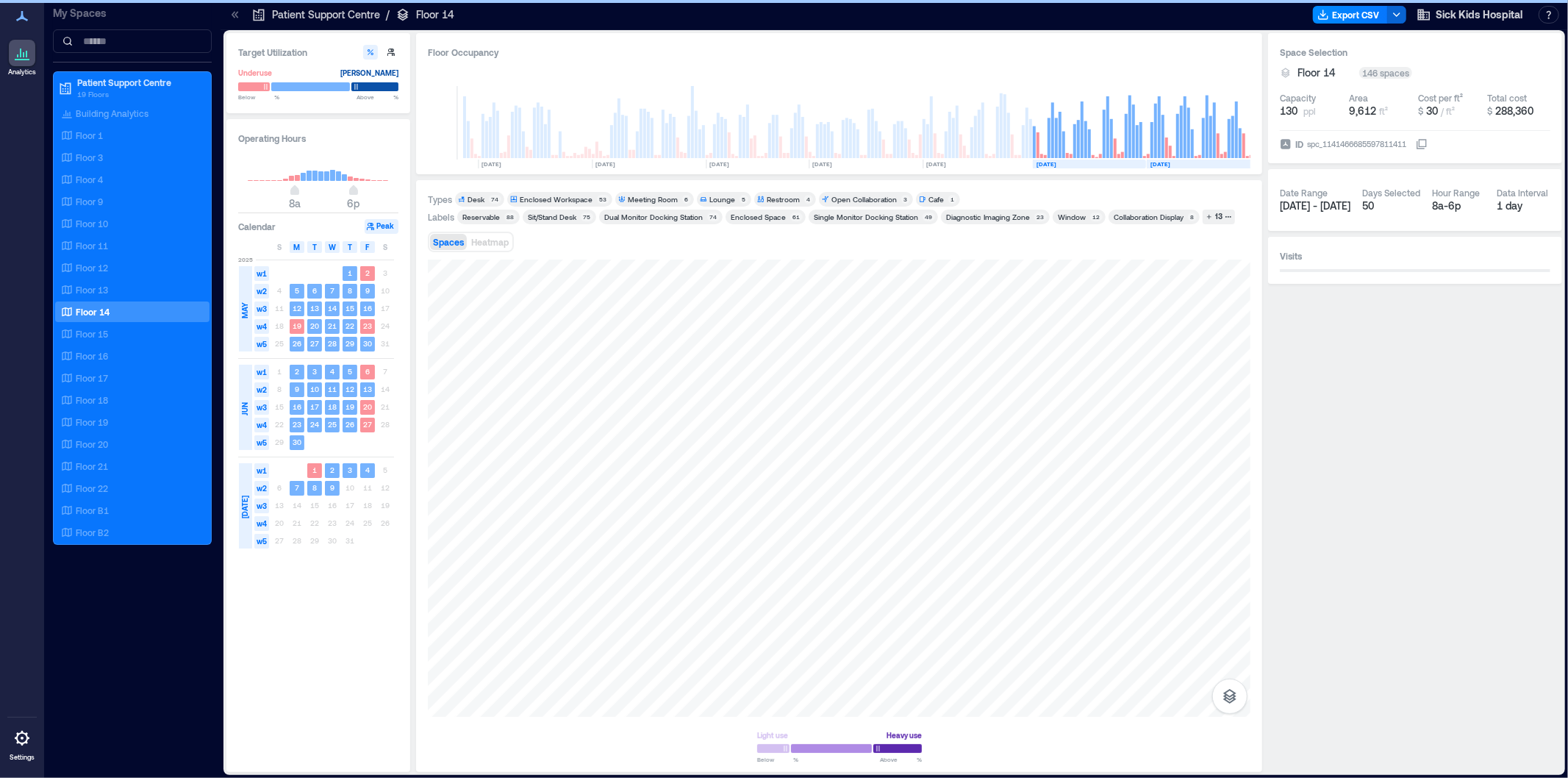 scroll, scrollTop: 0, scrollLeft: 2542, axis: horizontal 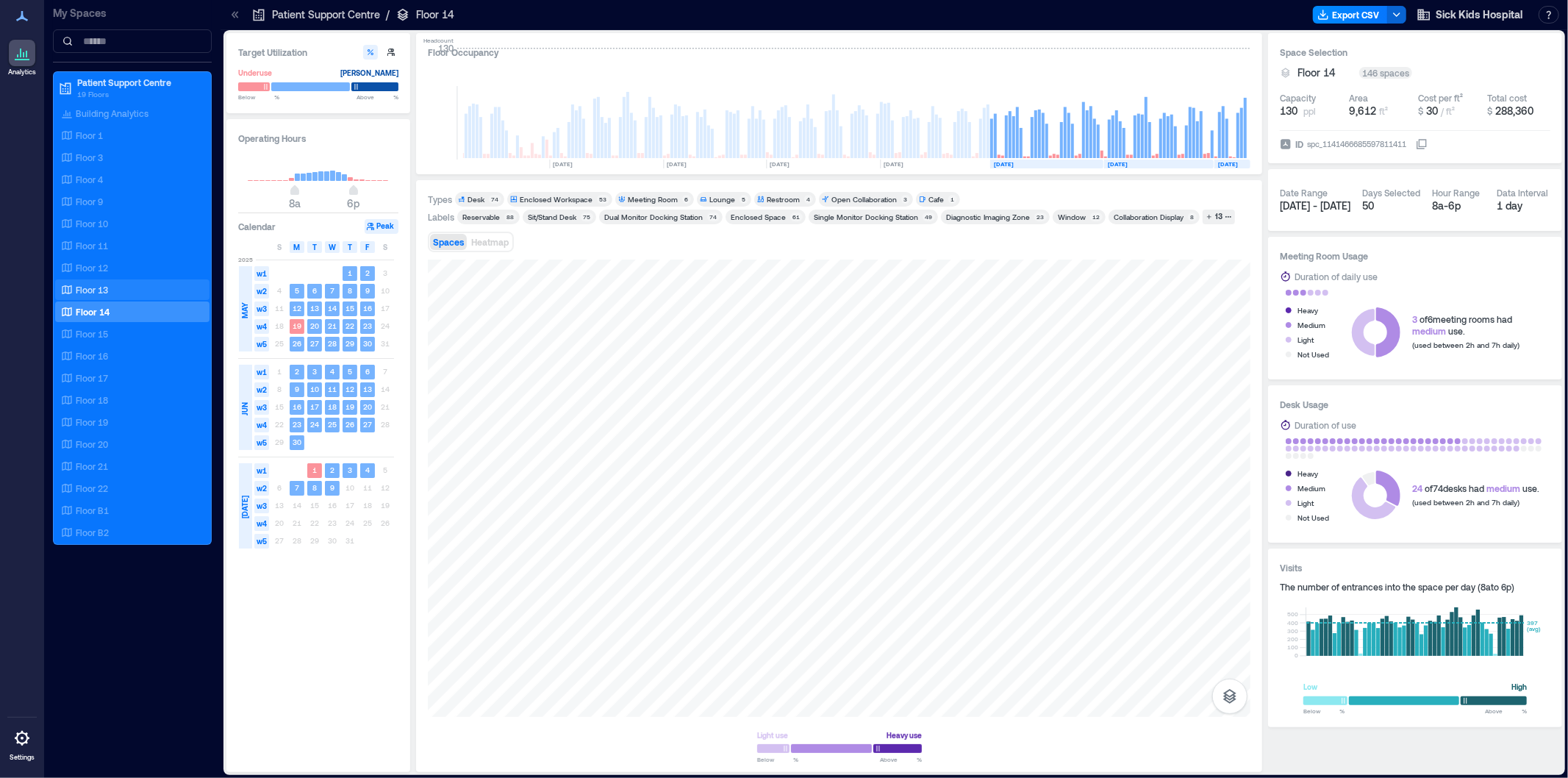 click on "Floor 13" at bounding box center [92, 290] 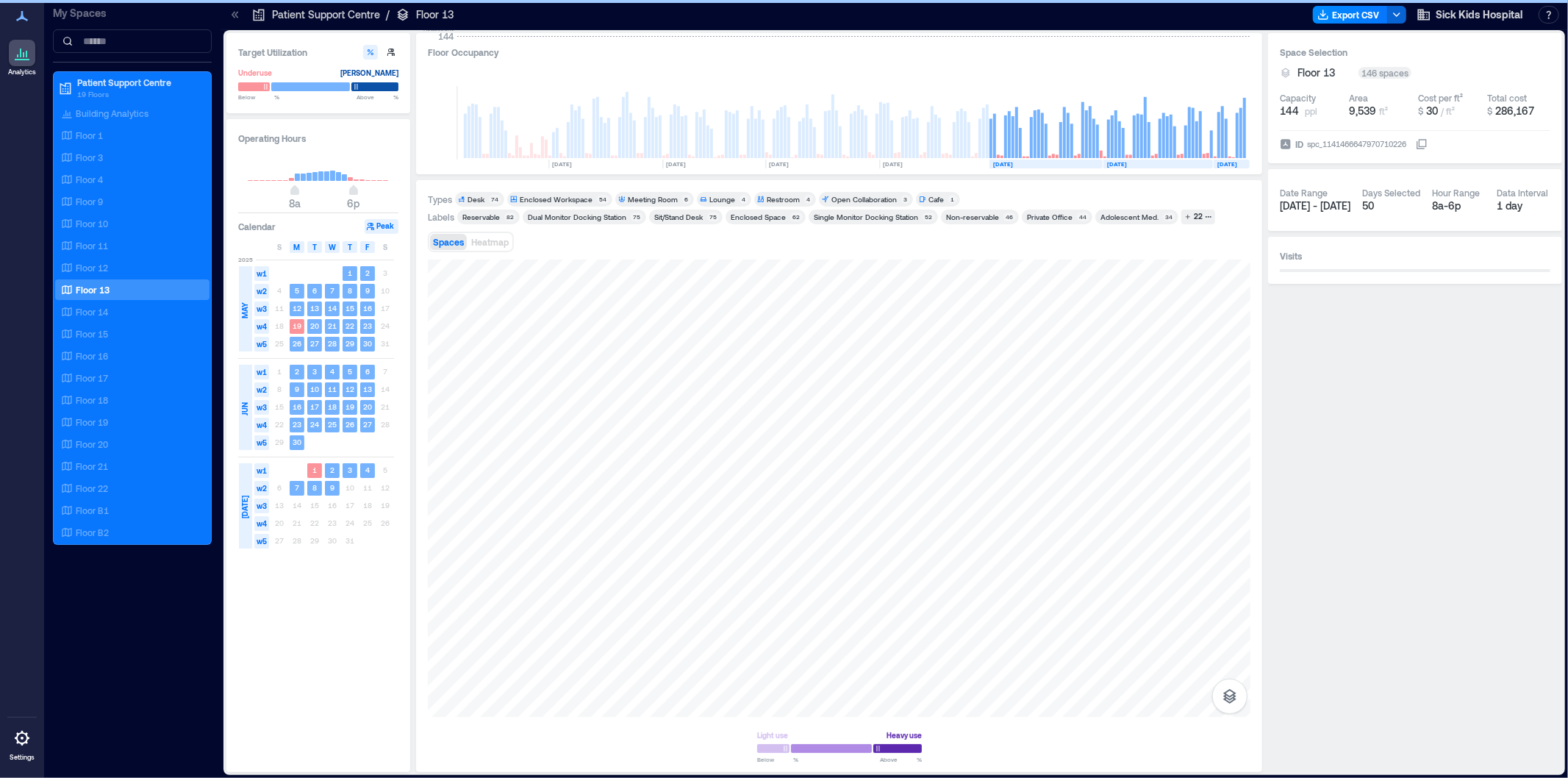 scroll, scrollTop: 0, scrollLeft: 1591, axis: horizontal 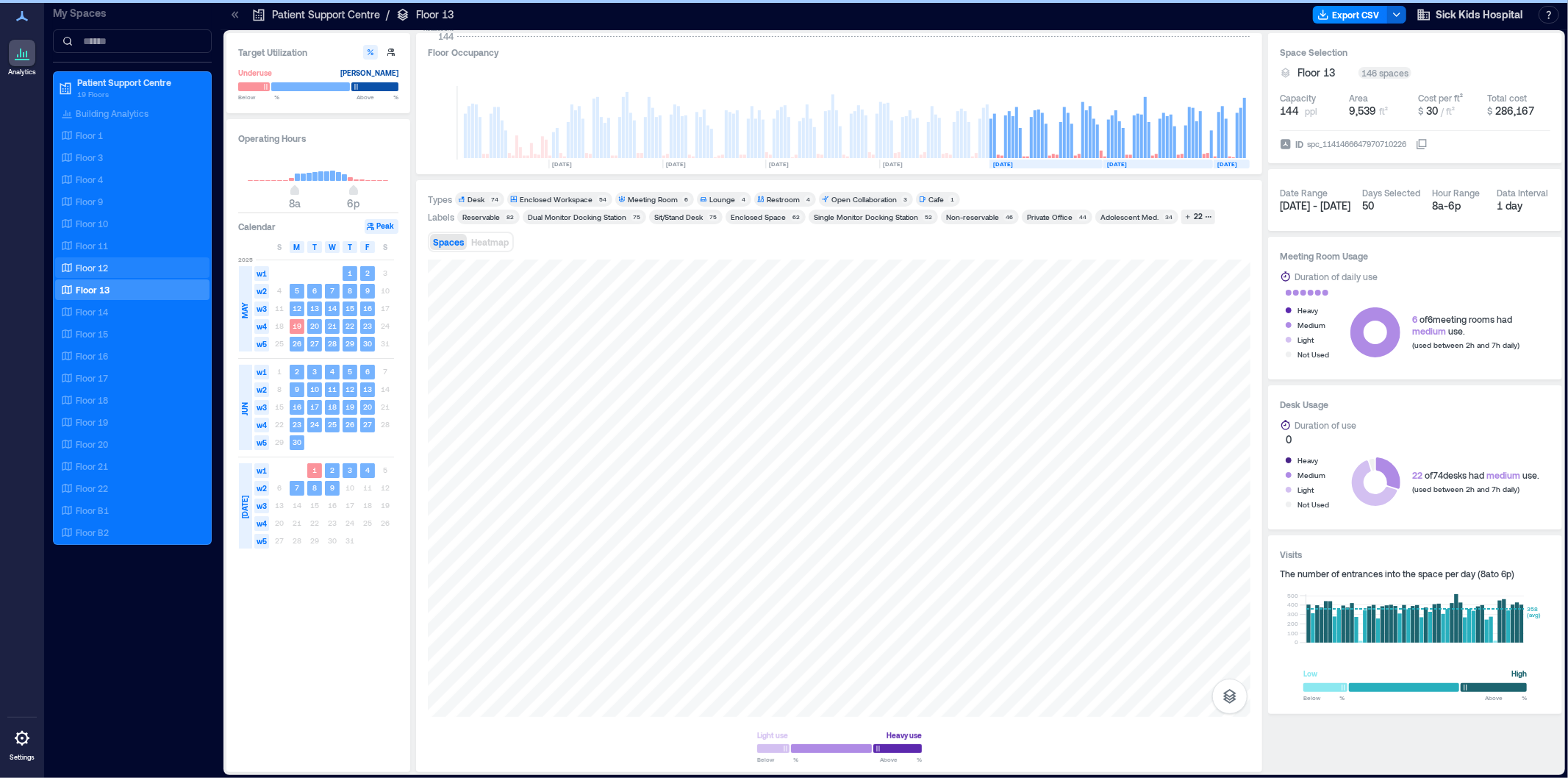click on "Floor 12" at bounding box center [92, 268] 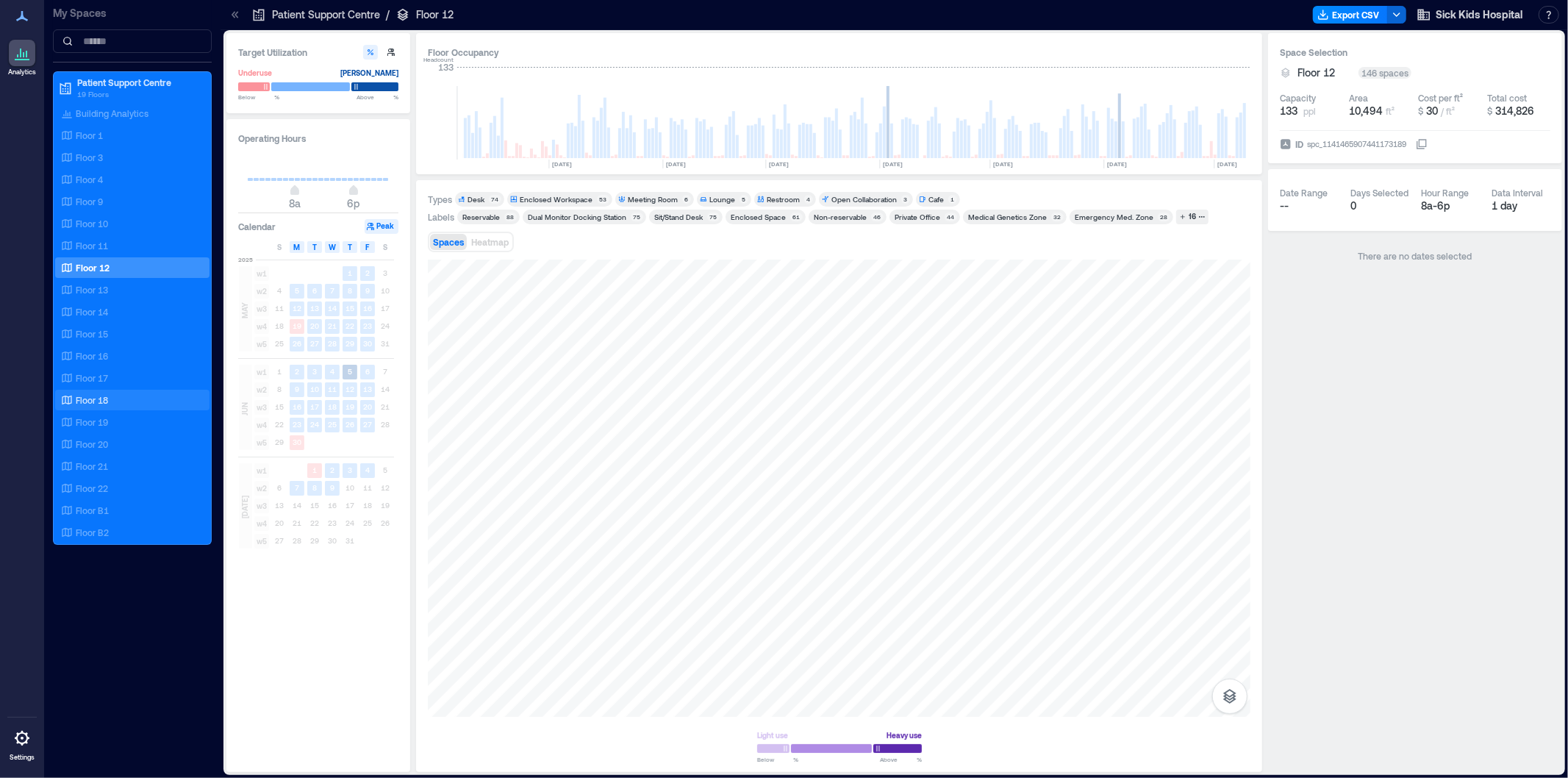 click on "Floor 18" at bounding box center [129, 400] 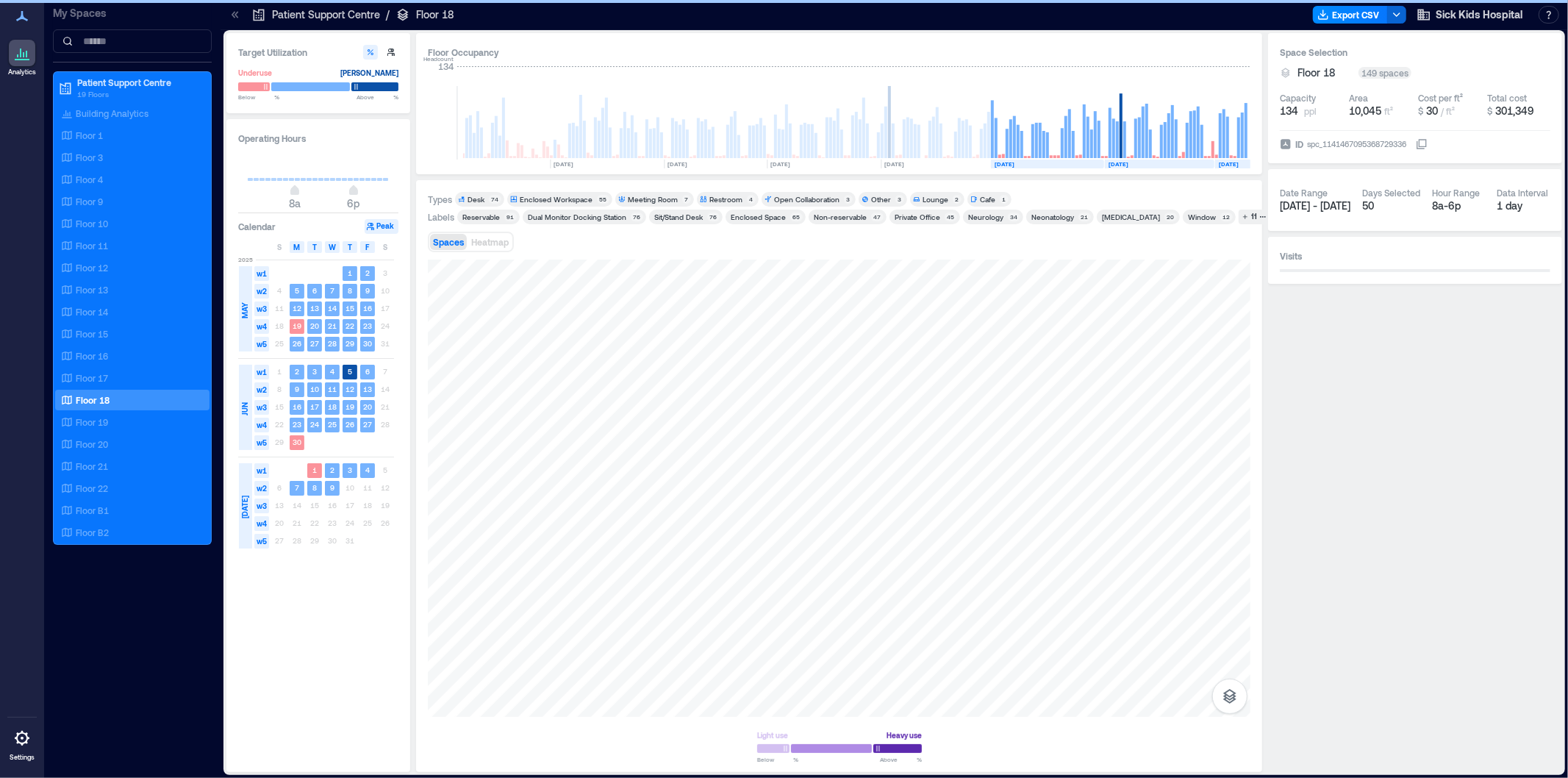 scroll, scrollTop: 0, scrollLeft: 2520, axis: horizontal 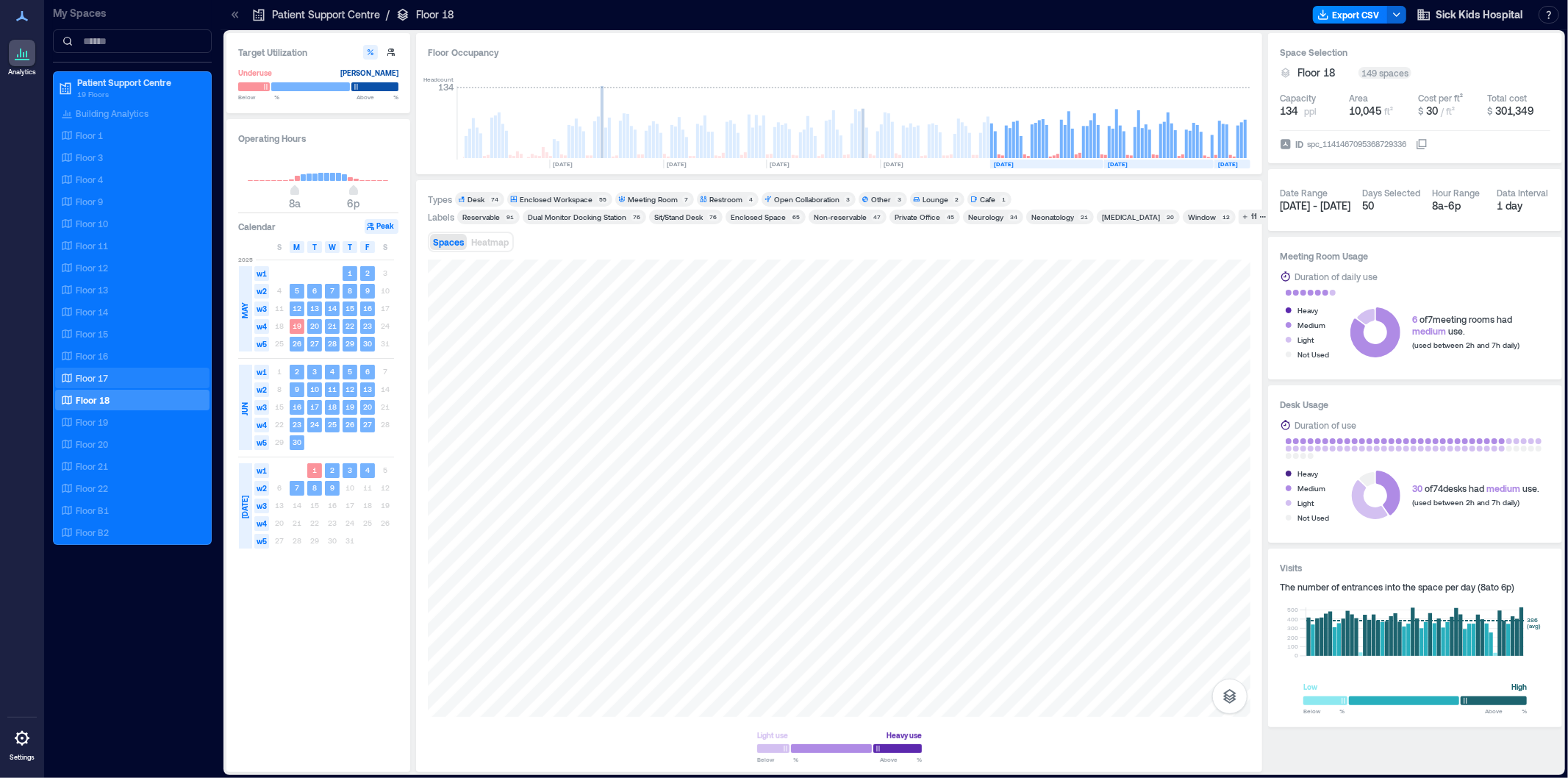 click on "Floor 17" at bounding box center [129, 378] 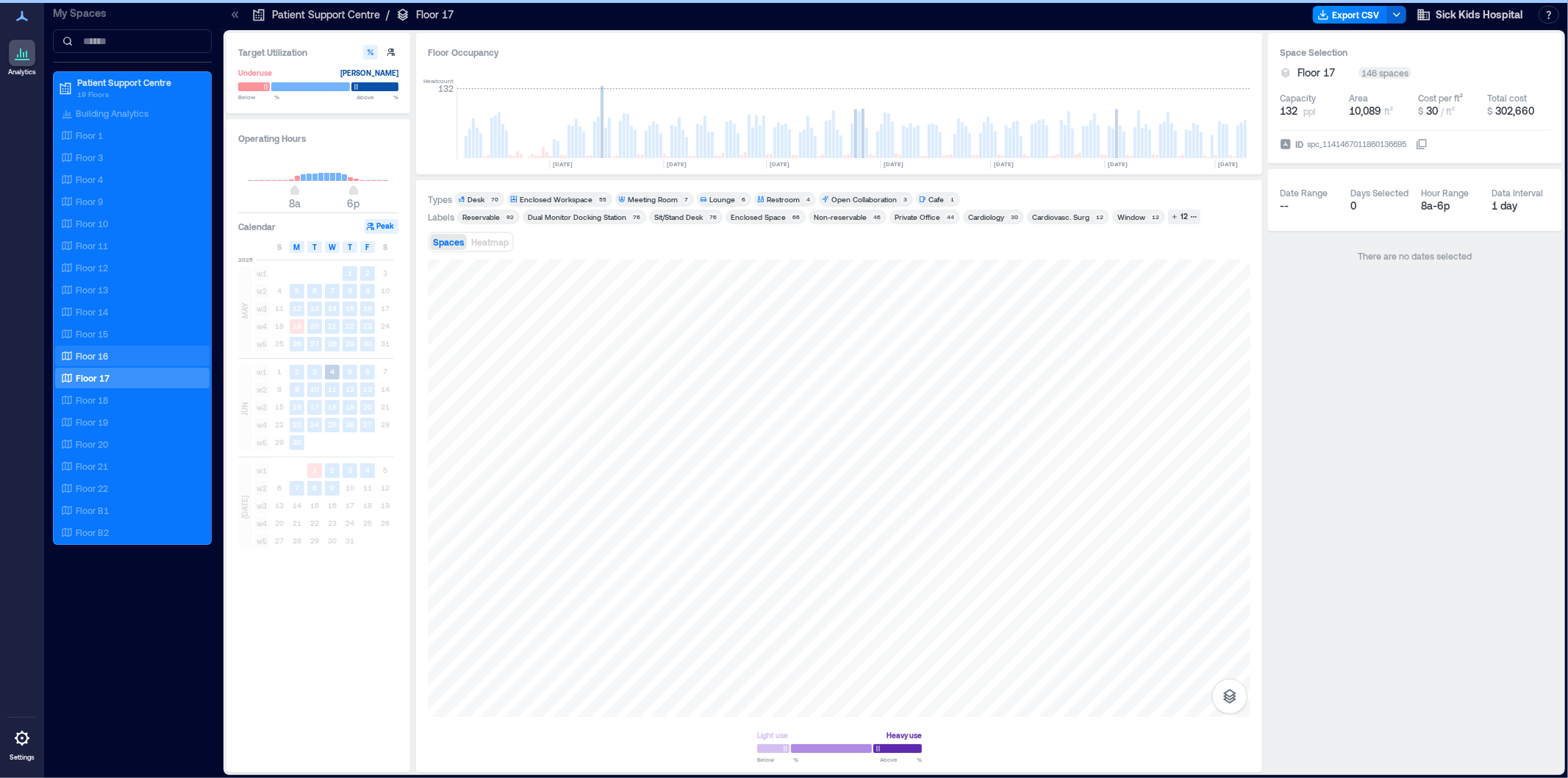 click on "Floor 16" at bounding box center [92, 356] 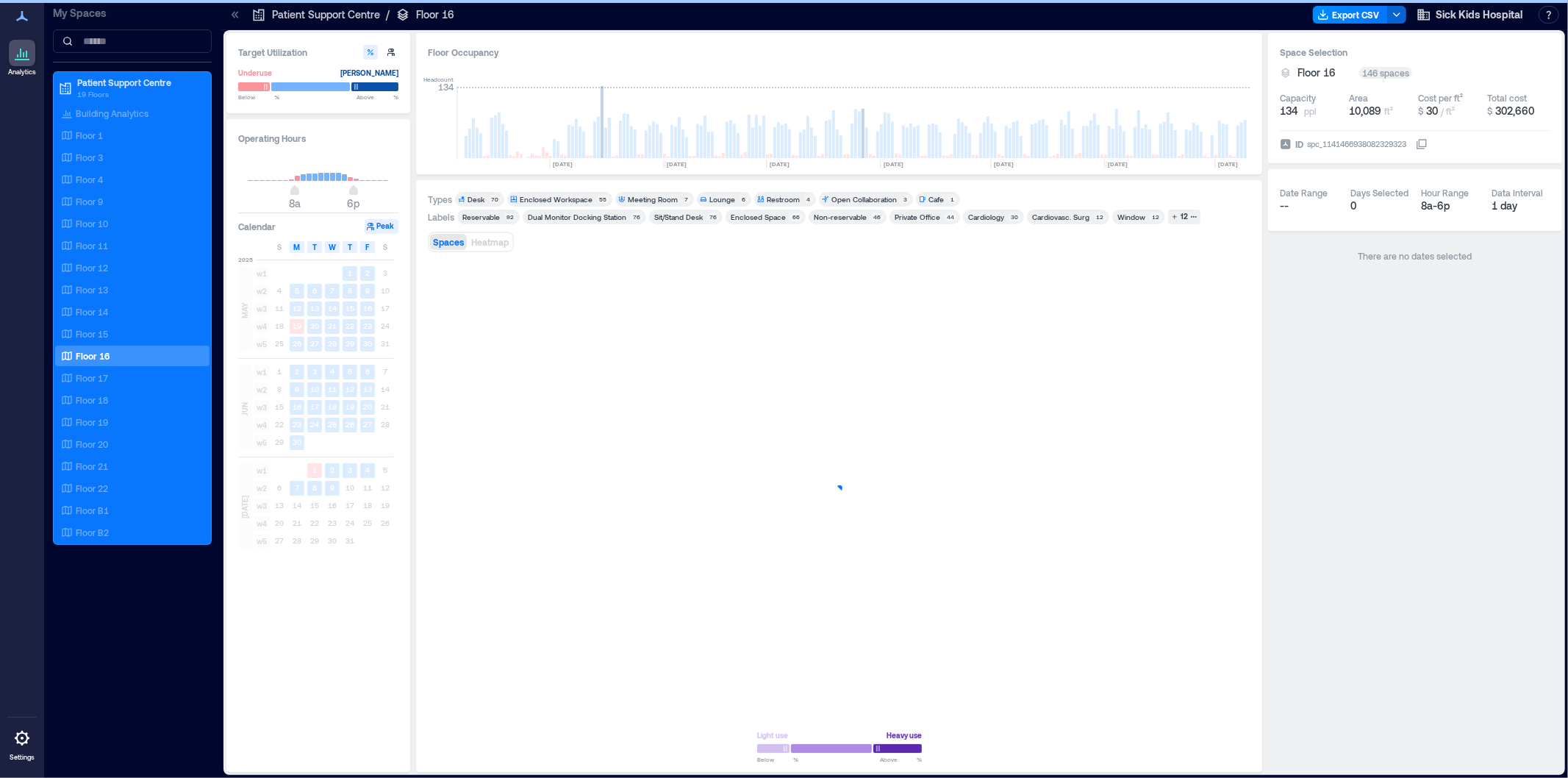 click on "Floor 16" at bounding box center [129, 356] 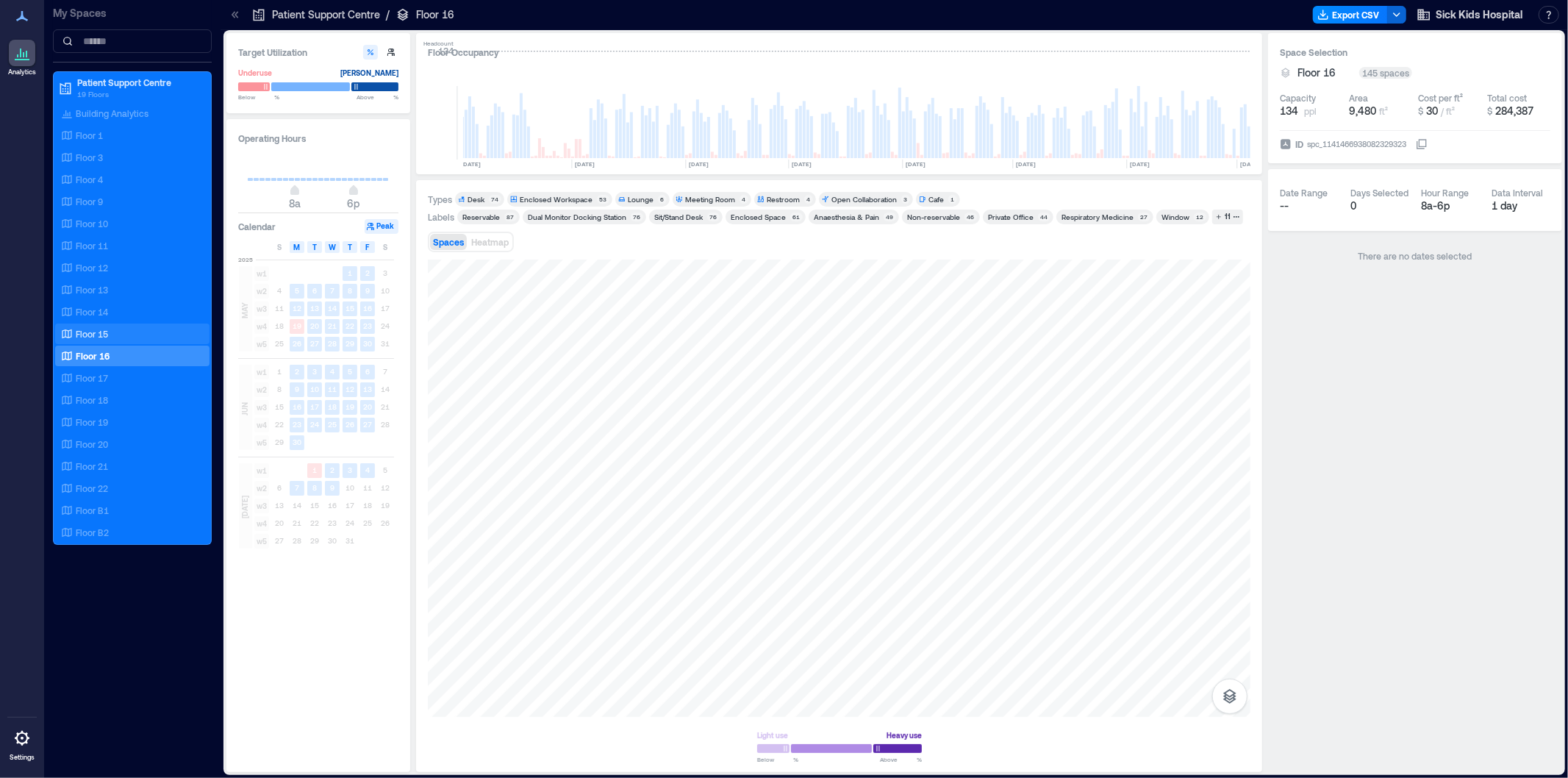 click on "Floor 15" at bounding box center [129, 334] 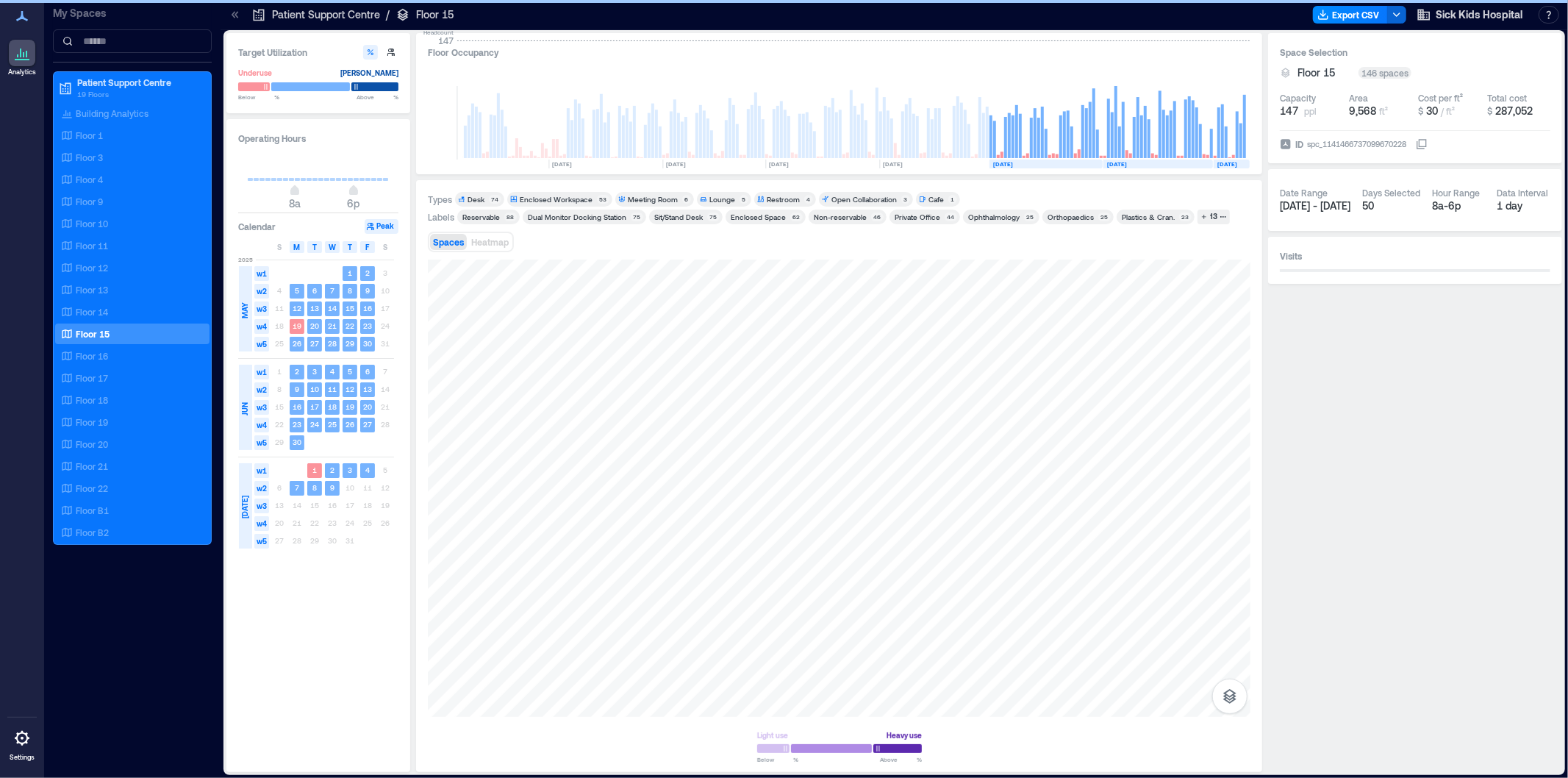 scroll, scrollTop: 0, scrollLeft: 1591, axis: horizontal 